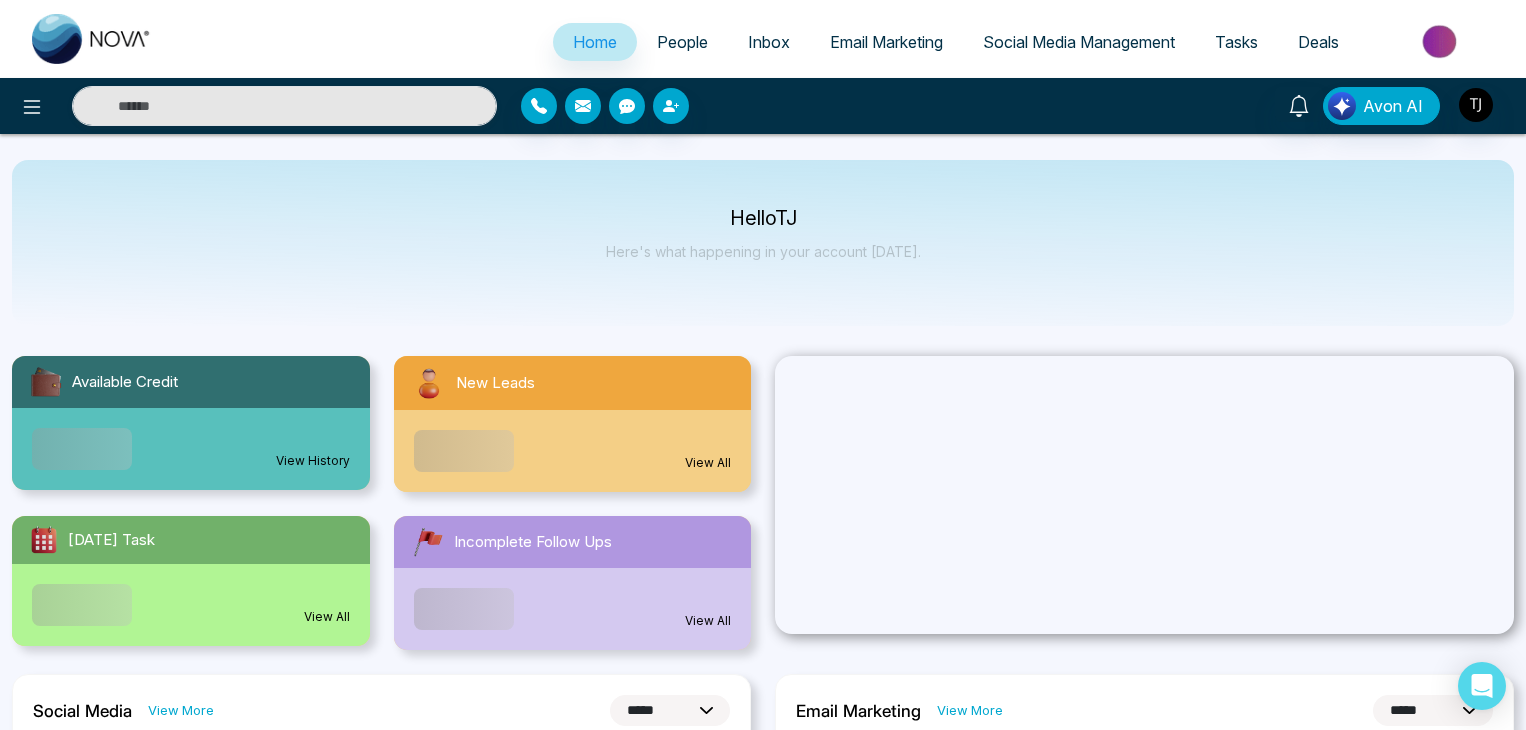select on "*" 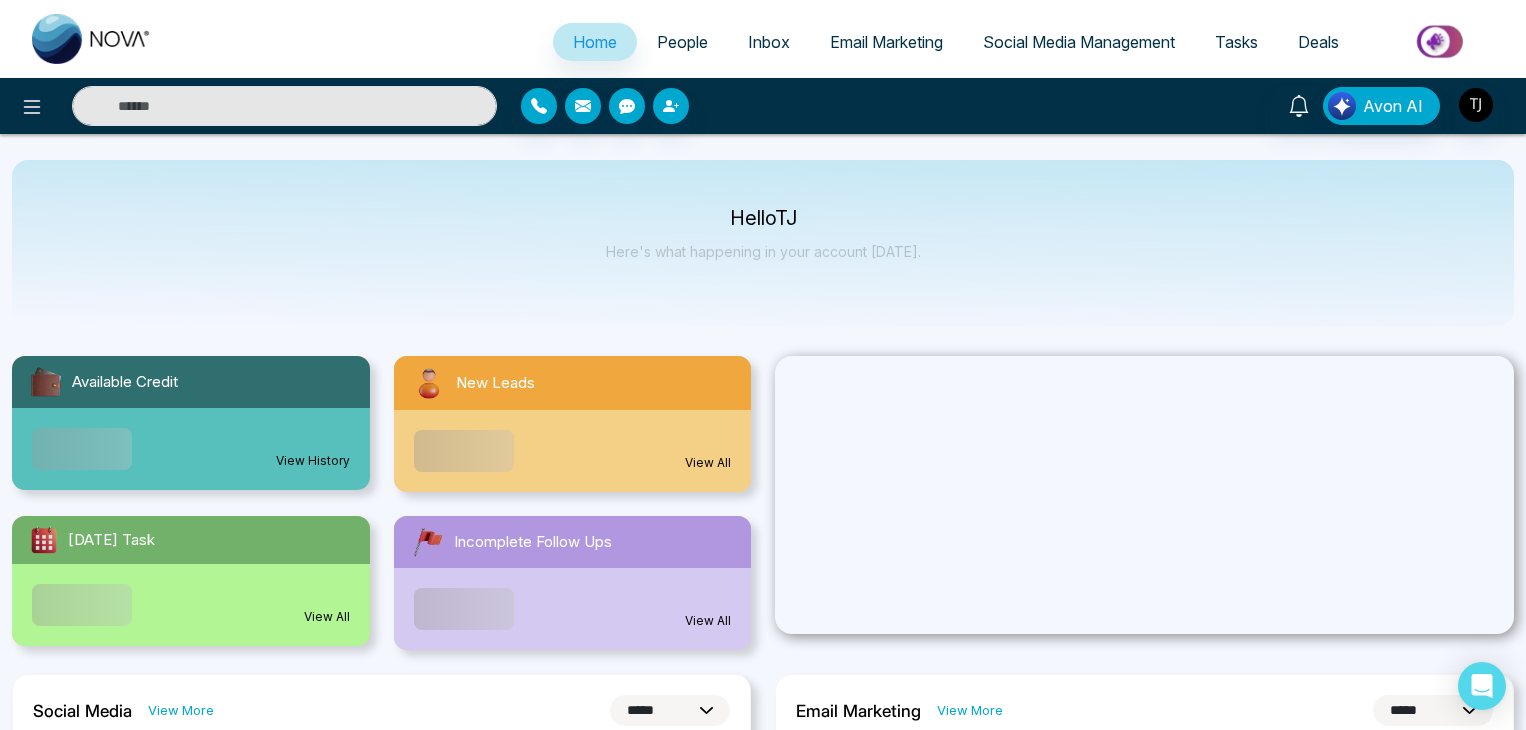select on "*" 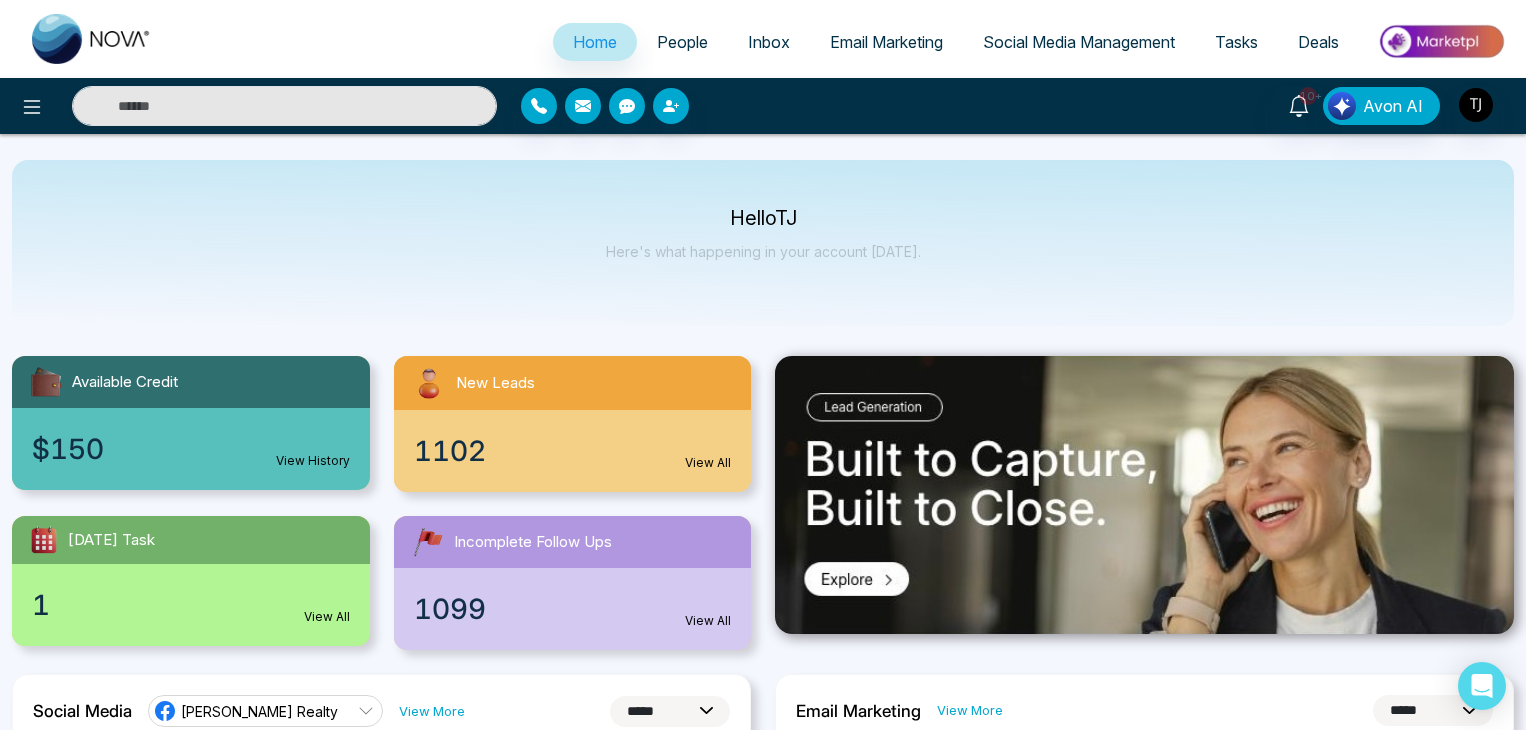 scroll, scrollTop: 0, scrollLeft: 0, axis: both 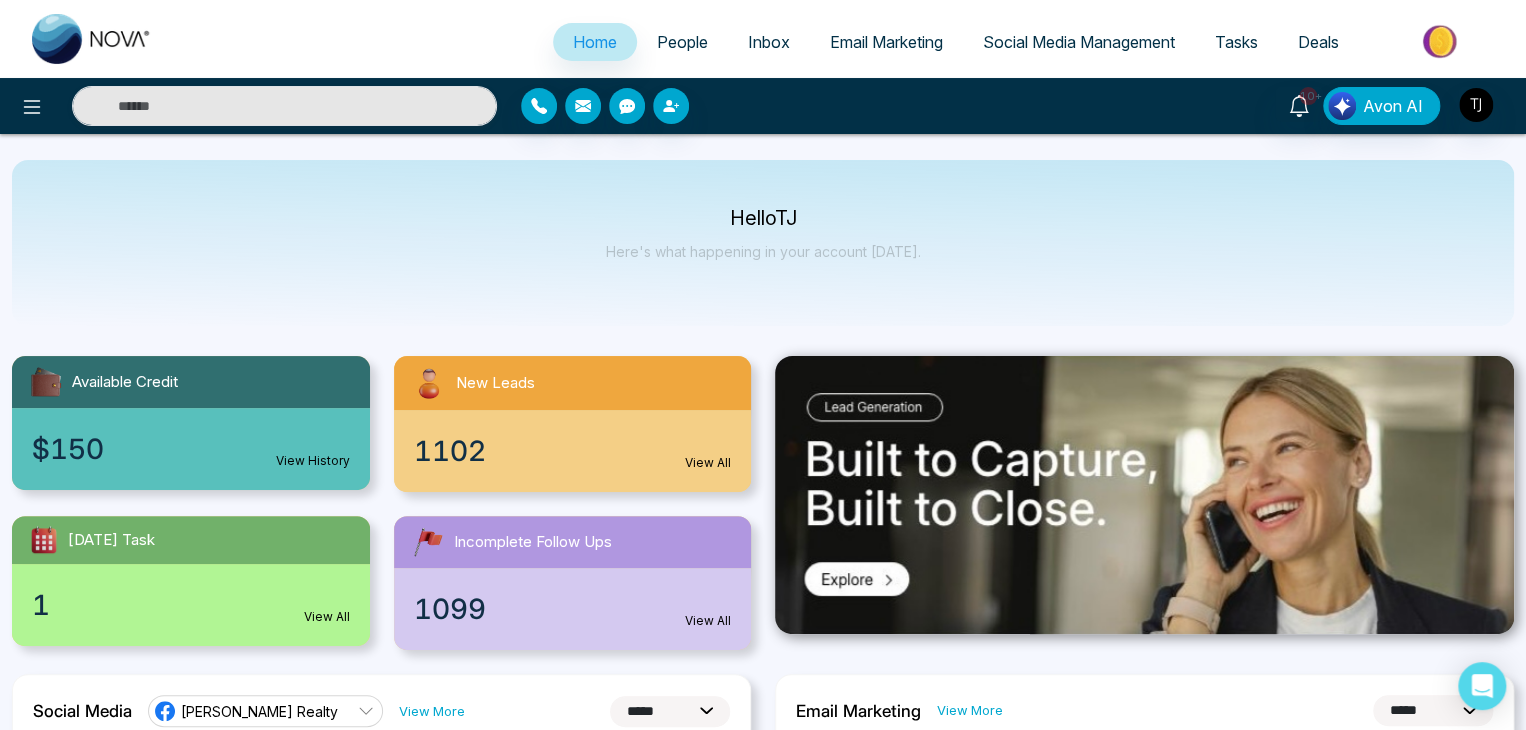 click on "Social Media Management" at bounding box center [1079, 42] 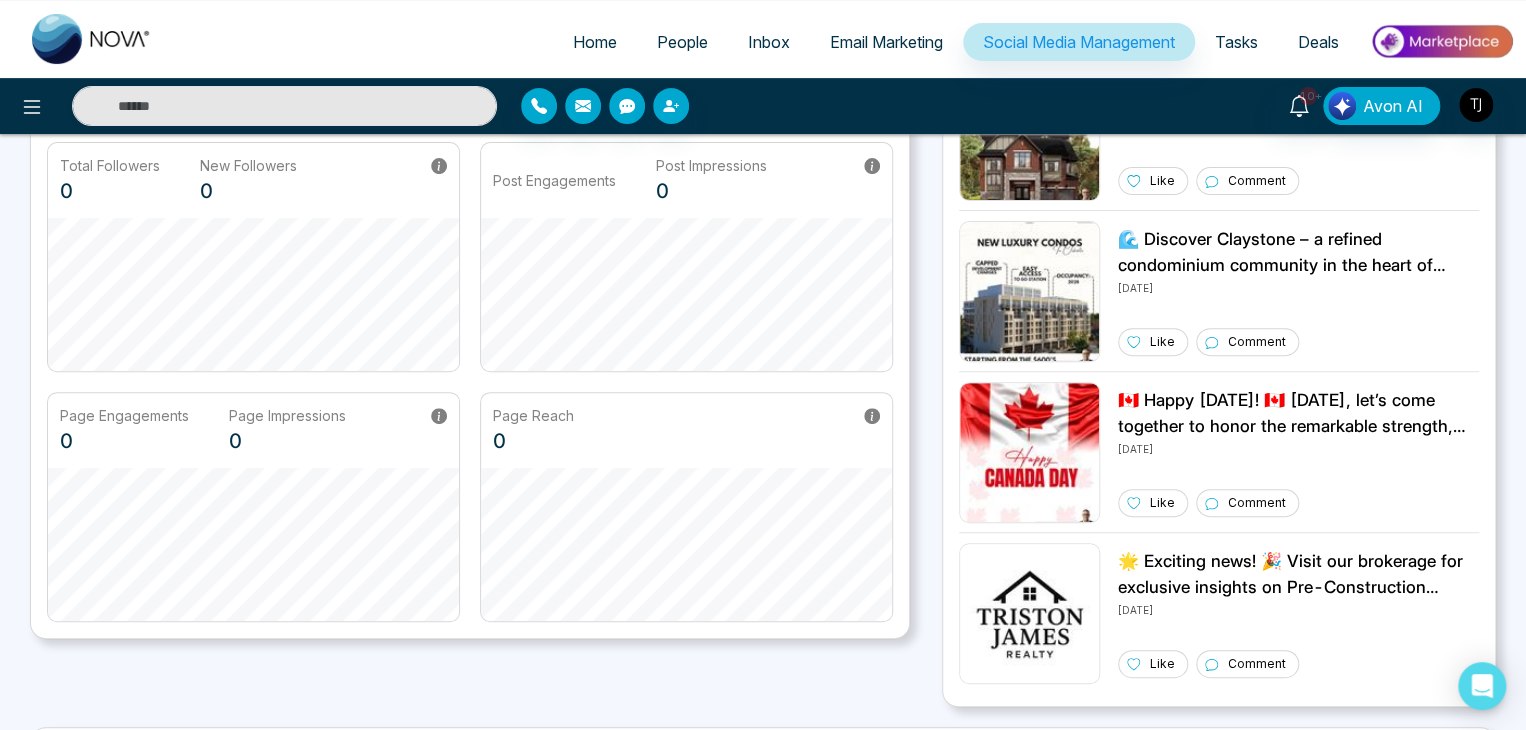 scroll, scrollTop: 0, scrollLeft: 0, axis: both 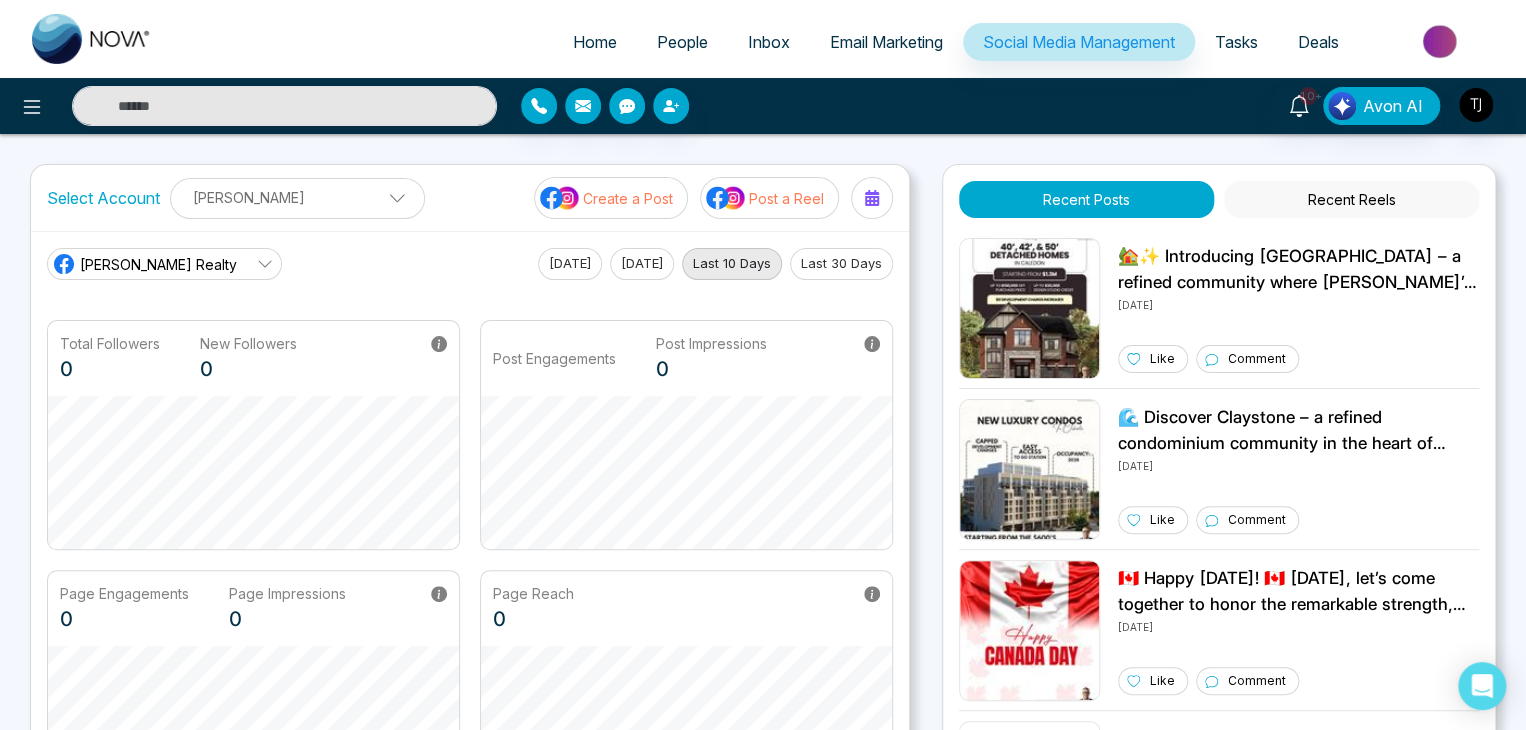 click on "Email Marketing" at bounding box center (886, 42) 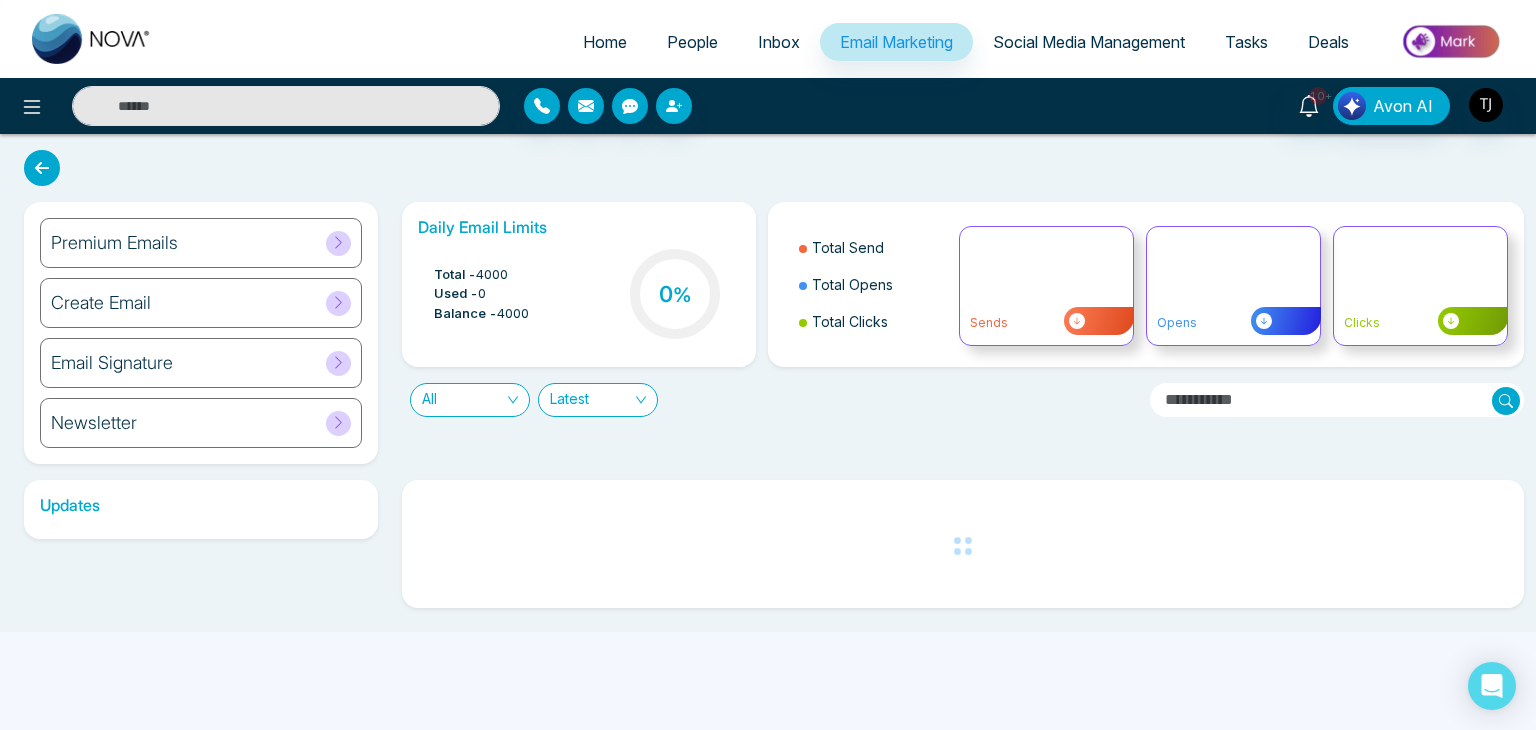 click on "Social Media Management" at bounding box center [1089, 42] 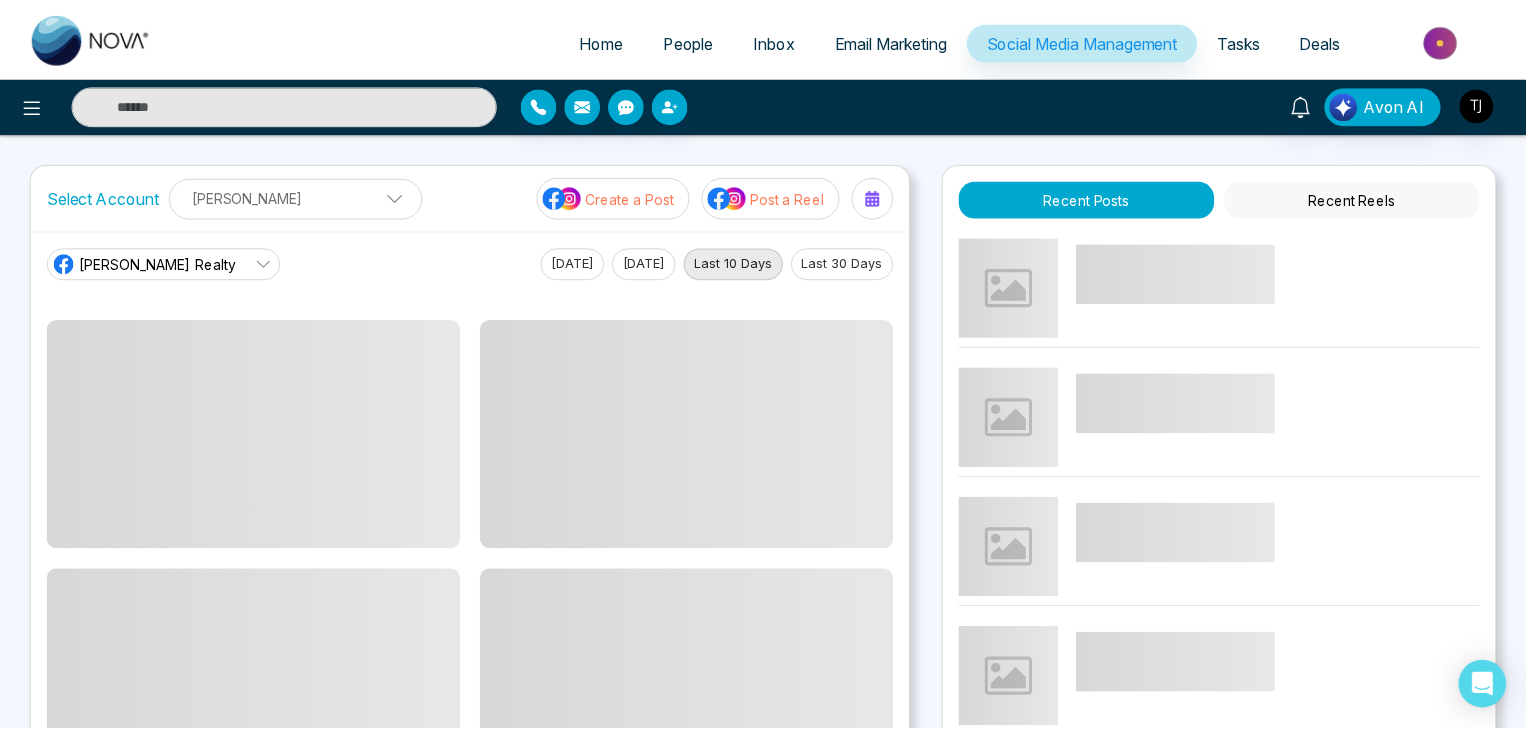 scroll, scrollTop: 0, scrollLeft: 0, axis: both 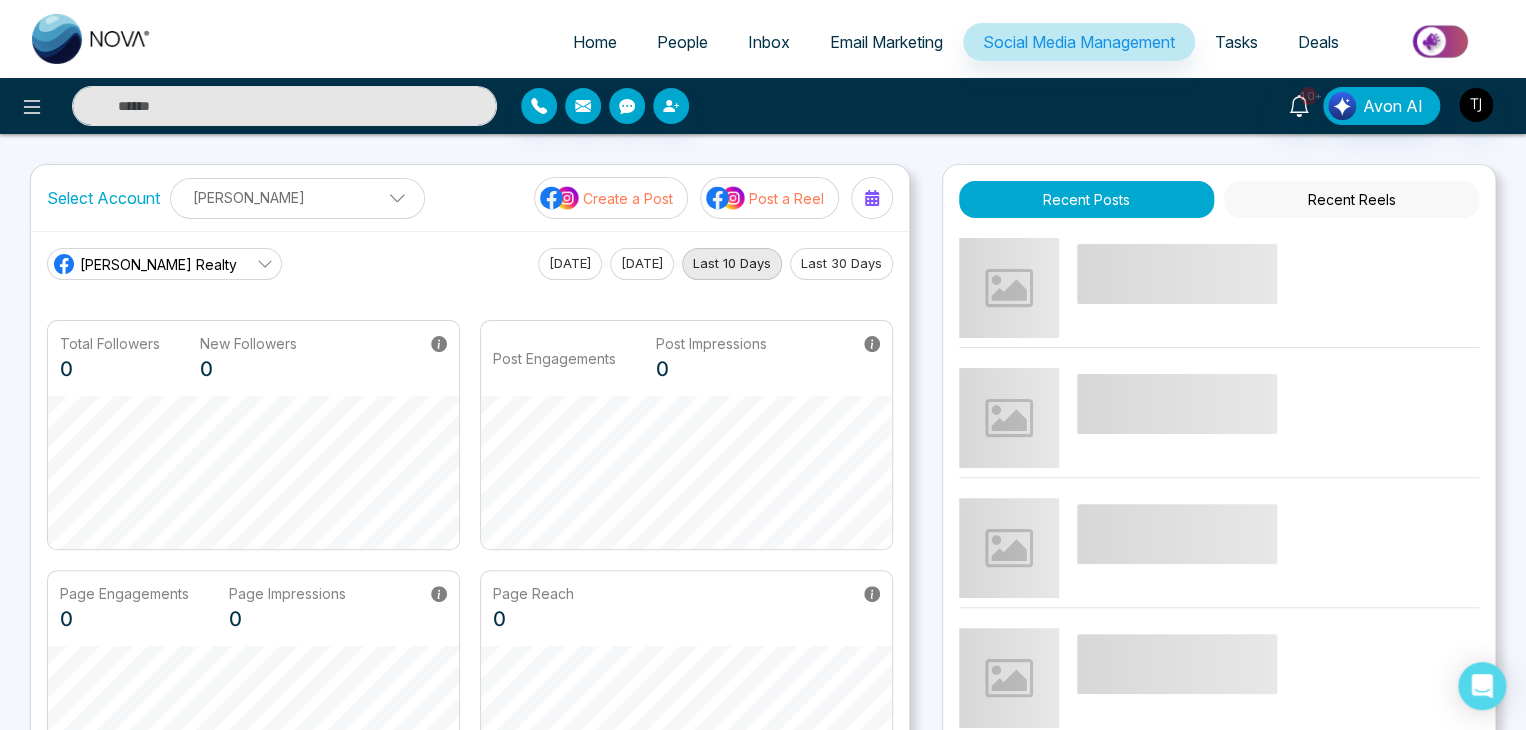 click on "Post a Reel" at bounding box center [786, 198] 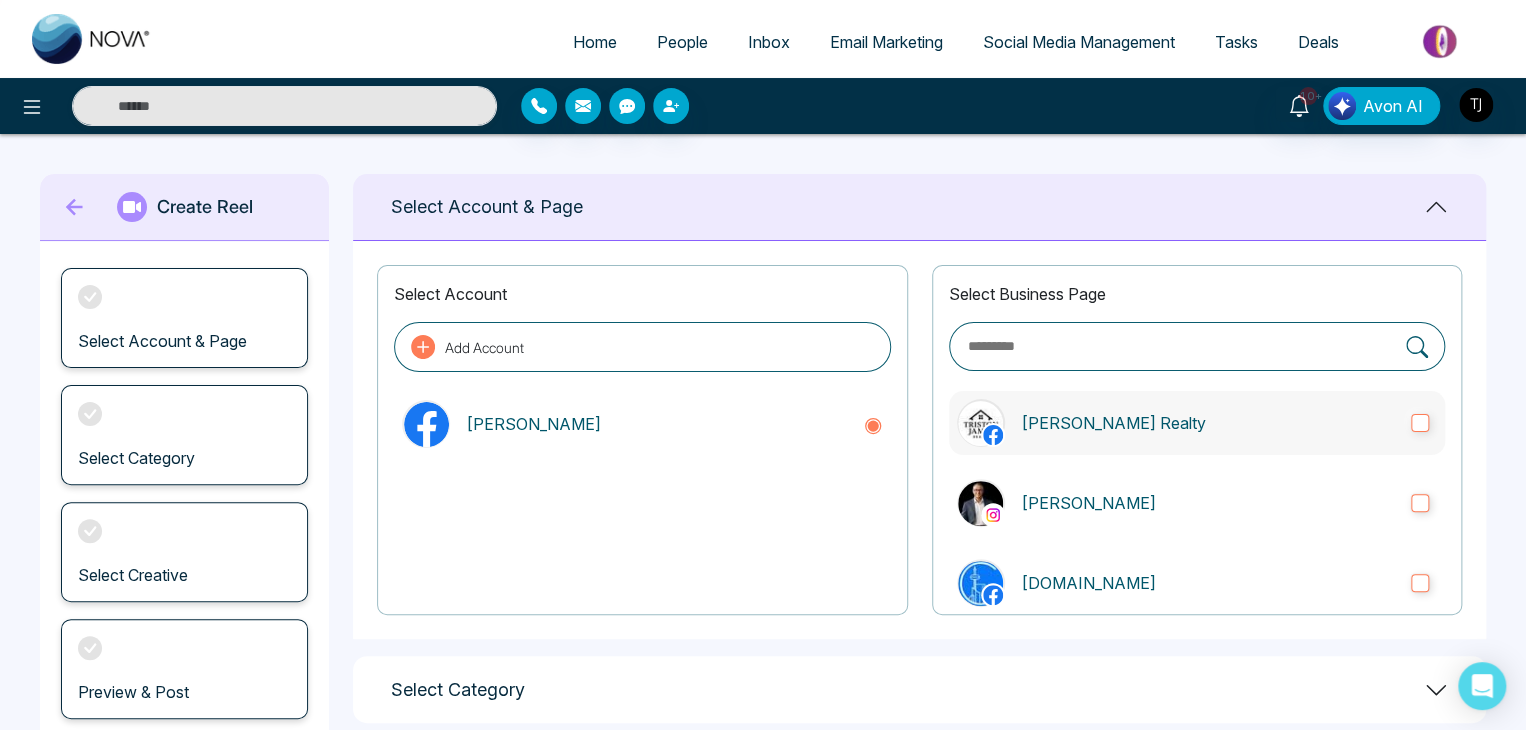 click on "[PERSON_NAME] Realty" at bounding box center (1208, 423) 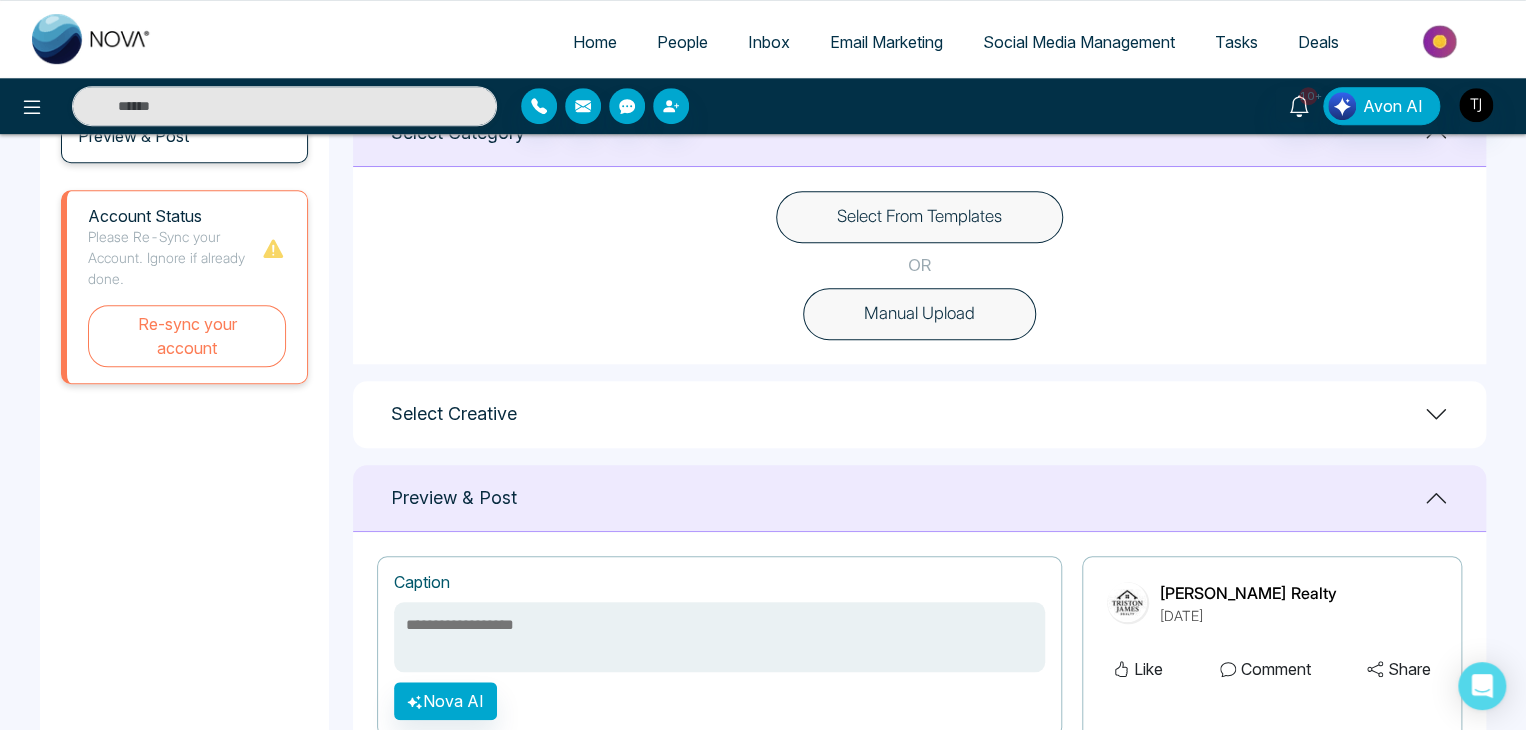scroll, scrollTop: 511, scrollLeft: 0, axis: vertical 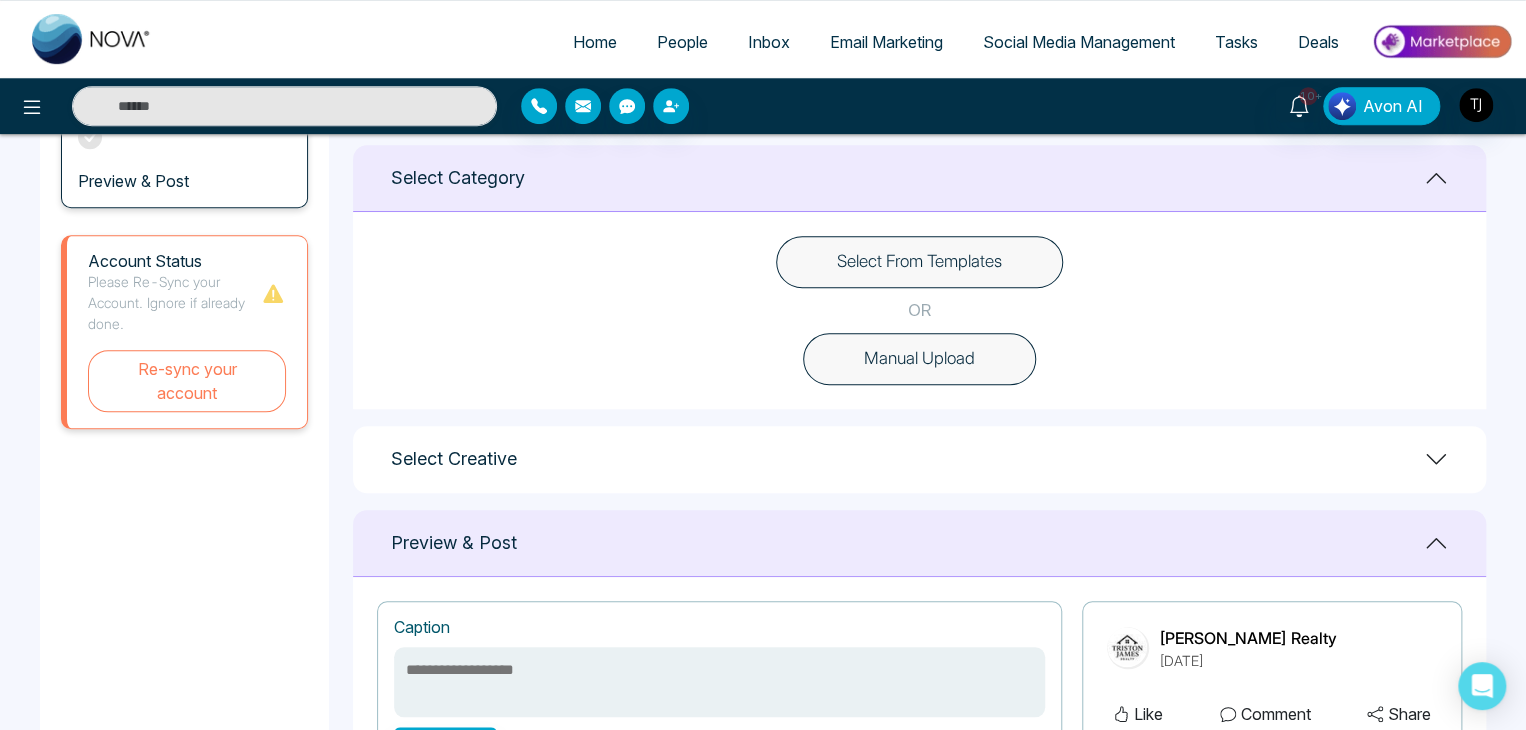 click on "Select From Templates" at bounding box center [919, 262] 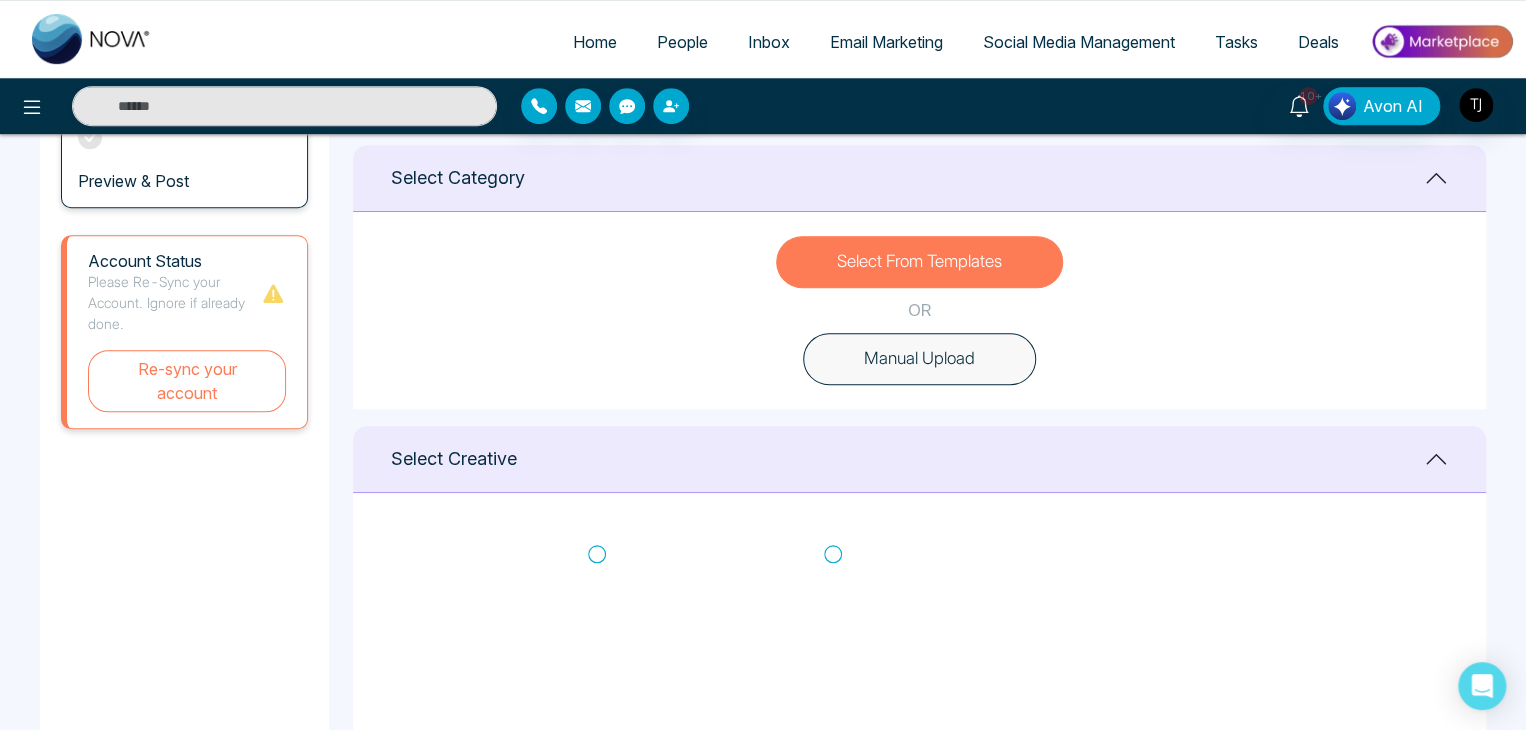 scroll, scrollTop: 486, scrollLeft: 0, axis: vertical 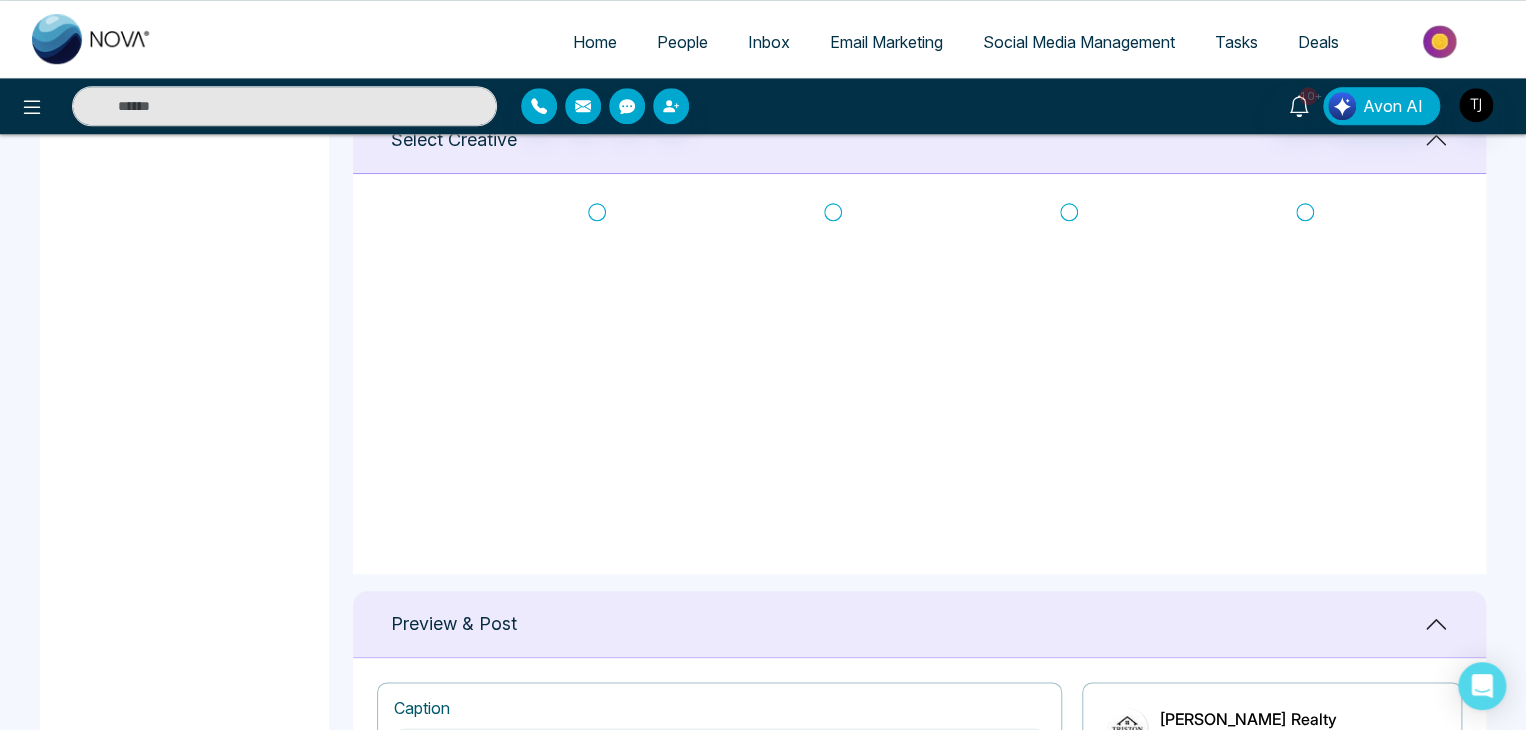 click 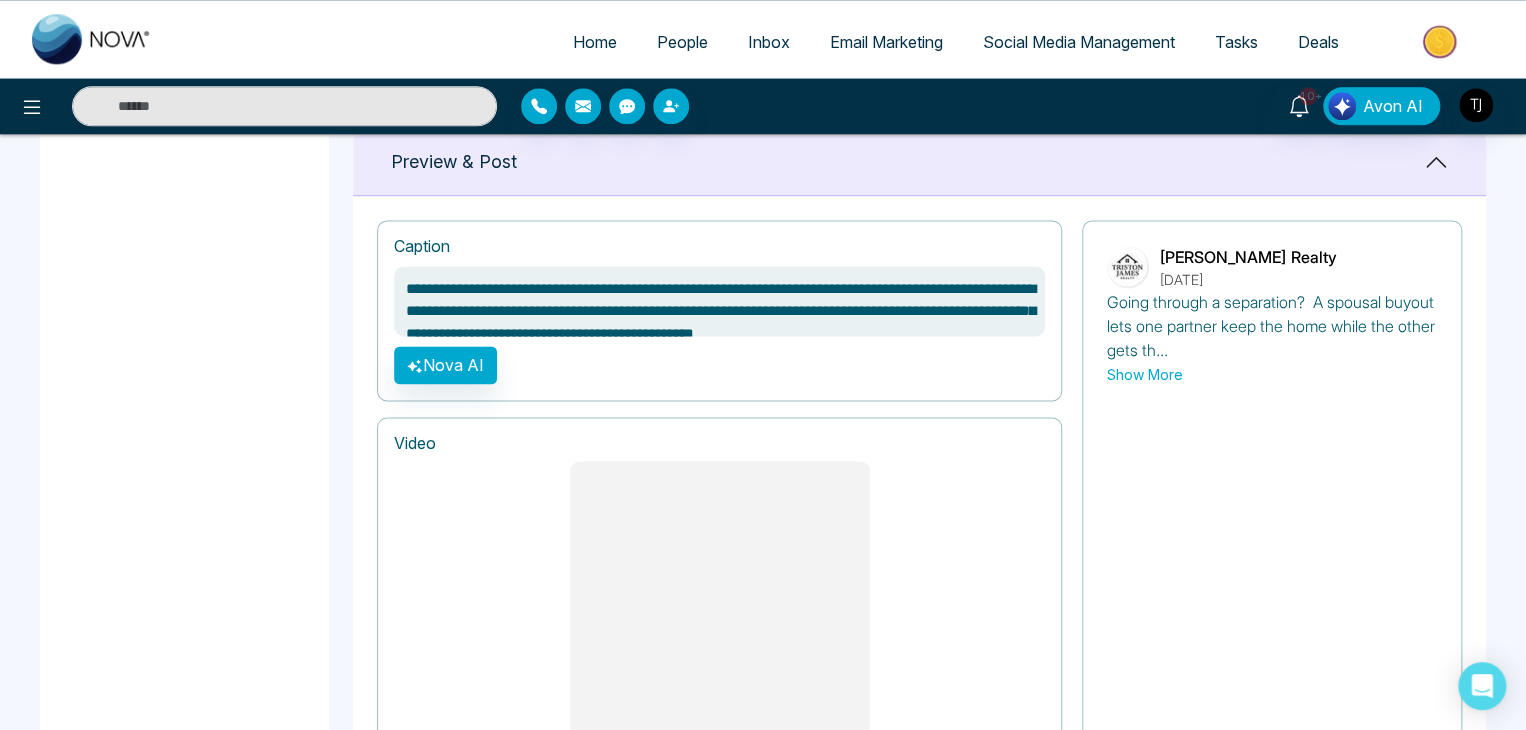 scroll, scrollTop: 1291, scrollLeft: 0, axis: vertical 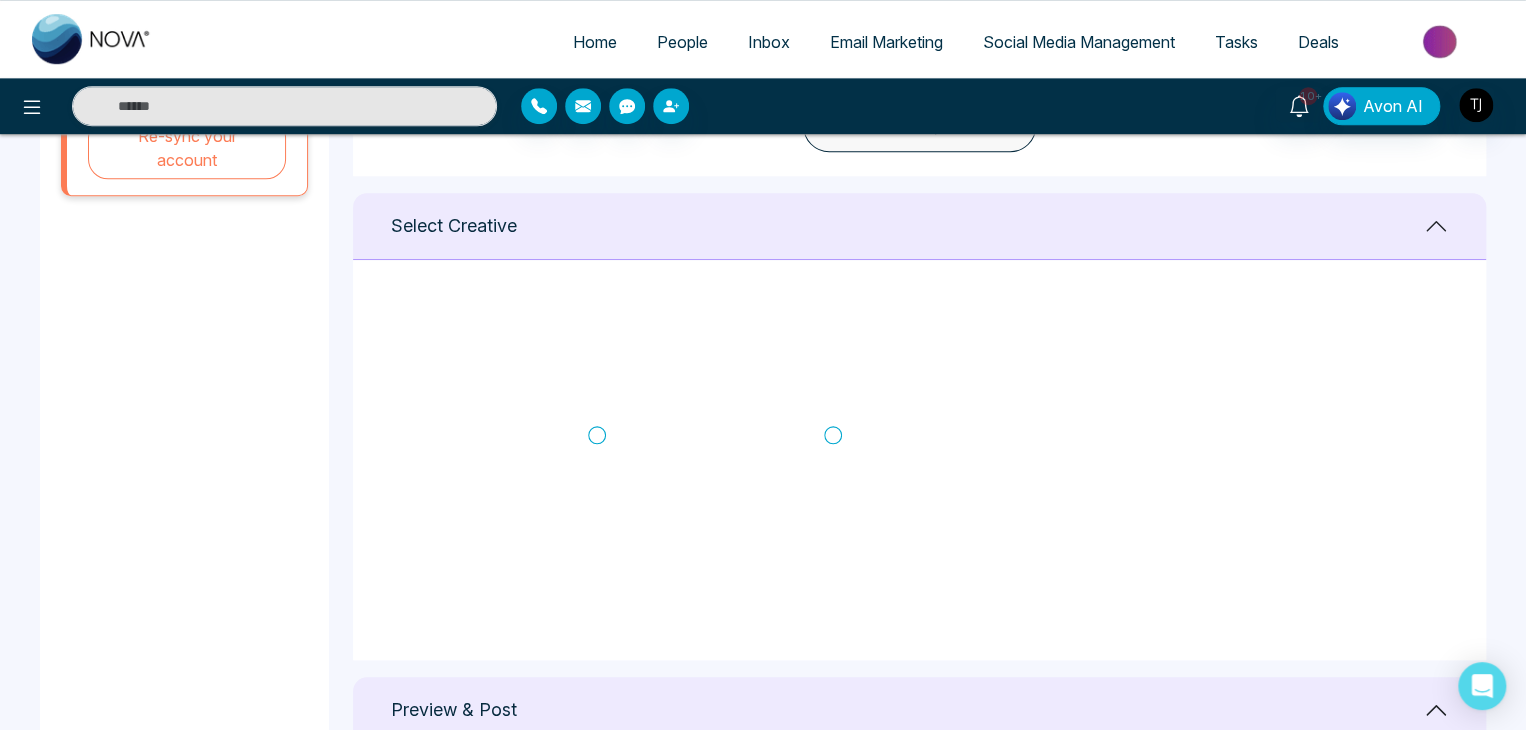 click 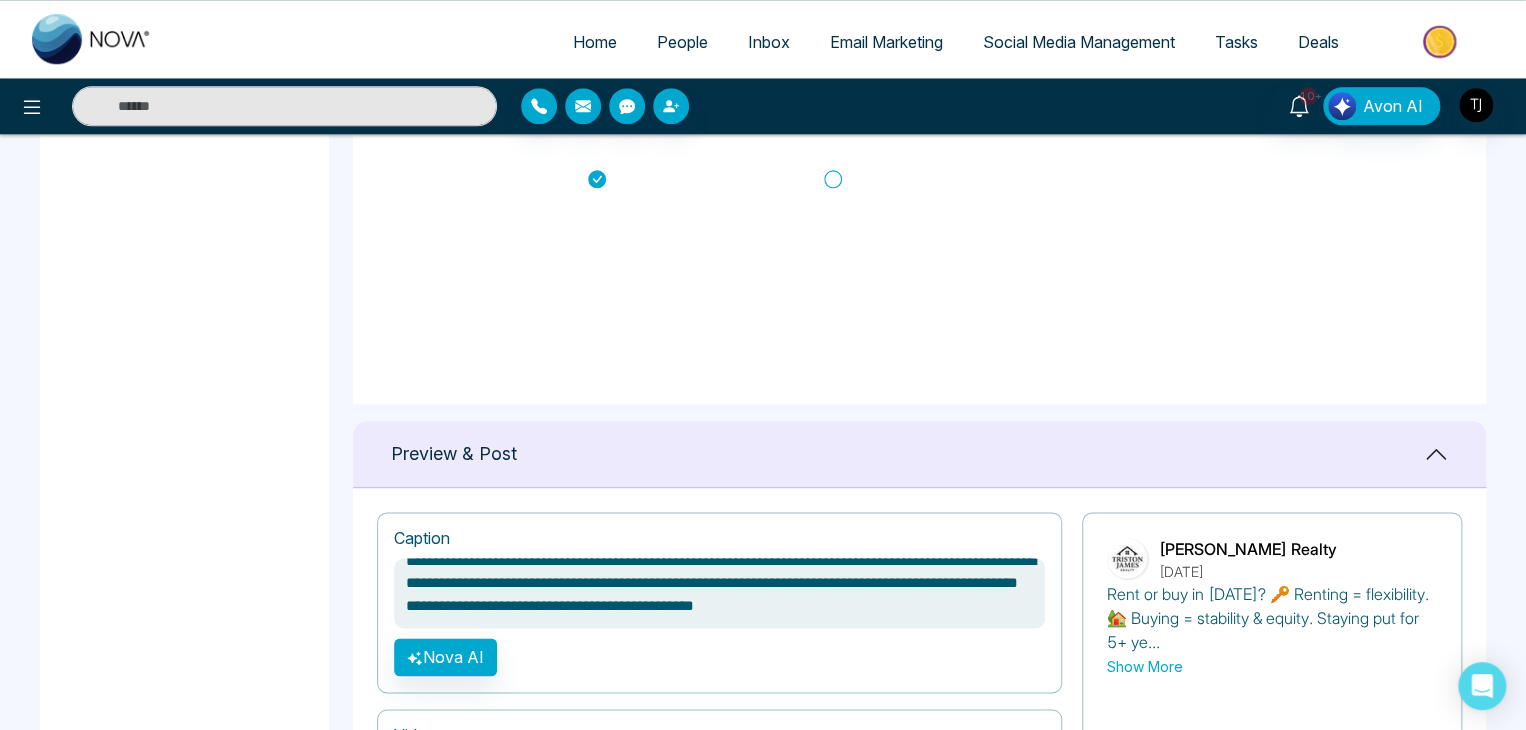 scroll, scrollTop: 994, scrollLeft: 0, axis: vertical 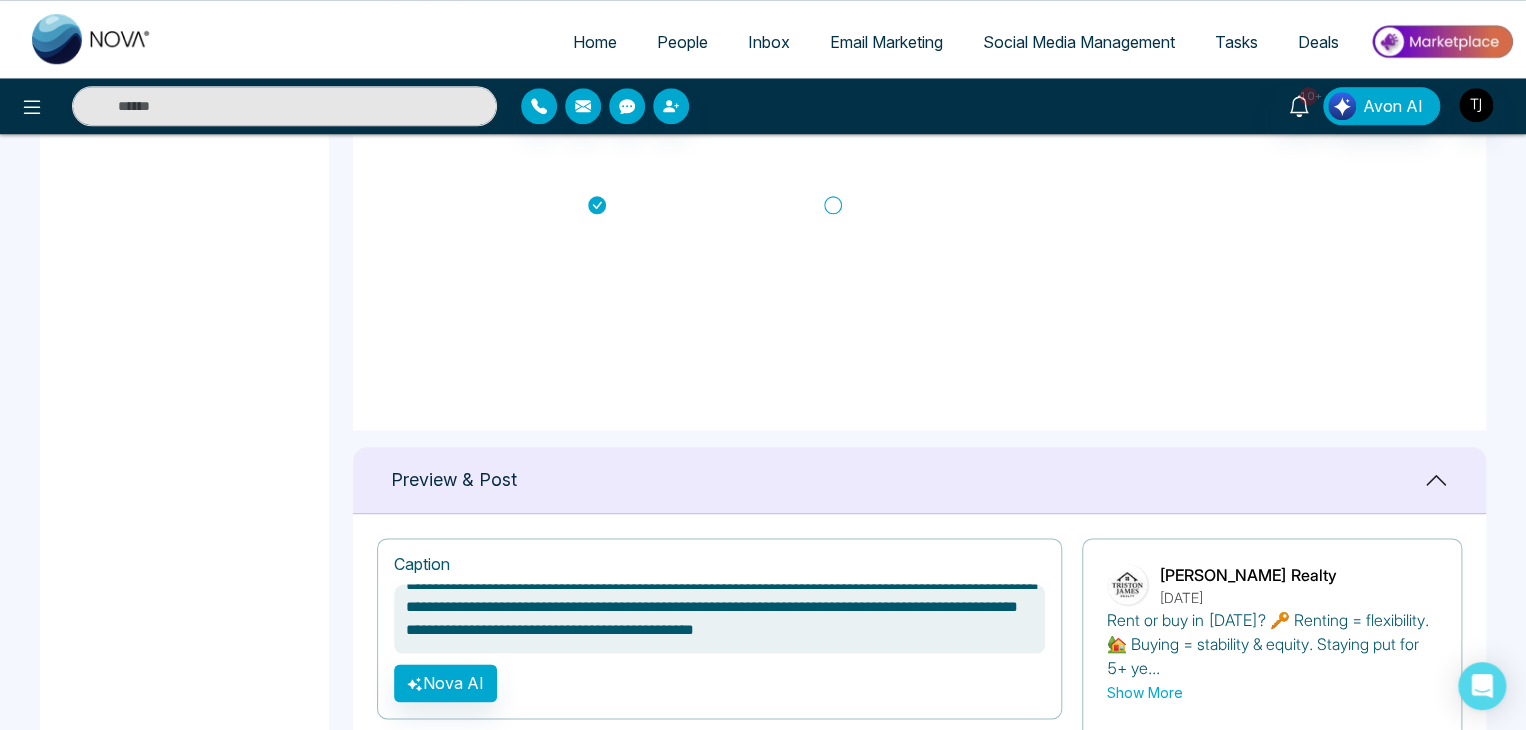 click at bounding box center [833, 205] 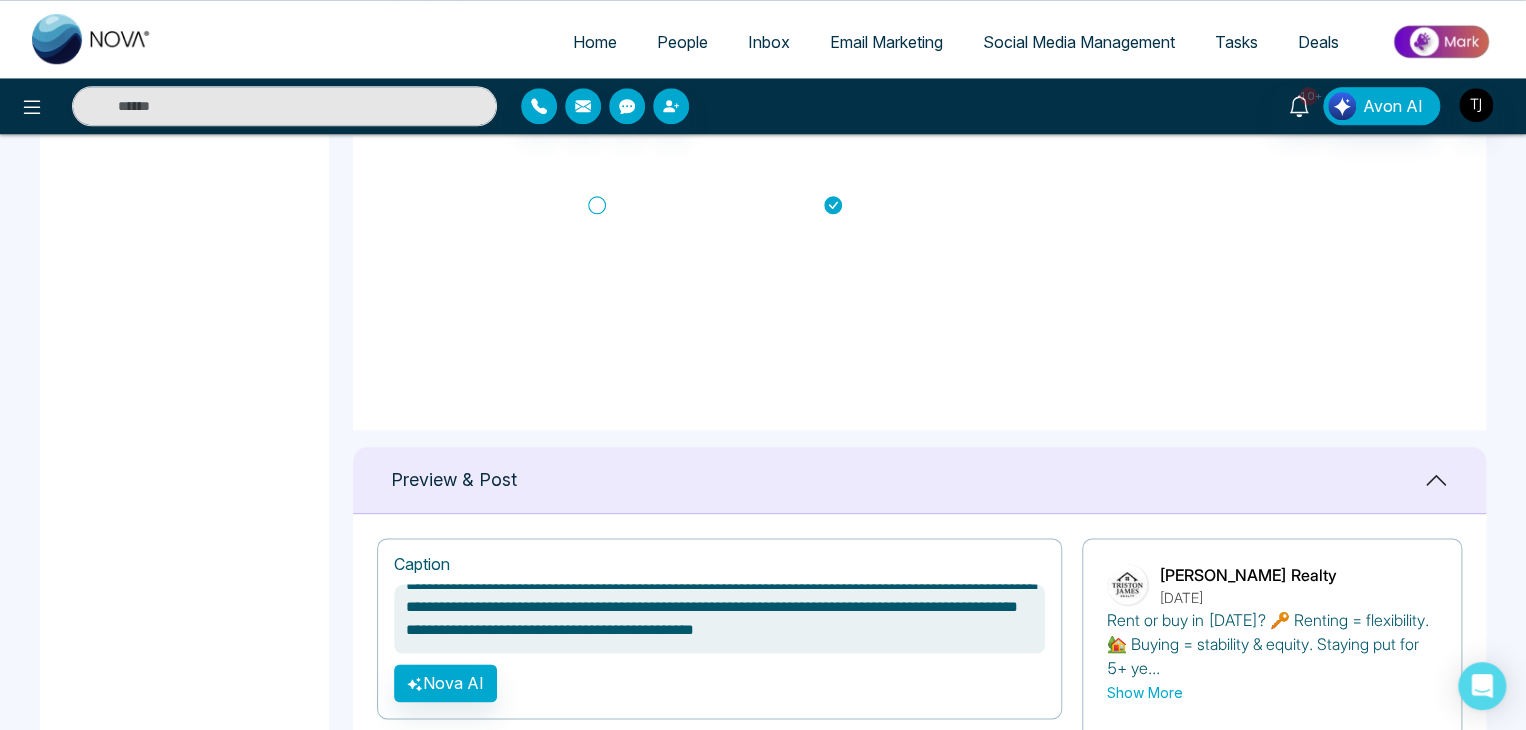 type on "**********" 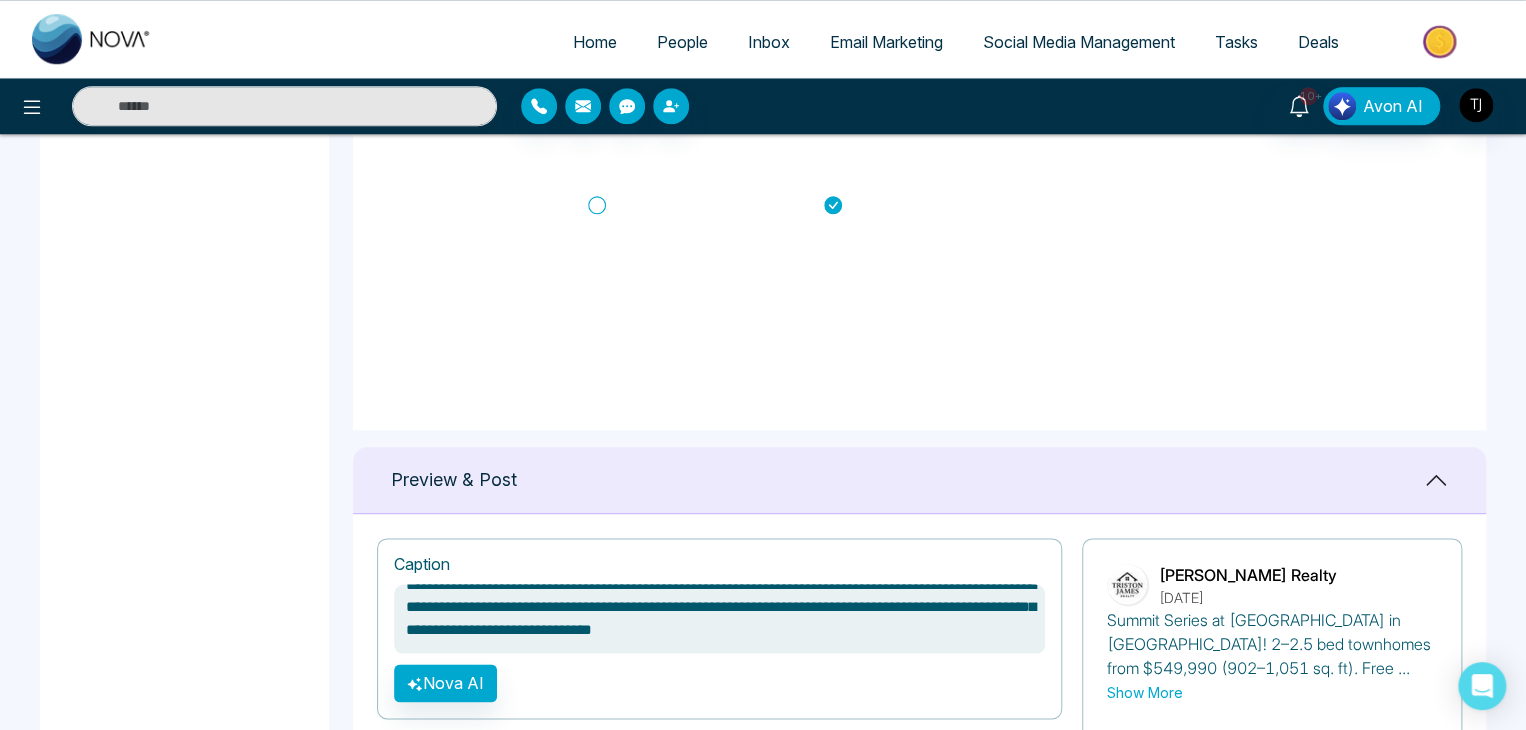 scroll, scrollTop: 20, scrollLeft: 0, axis: vertical 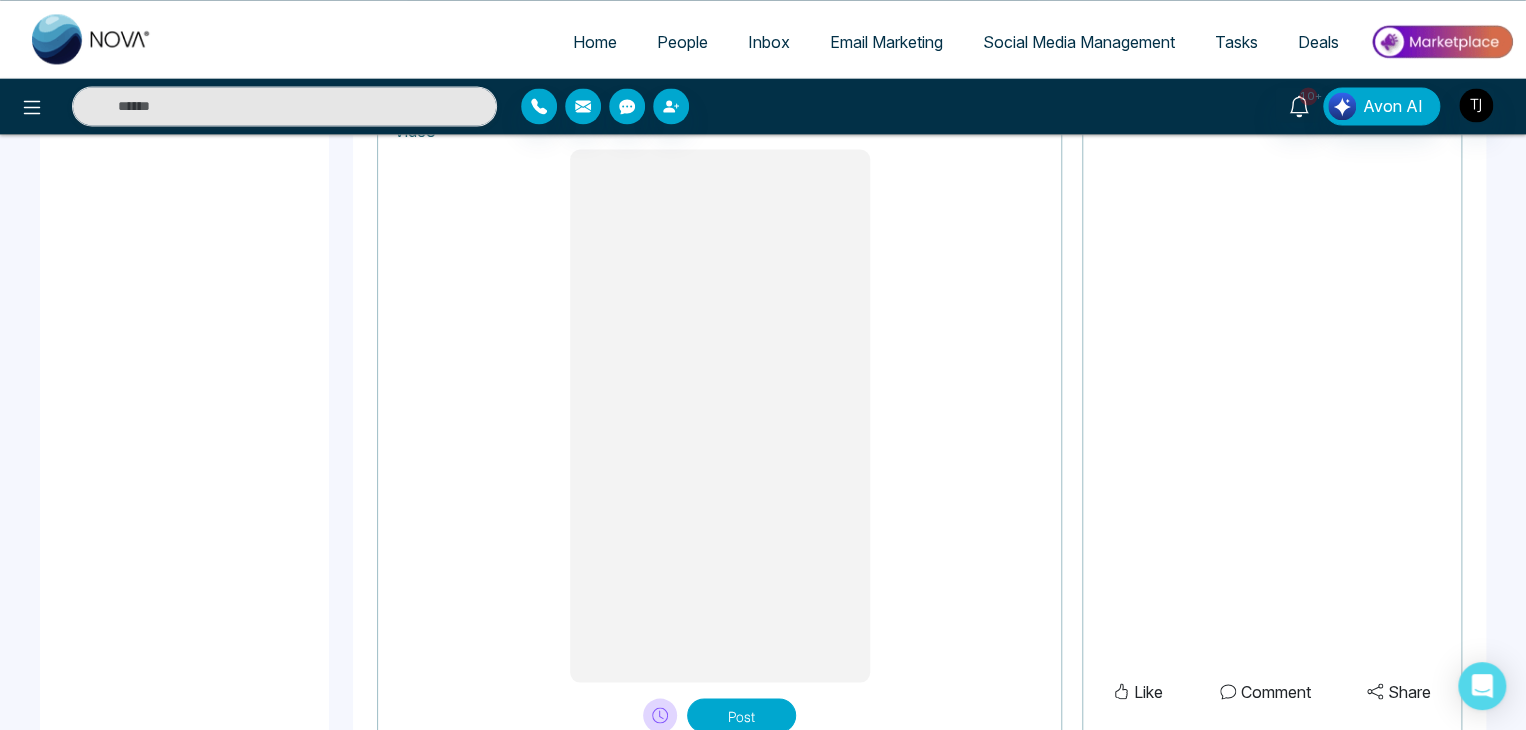 click on "Triston James Realty July 23rd, 2025 Summit Series at Arbor West in Brampton! 2–2.5 bed townhomes from $549,990 (902–1,051 sq. ft). Free ... Show More Like Comment Share" at bounding box center [1272, 329] 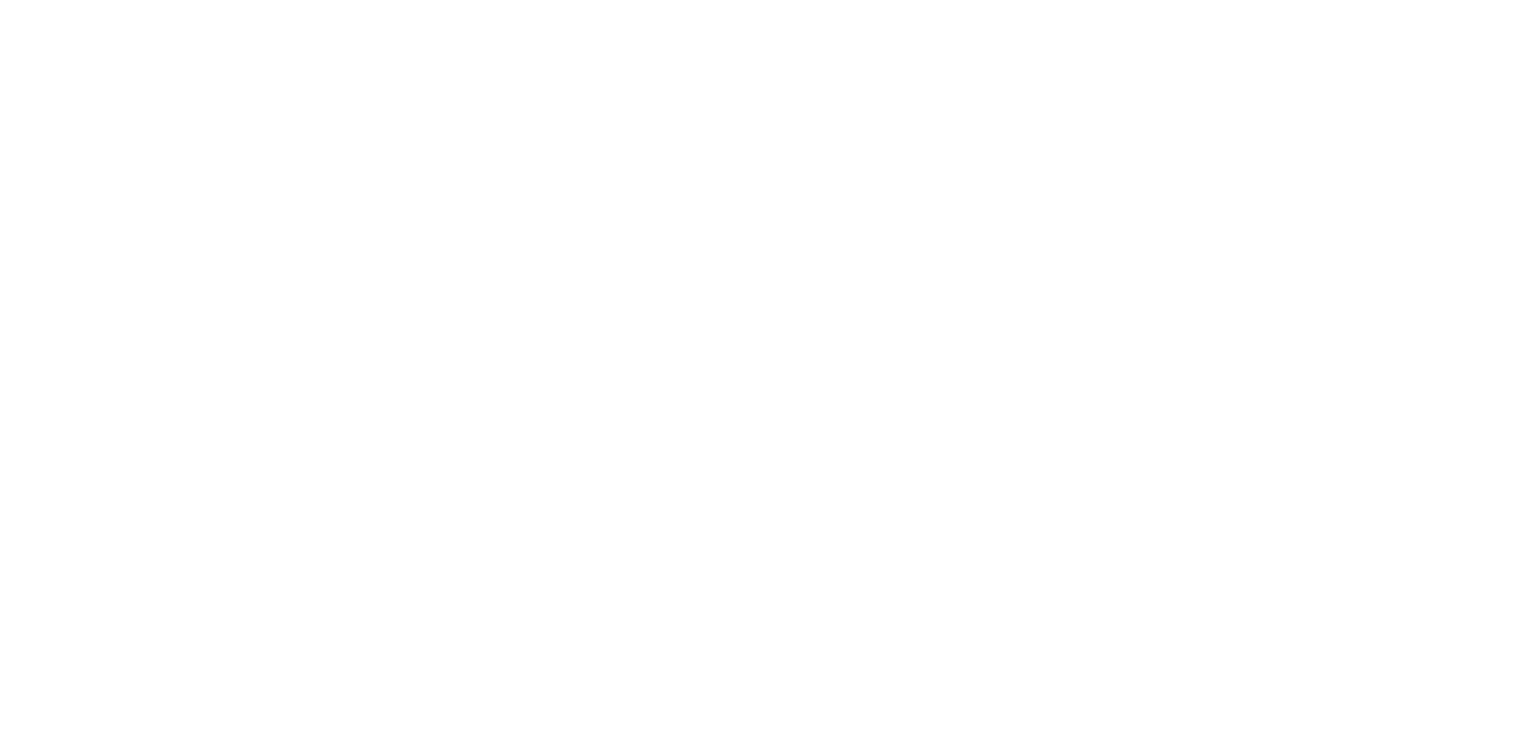 scroll, scrollTop: 0, scrollLeft: 0, axis: both 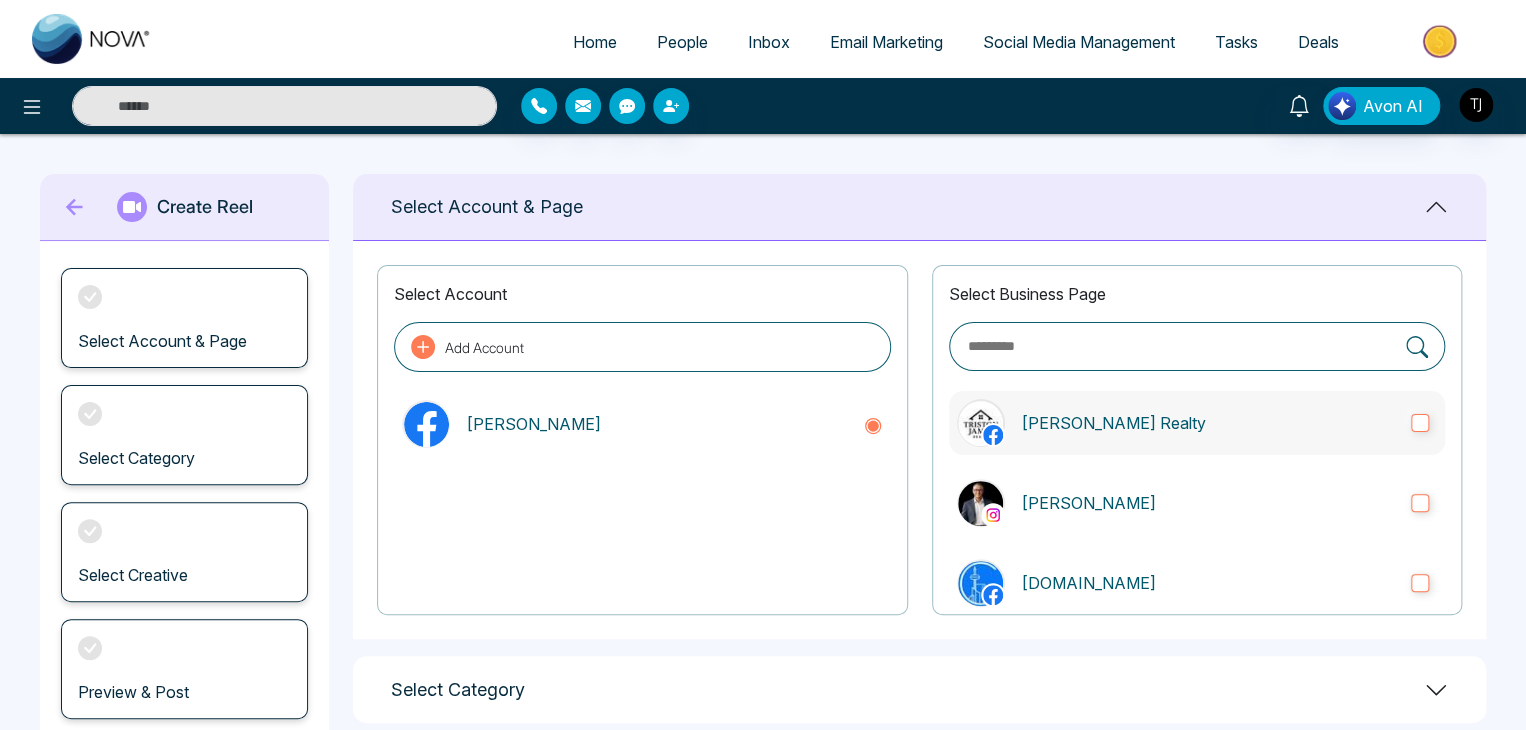 click on "[PERSON_NAME] Realty" at bounding box center (1197, 423) 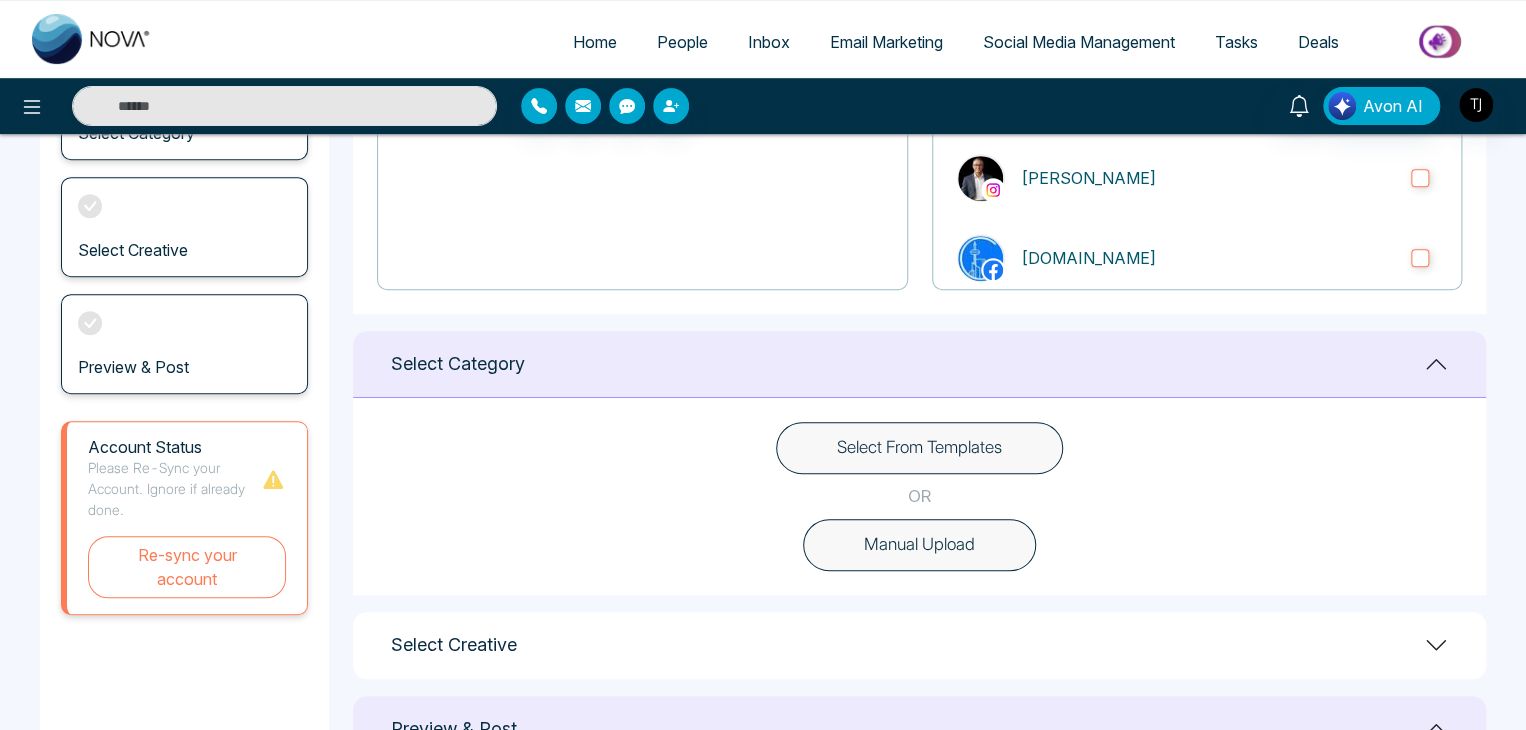 scroll, scrollTop: 311, scrollLeft: 0, axis: vertical 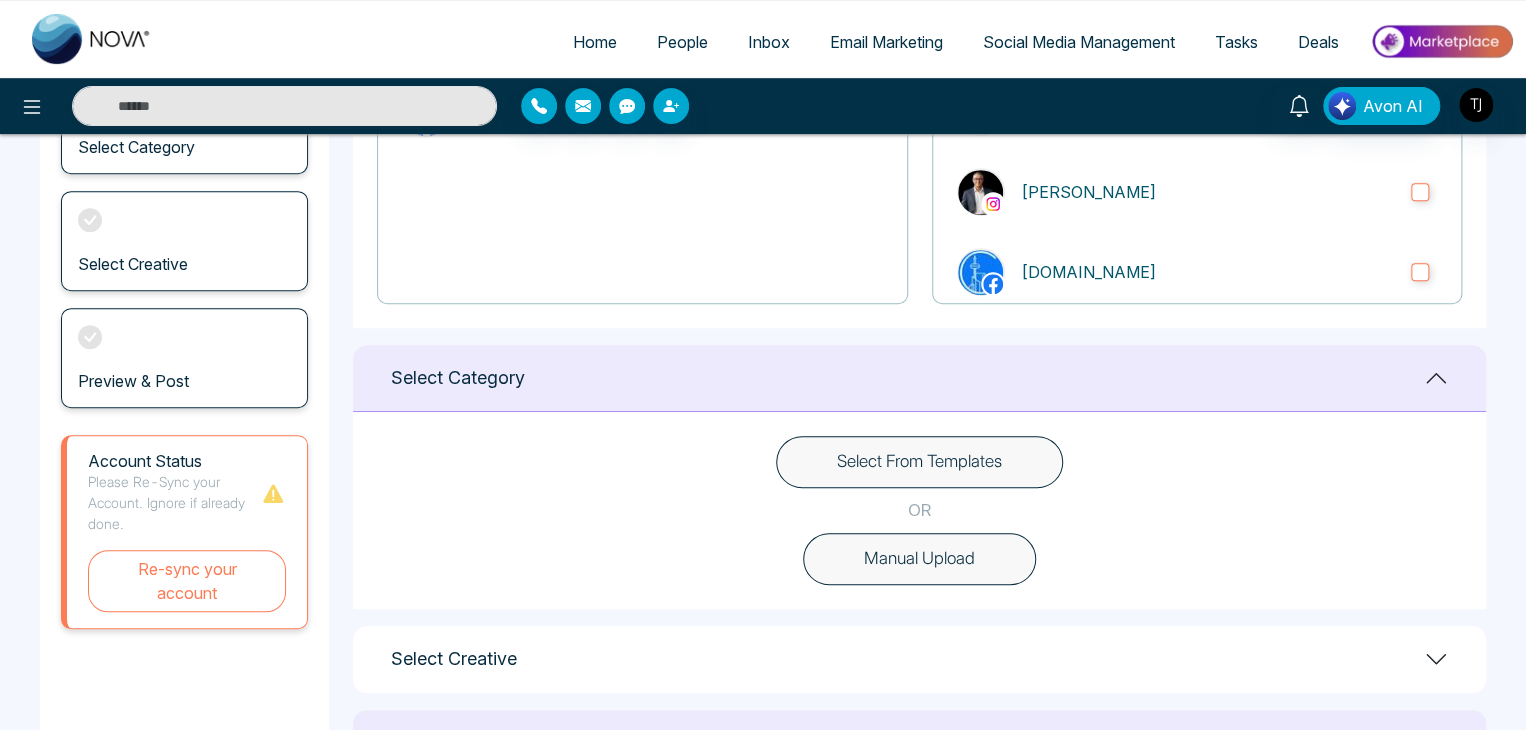 click on "Select From Templates" at bounding box center (919, 462) 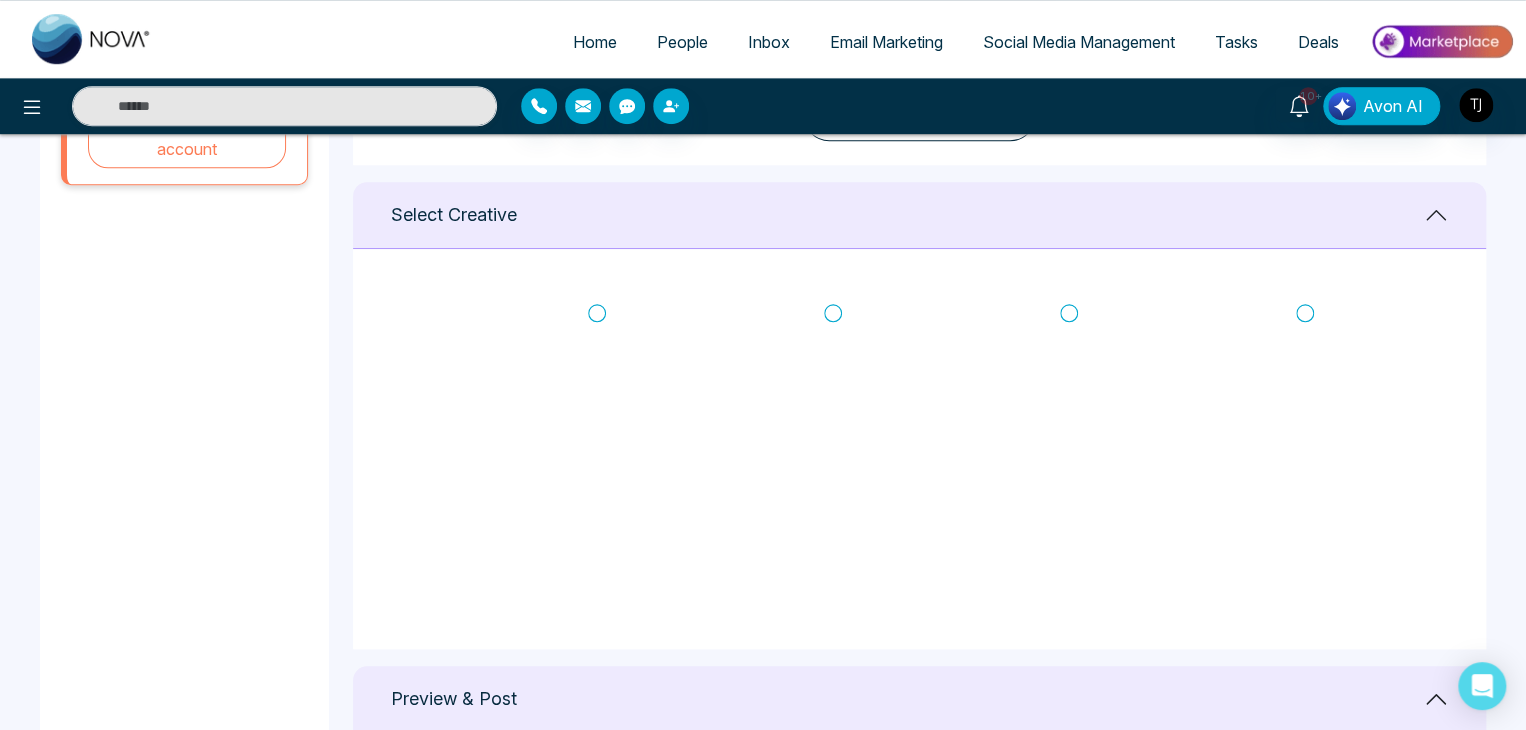 scroll, scrollTop: 768, scrollLeft: 0, axis: vertical 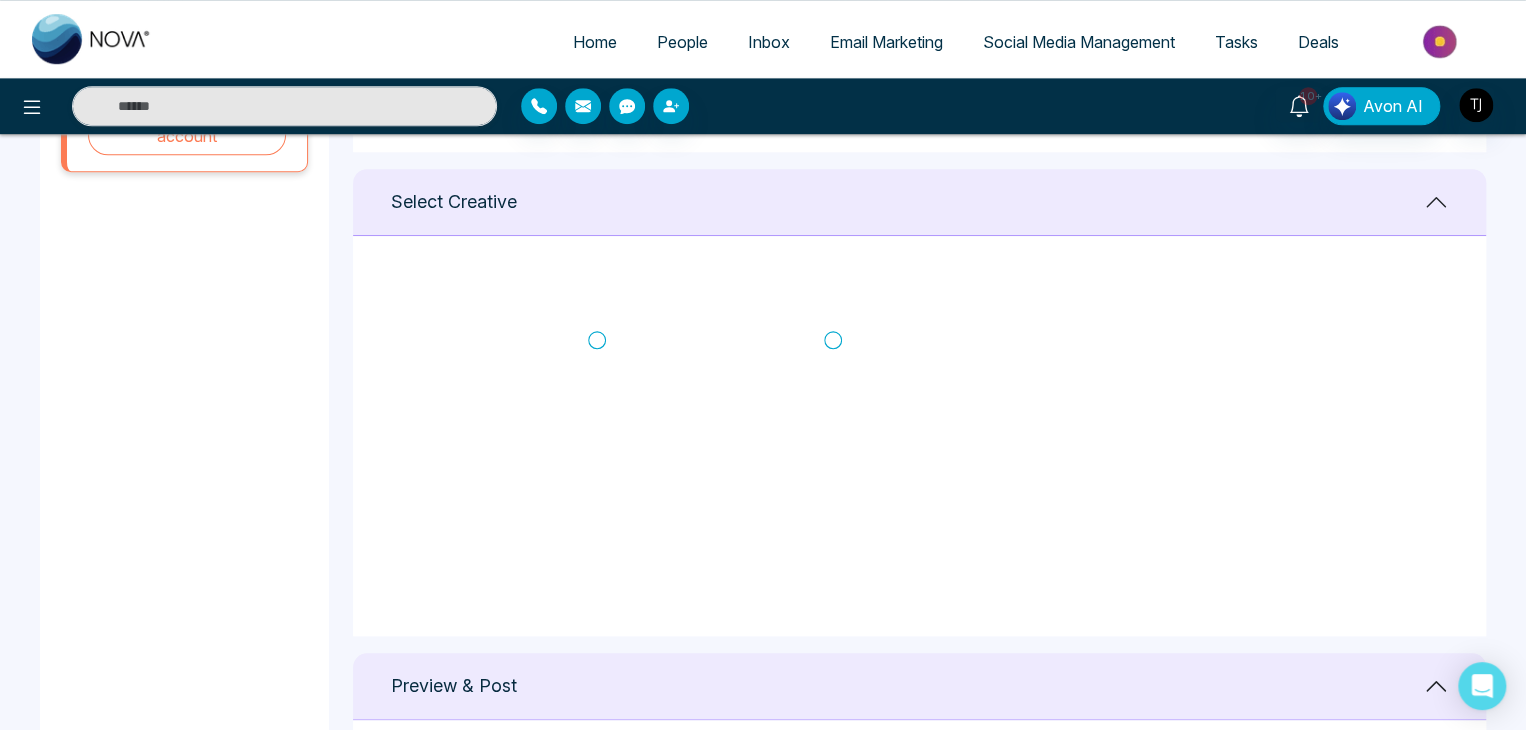 click 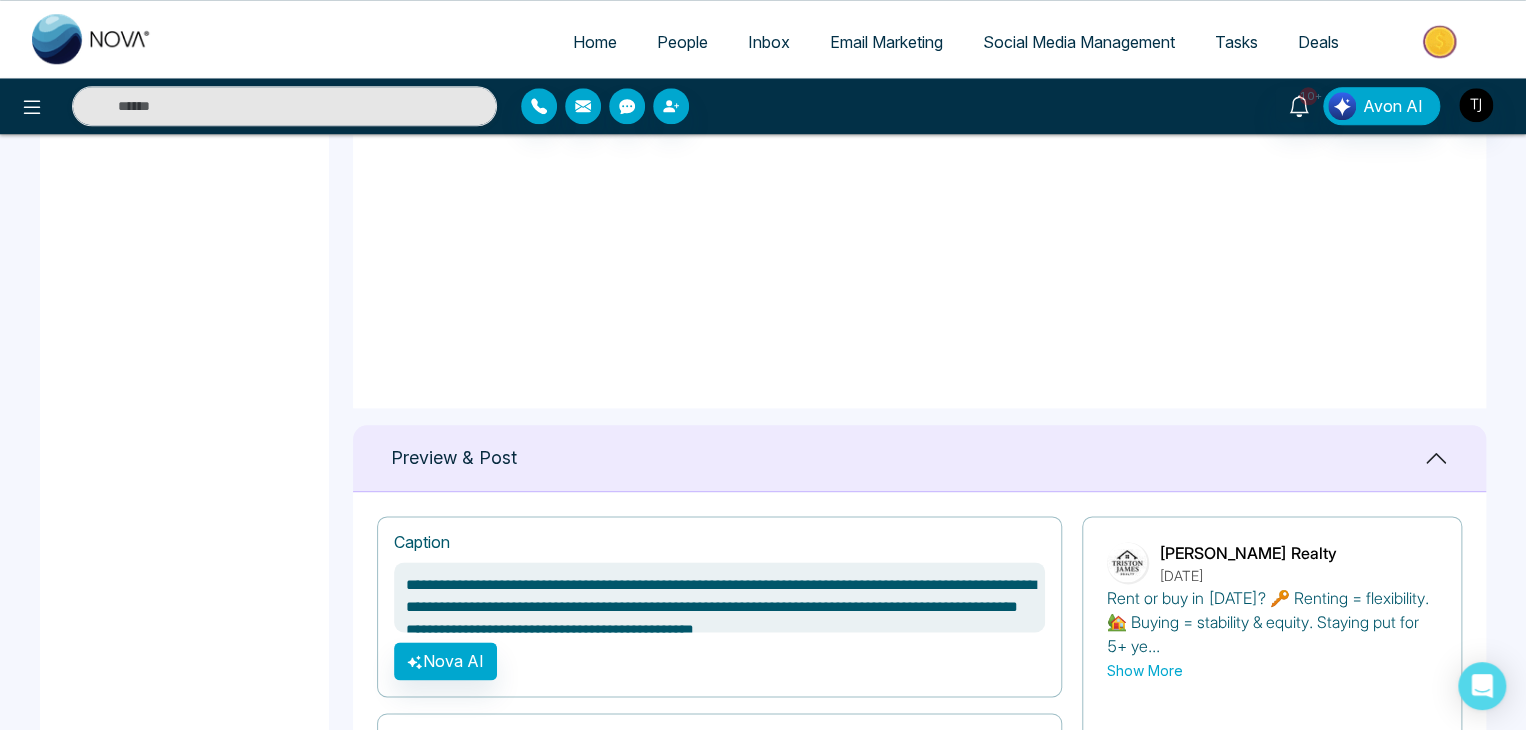 scroll, scrollTop: 987, scrollLeft: 0, axis: vertical 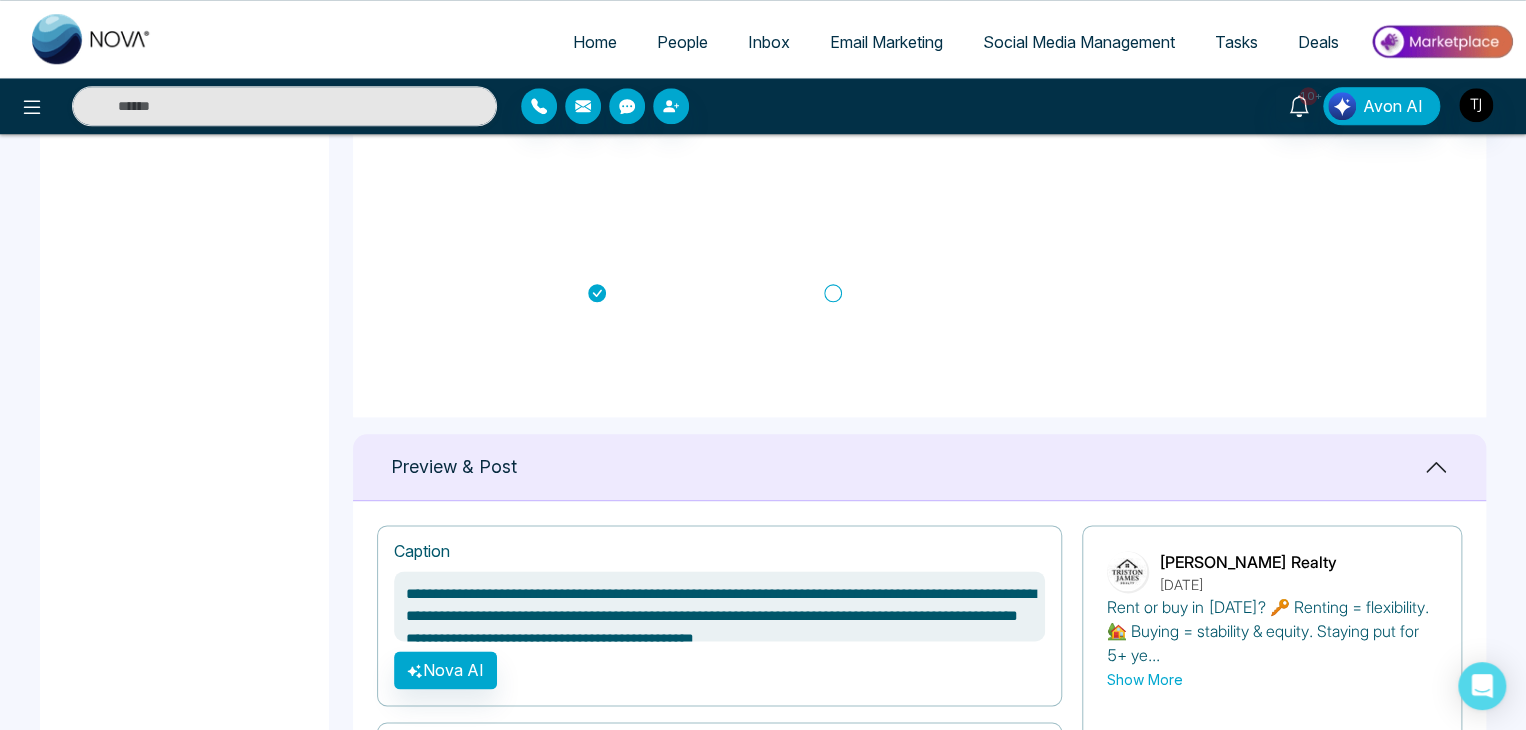 click 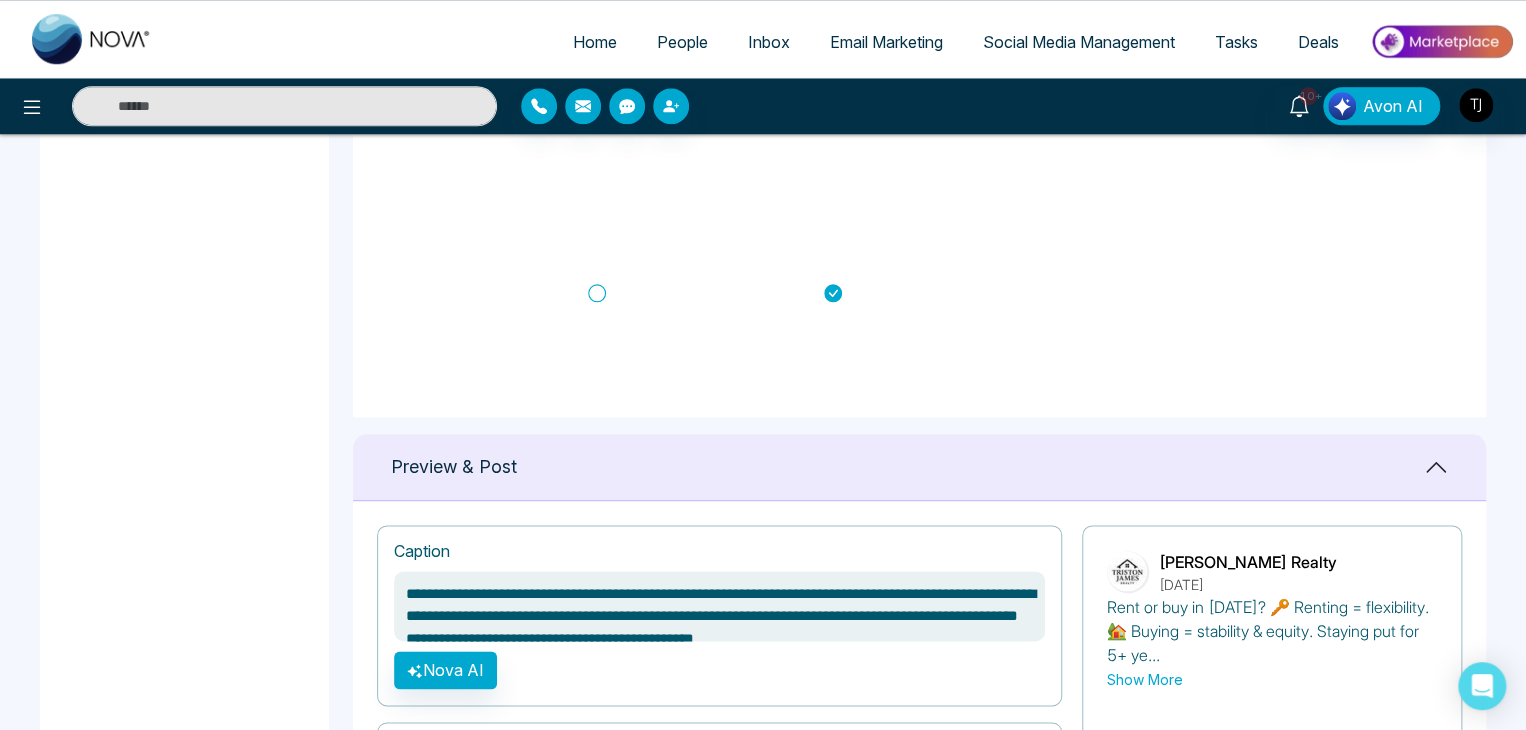type on "**********" 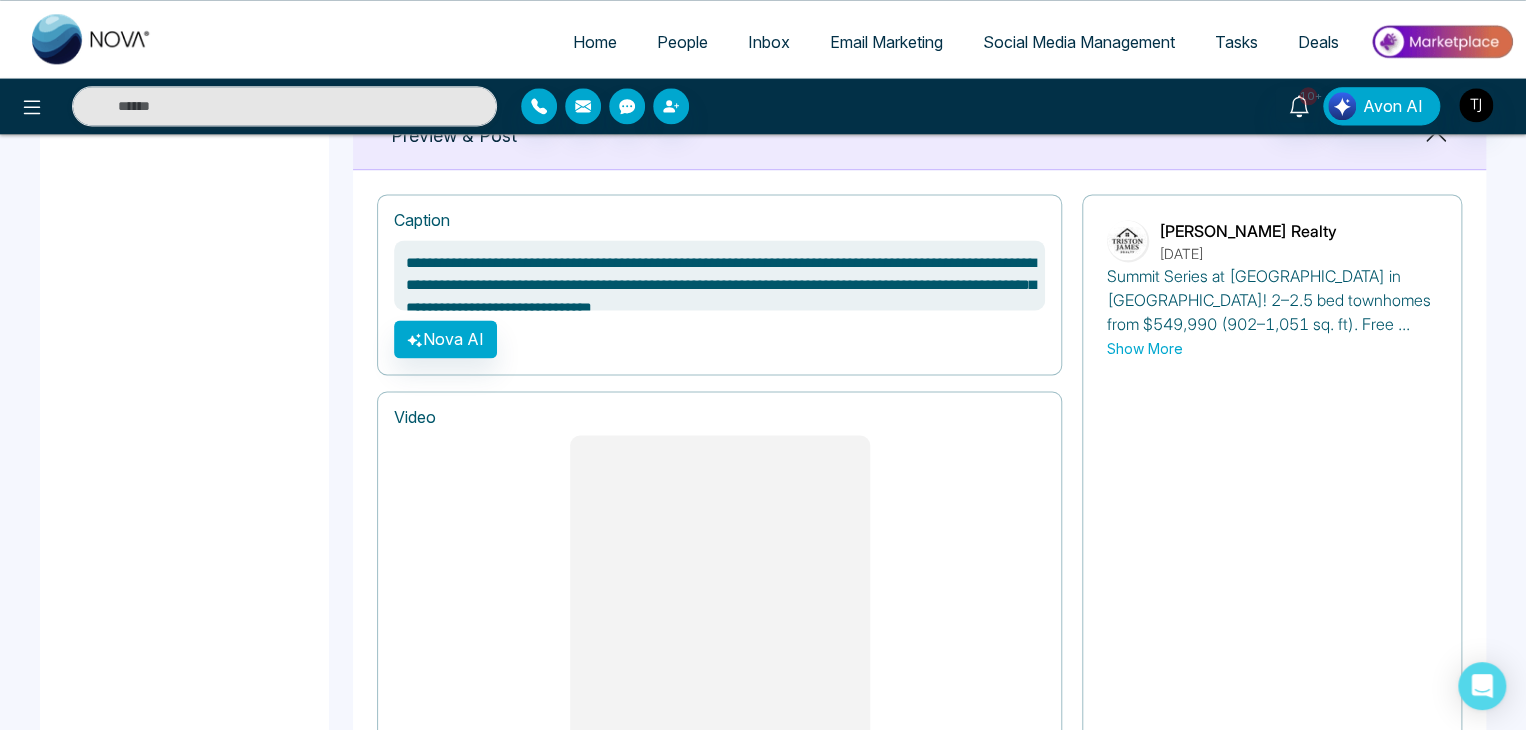 scroll, scrollTop: 1273, scrollLeft: 0, axis: vertical 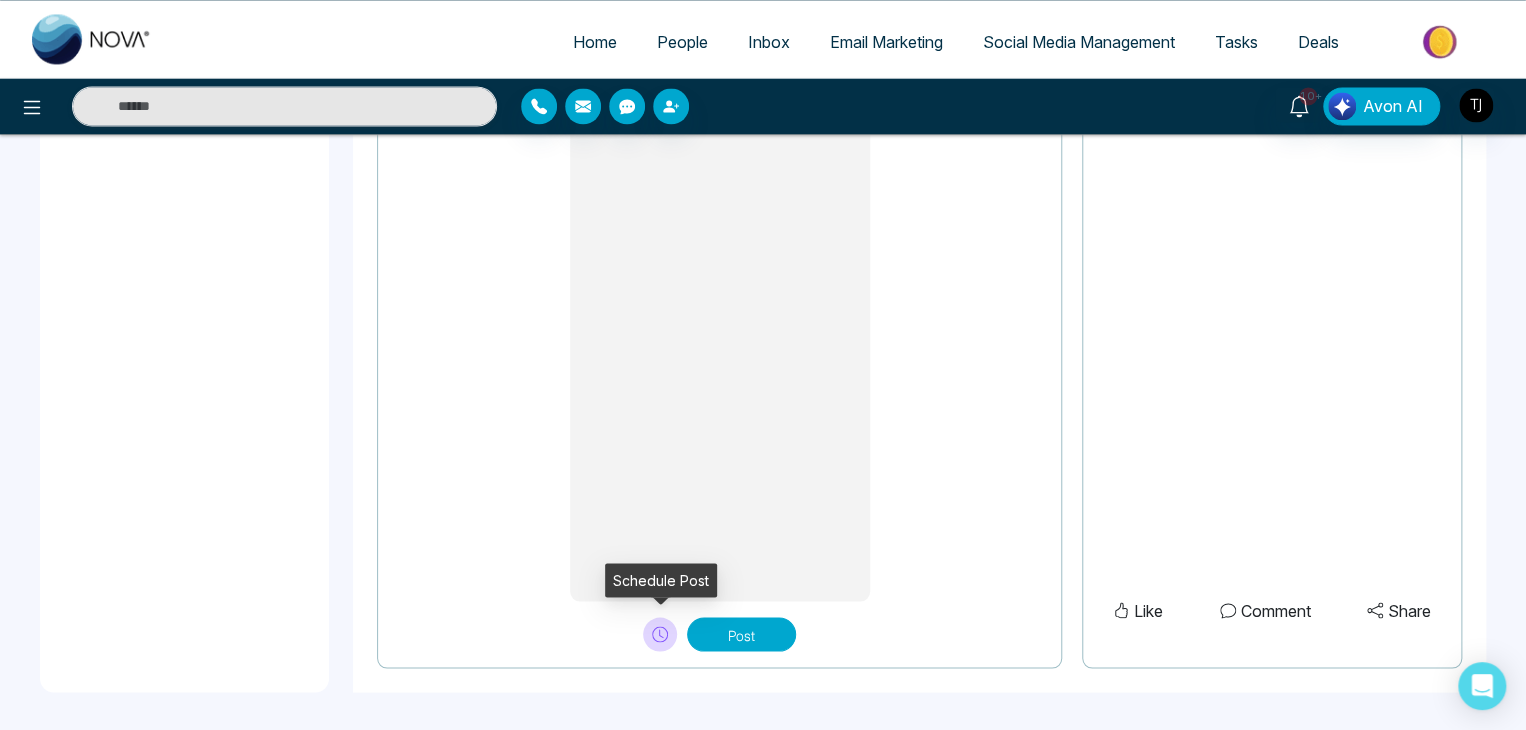 click 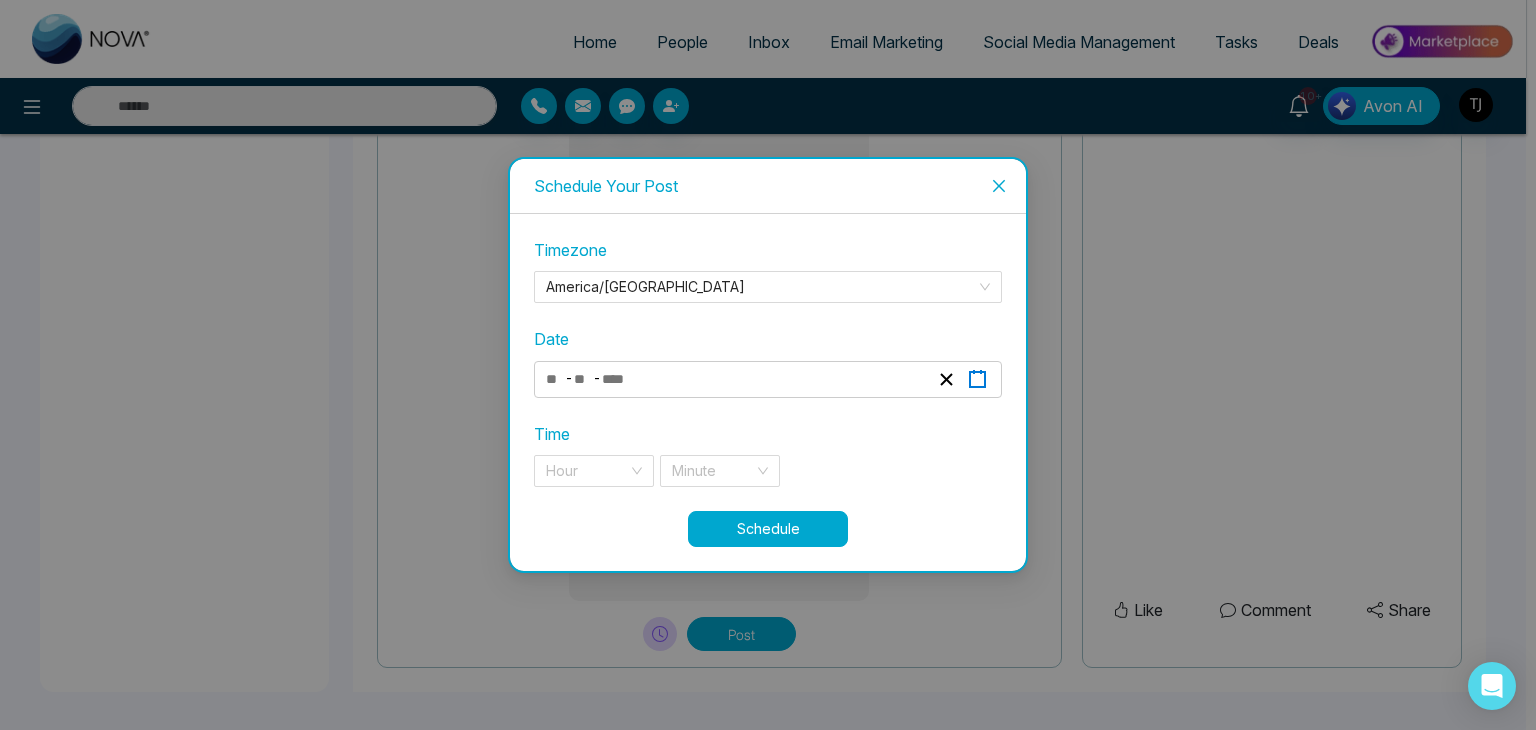 click at bounding box center [977, 379] 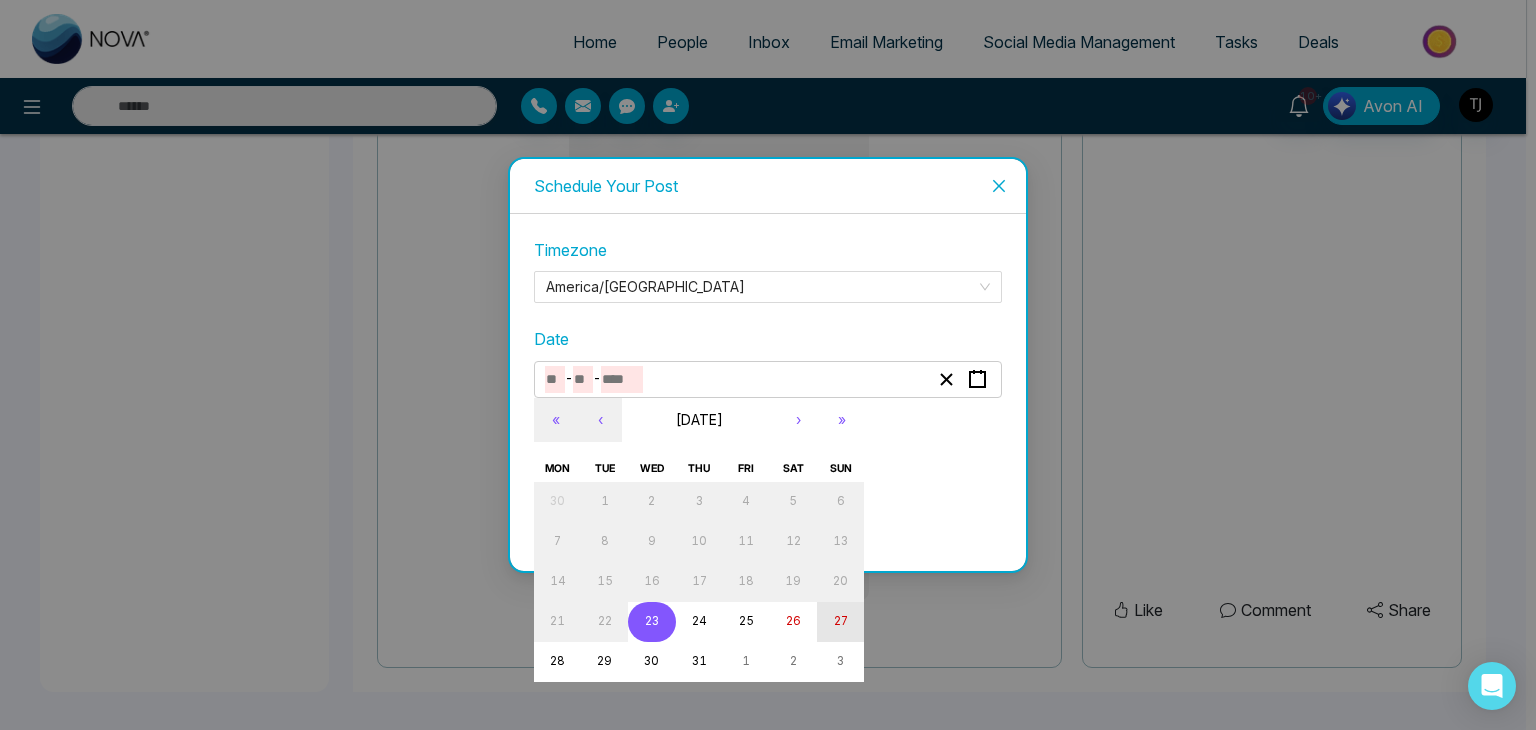 click on "27" at bounding box center (840, 622) 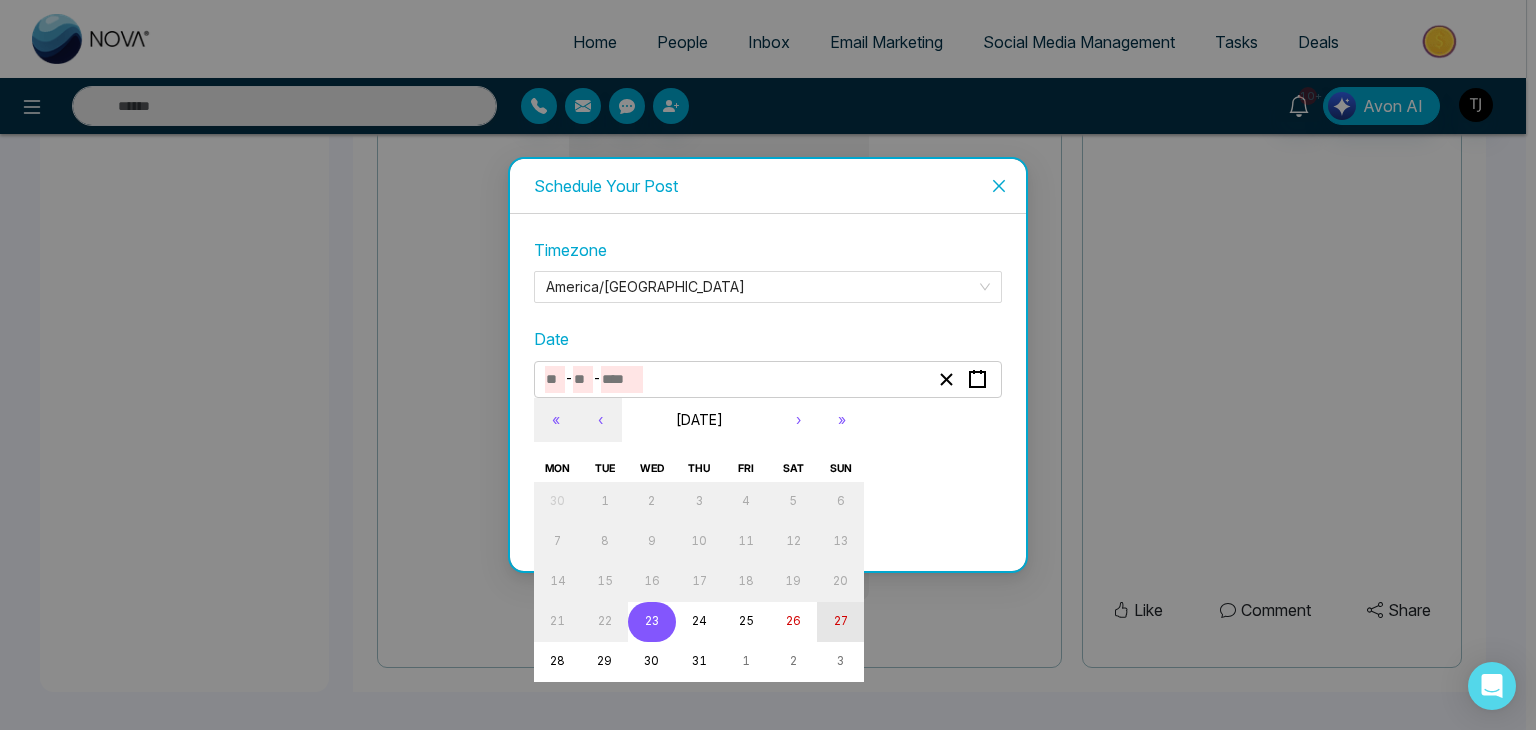 type on "*" 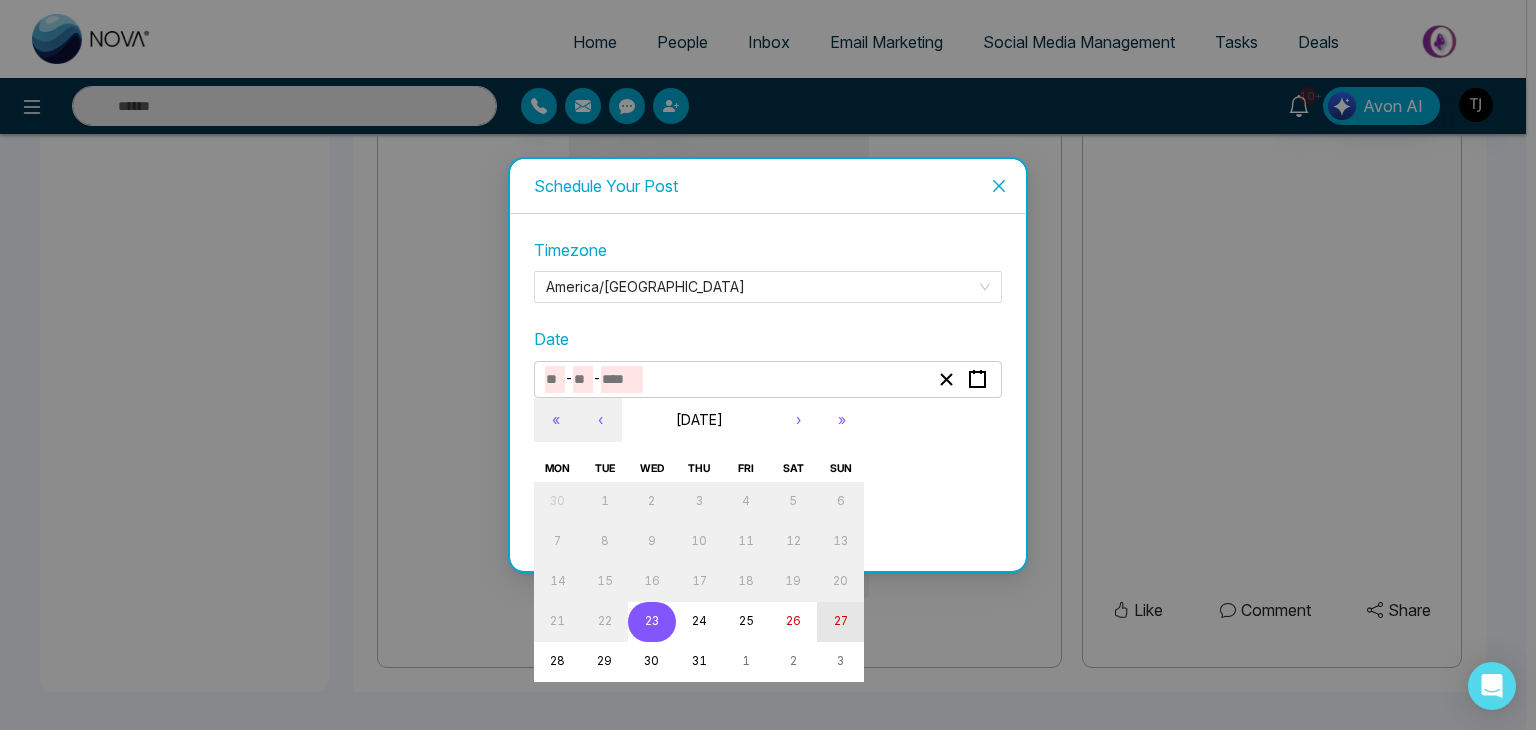 type on "**" 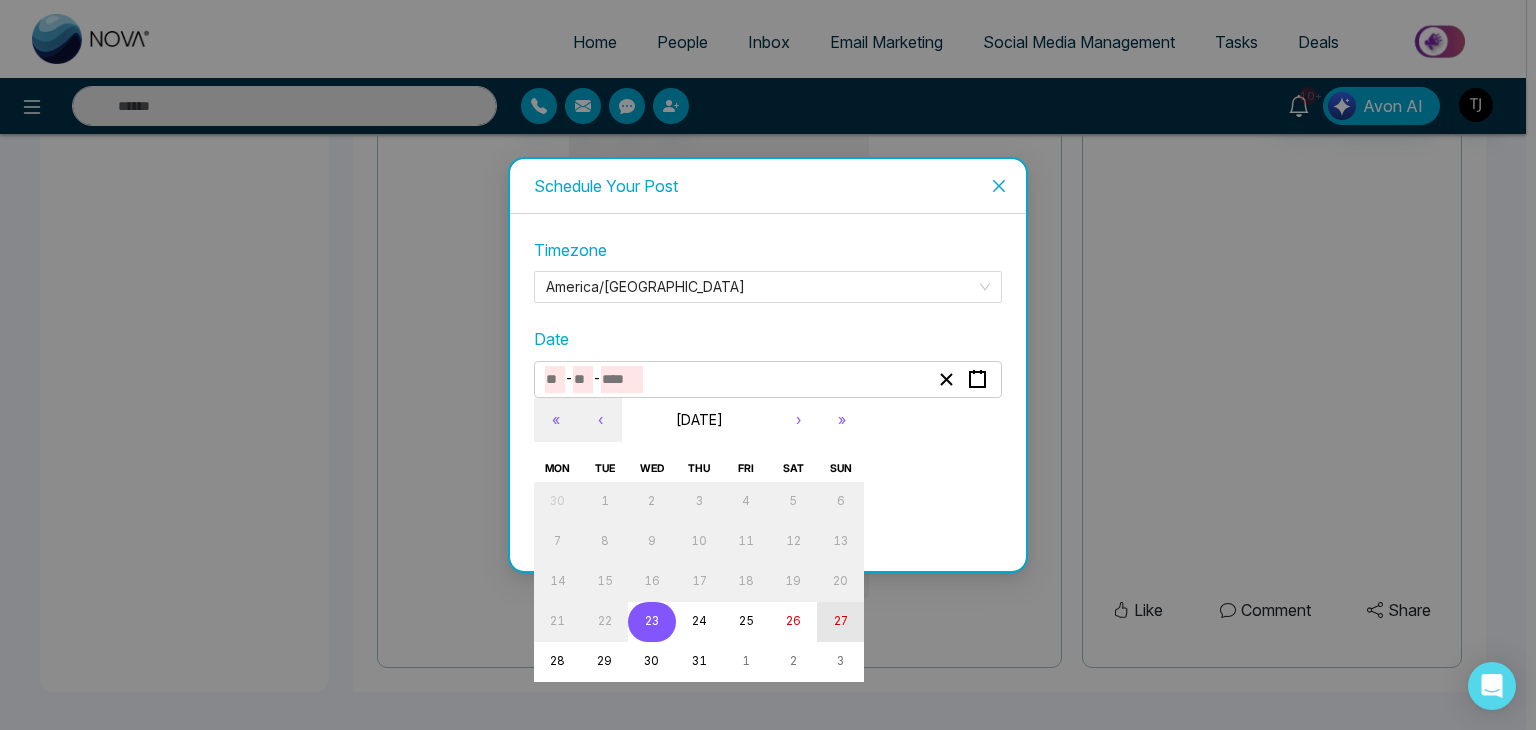 type on "****" 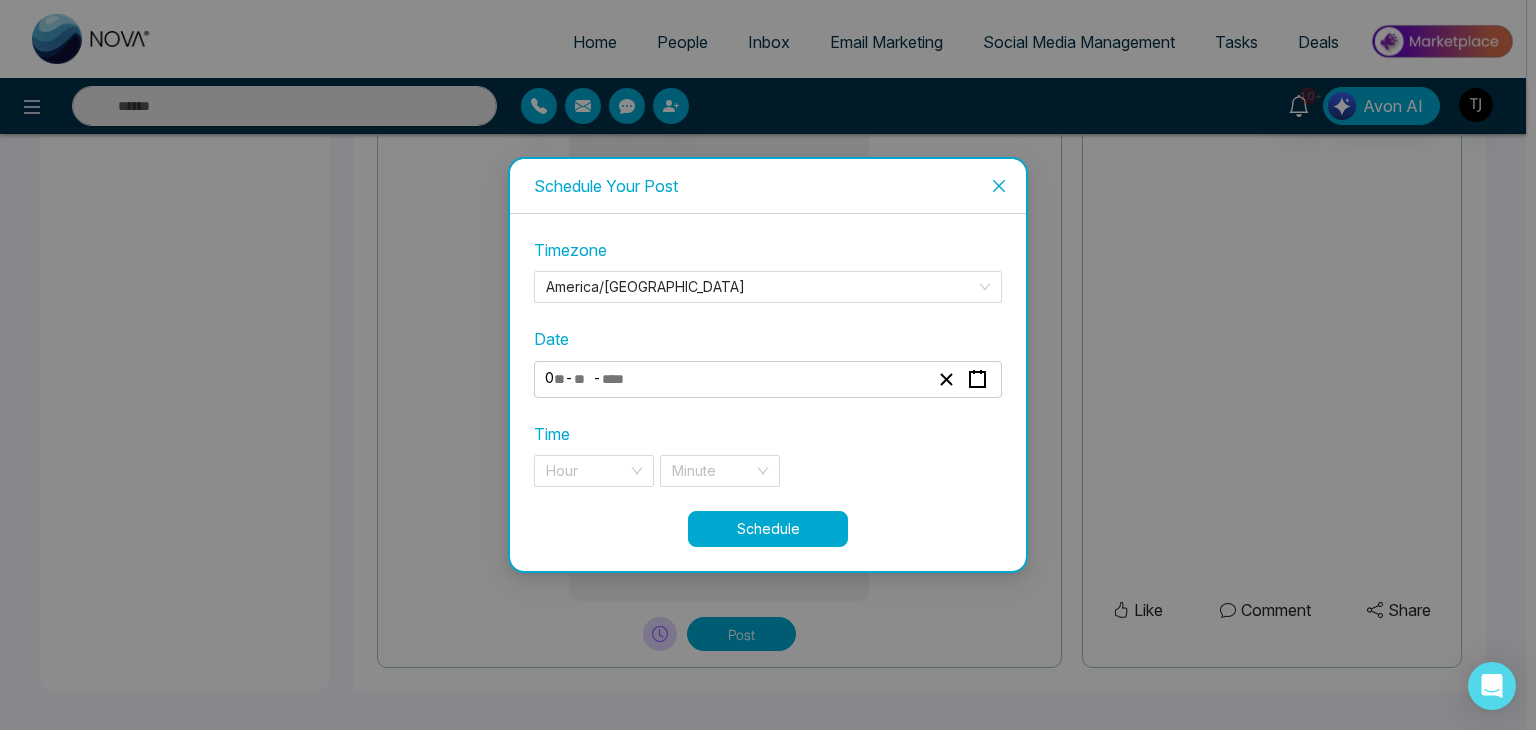 click on "Time Hour Minute" at bounding box center [768, 454] 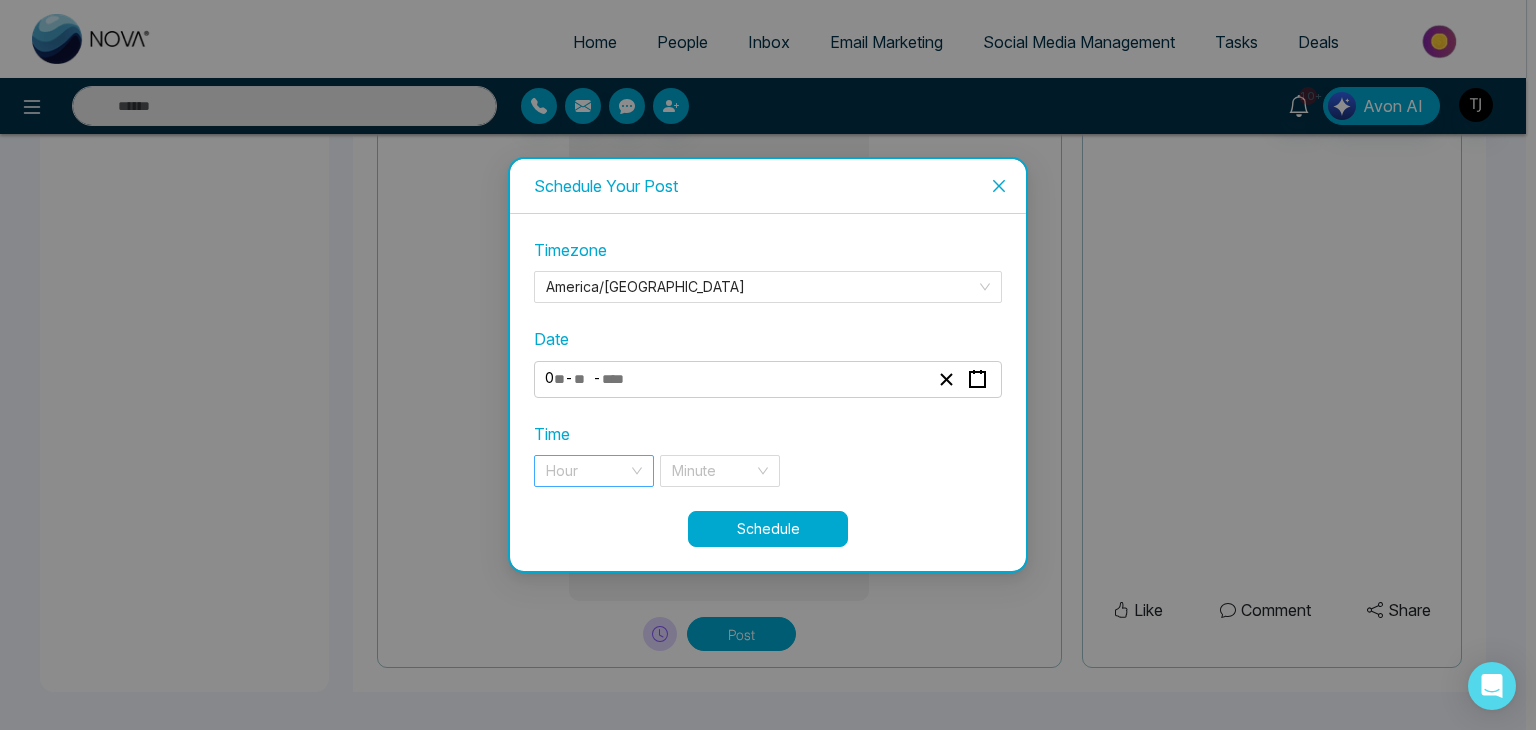 click at bounding box center [587, 471] 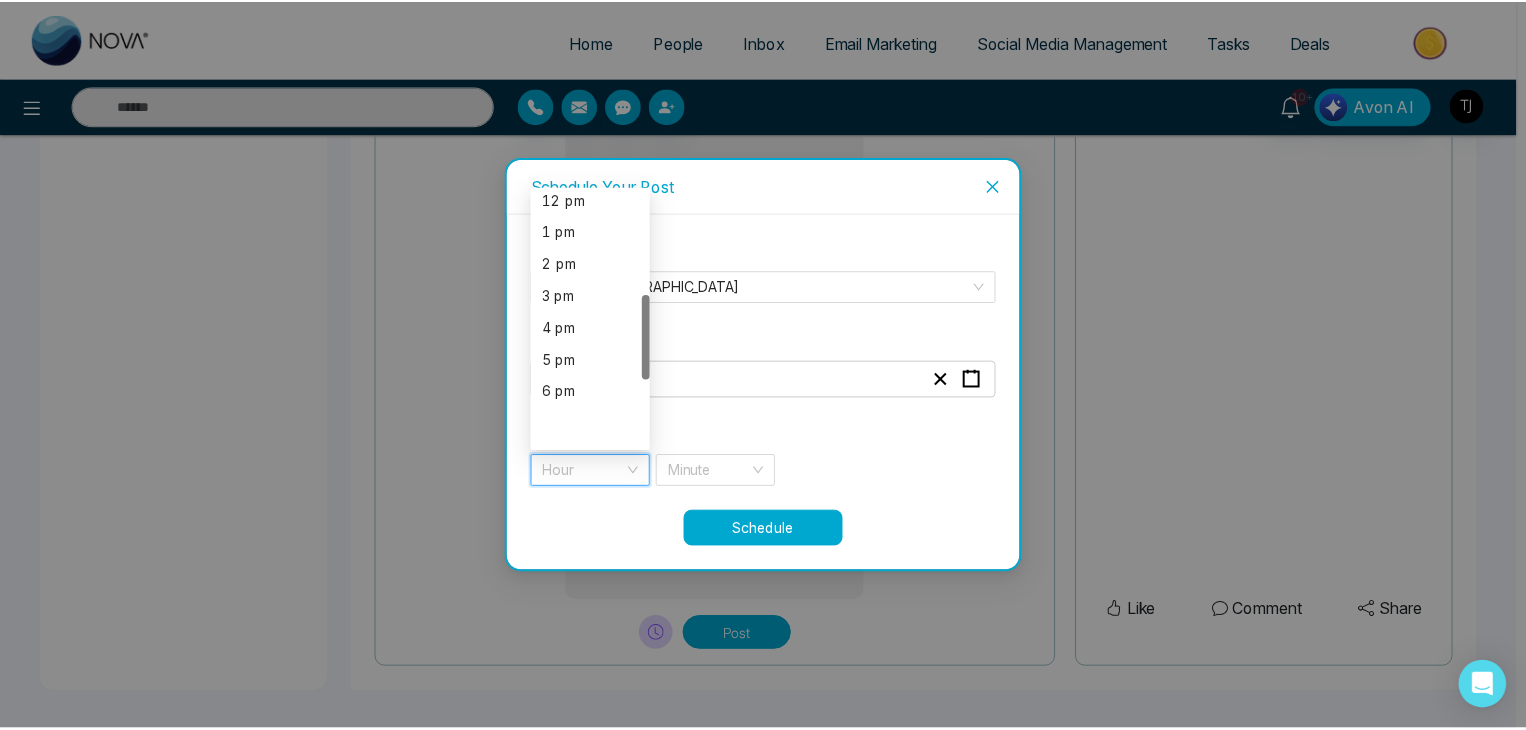 scroll, scrollTop: 401, scrollLeft: 0, axis: vertical 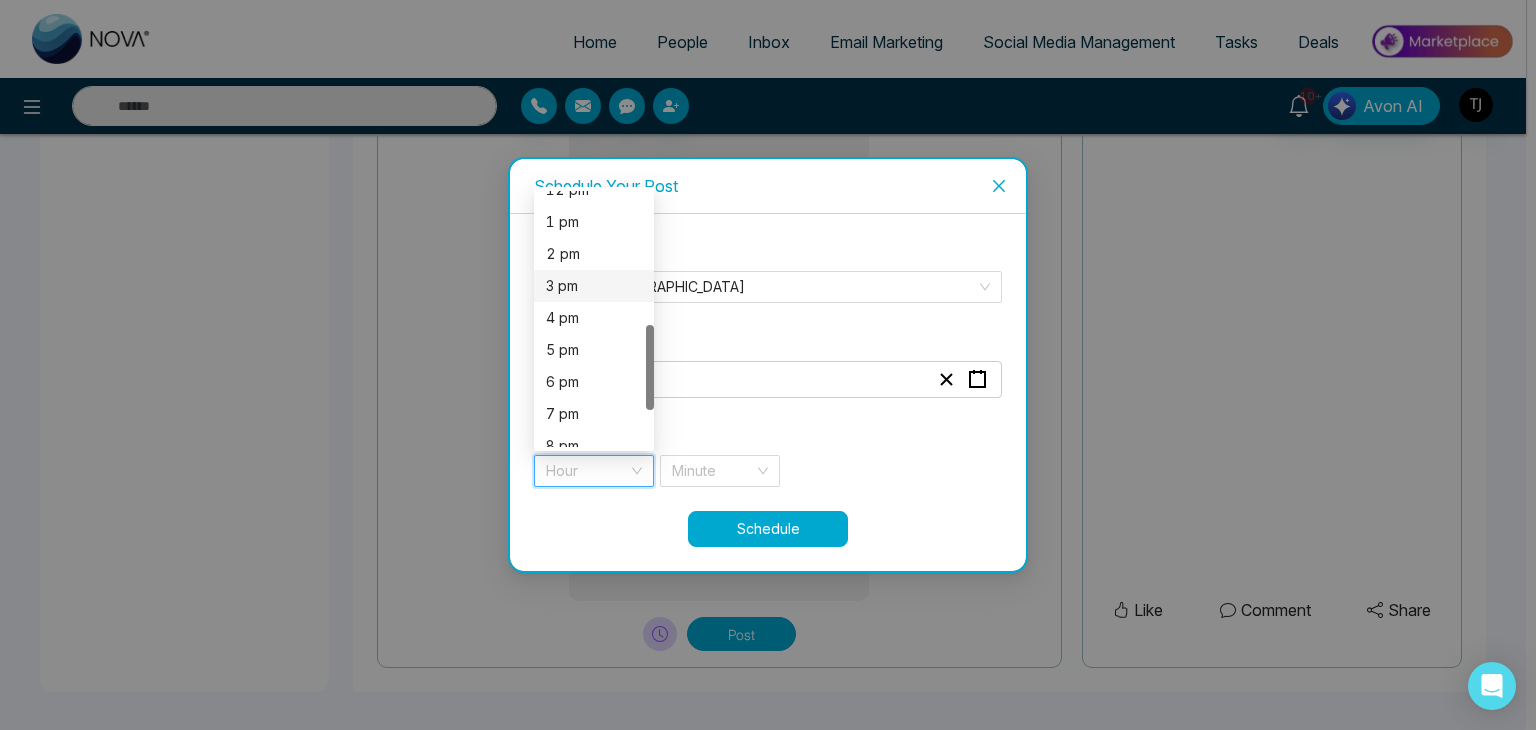 click on "3 pm" at bounding box center (594, 286) 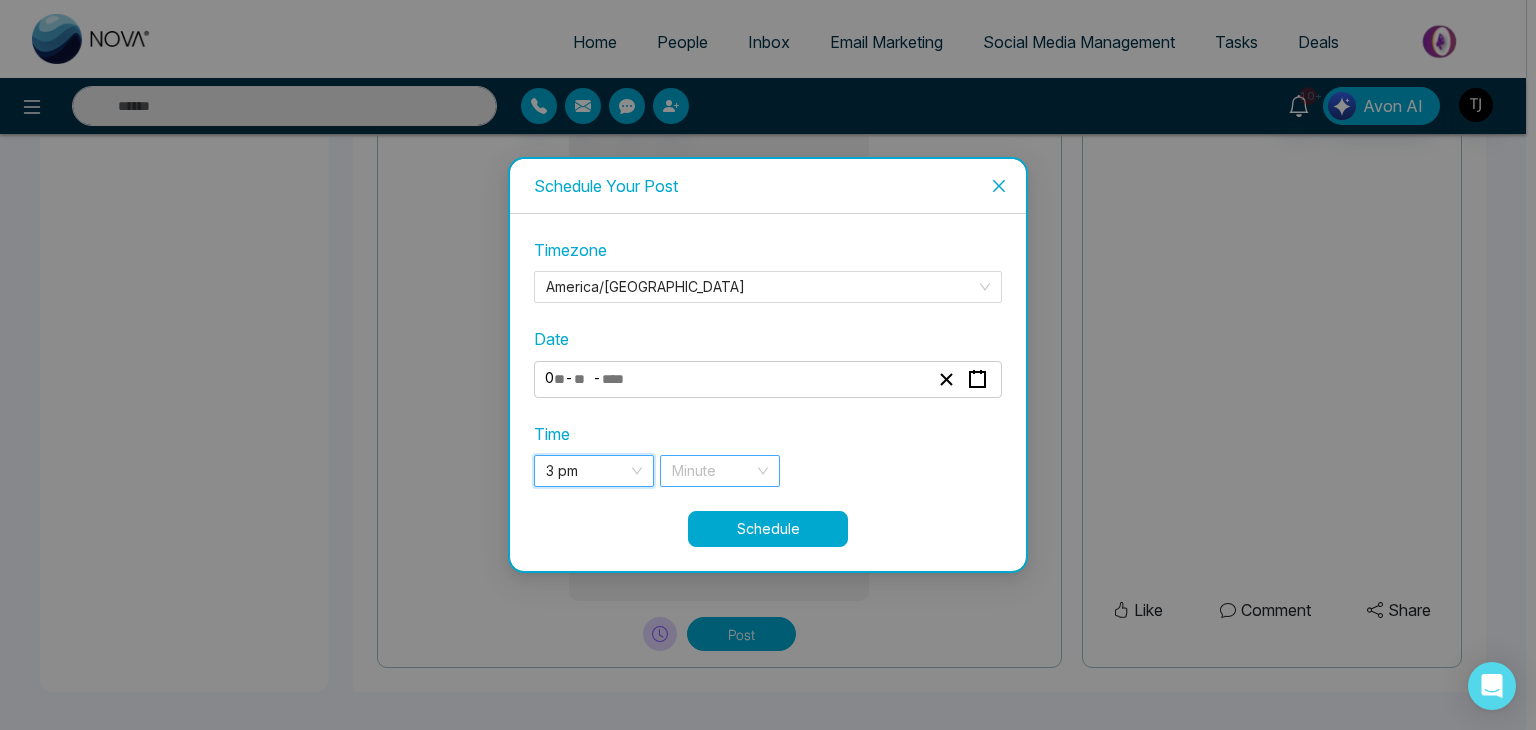 click at bounding box center (713, 471) 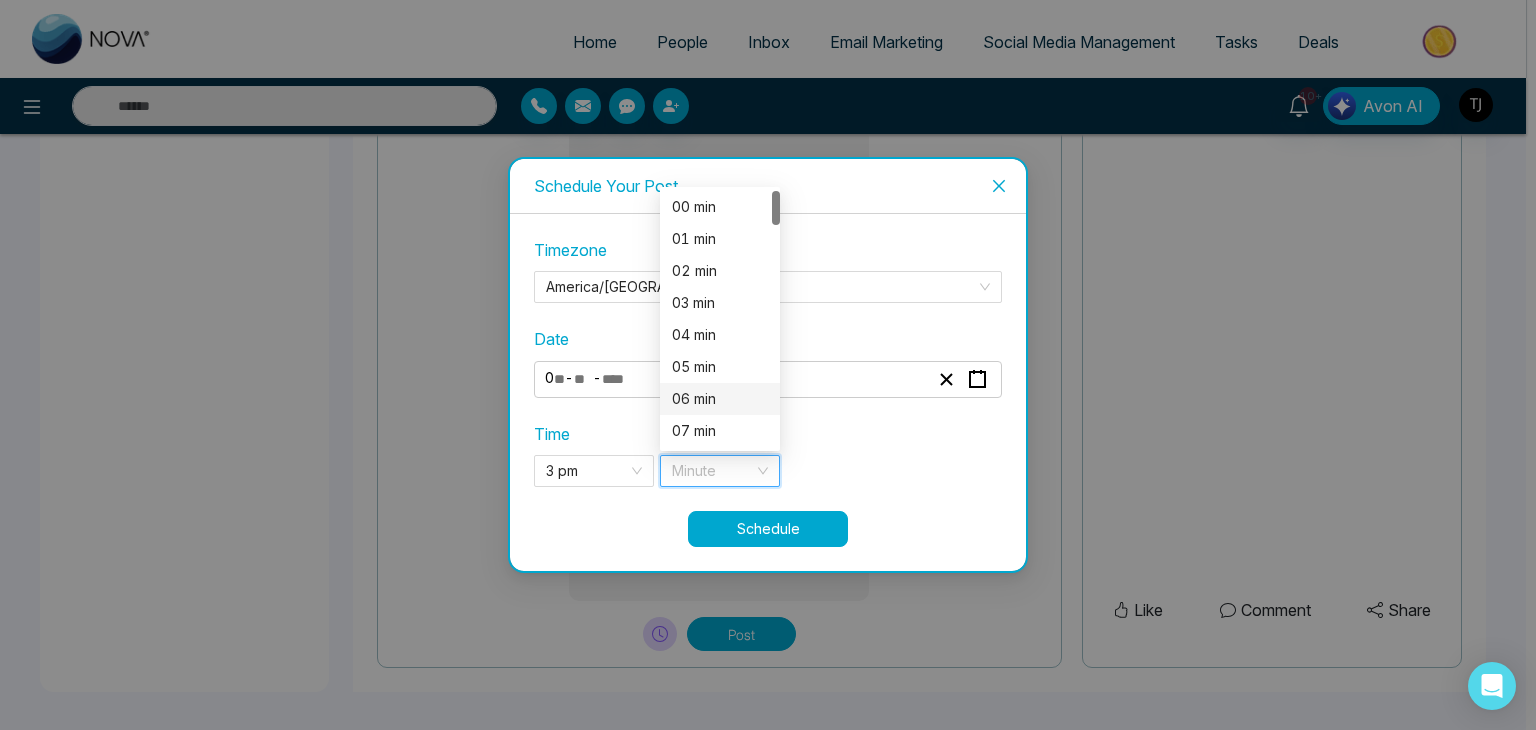 click on "06 min" at bounding box center [720, 399] 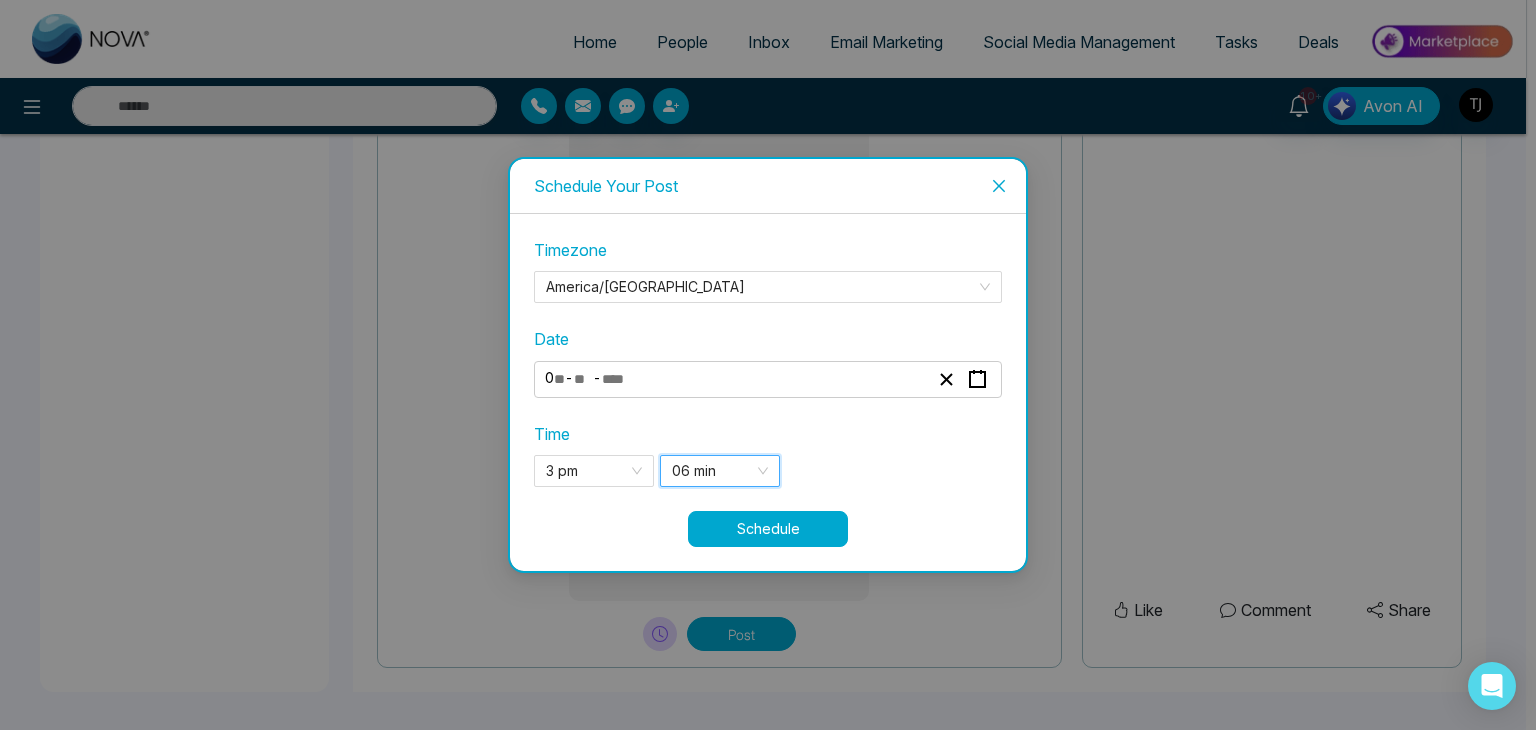 click on "Schedule" at bounding box center [768, 529] 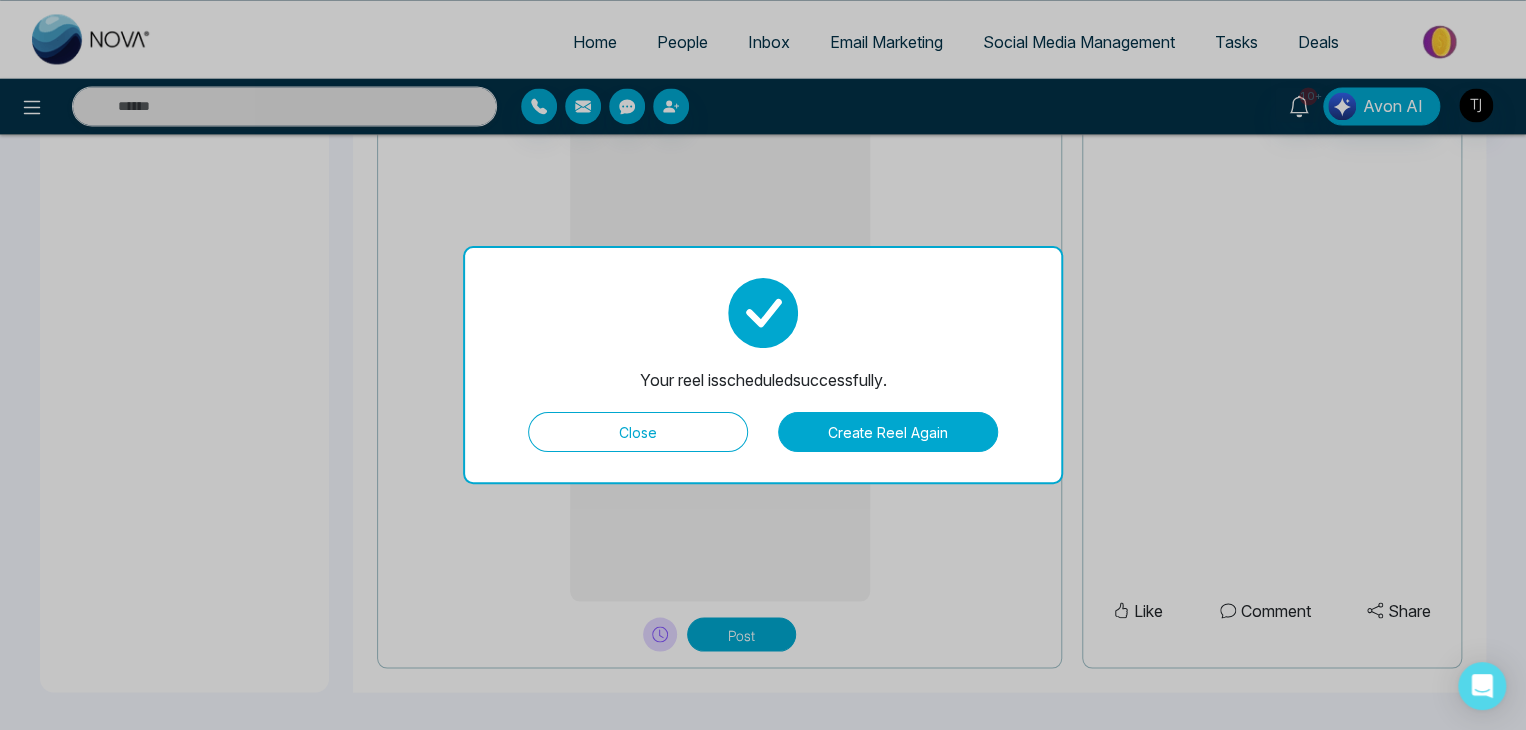 click on "Close" at bounding box center [638, 432] 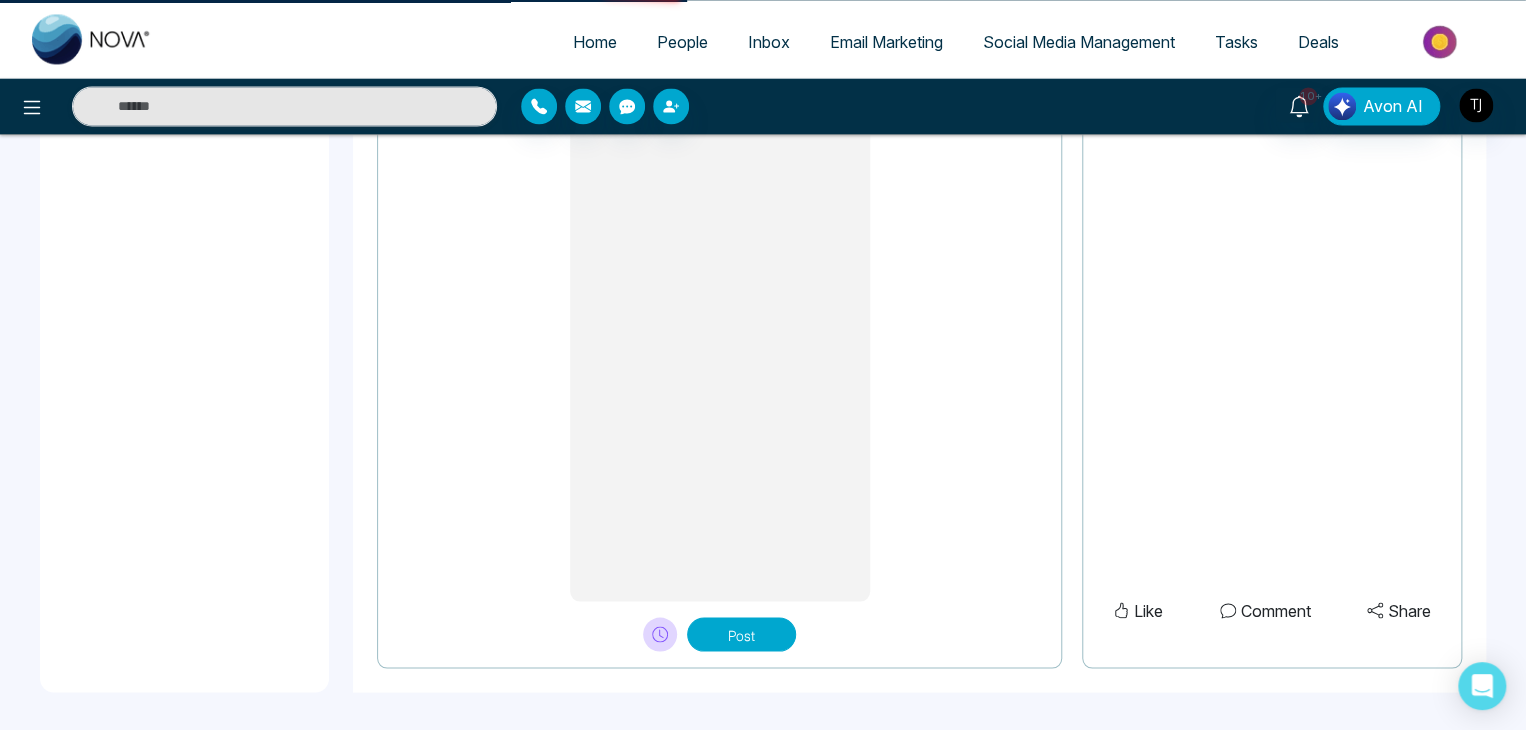 scroll, scrollTop: 0, scrollLeft: 0, axis: both 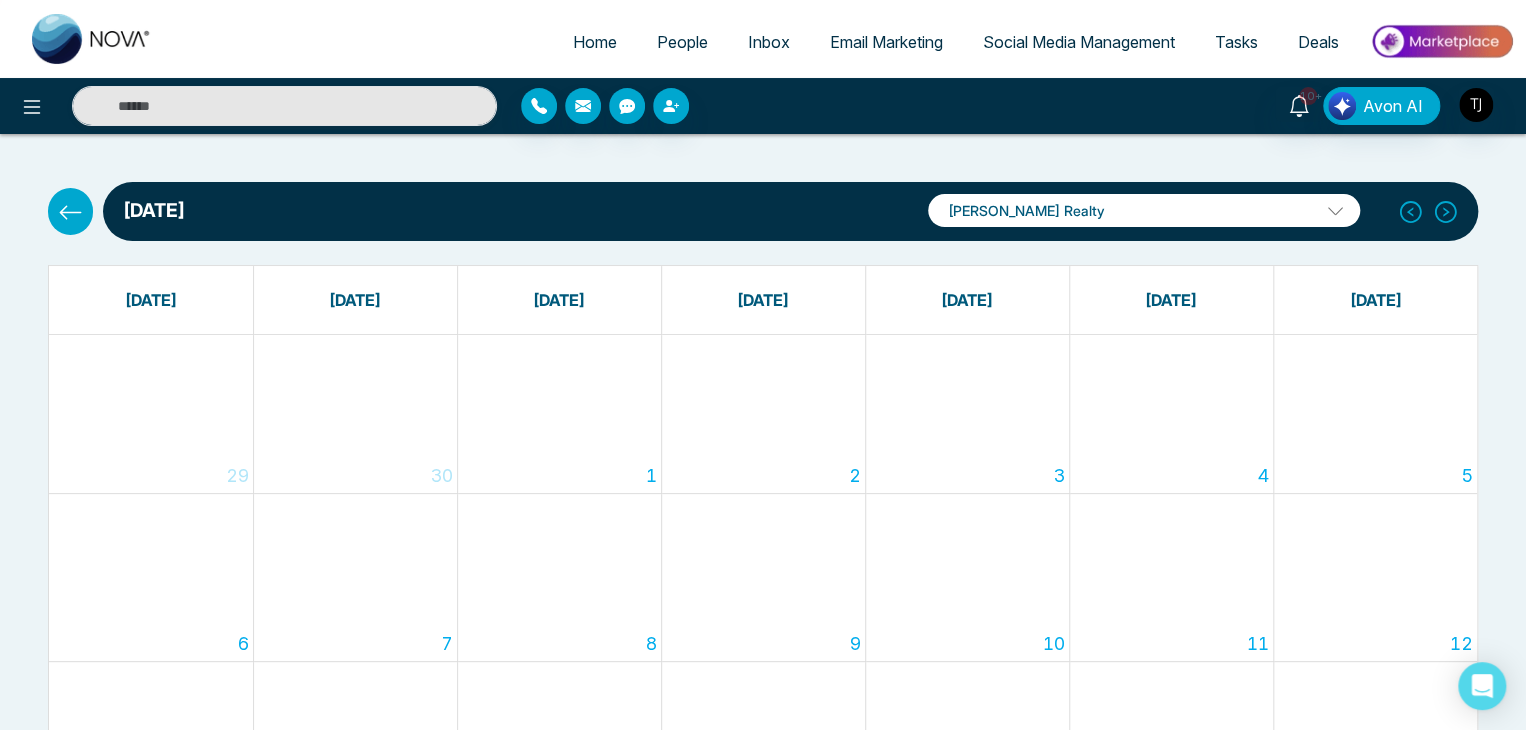 click 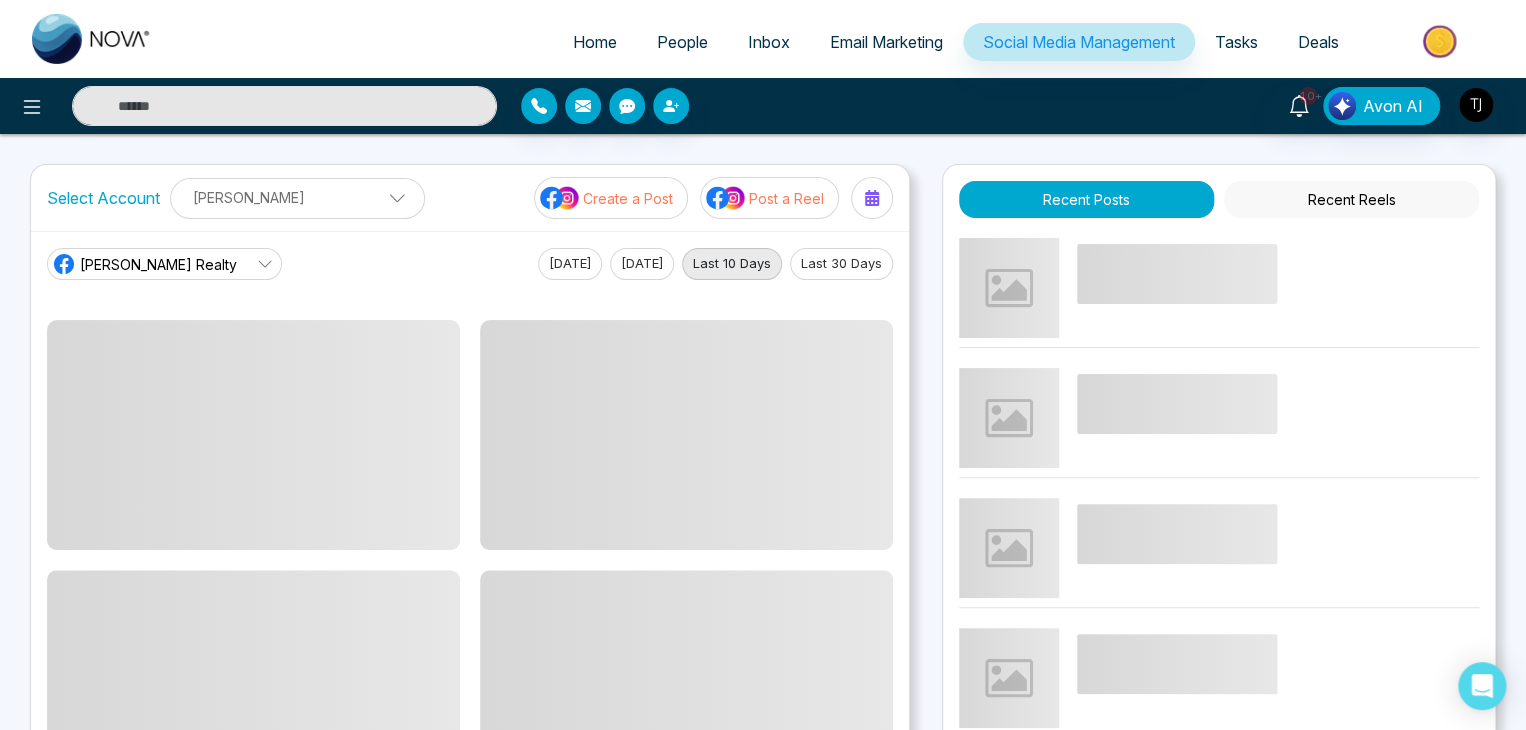 click on "Post a Reel" at bounding box center (786, 198) 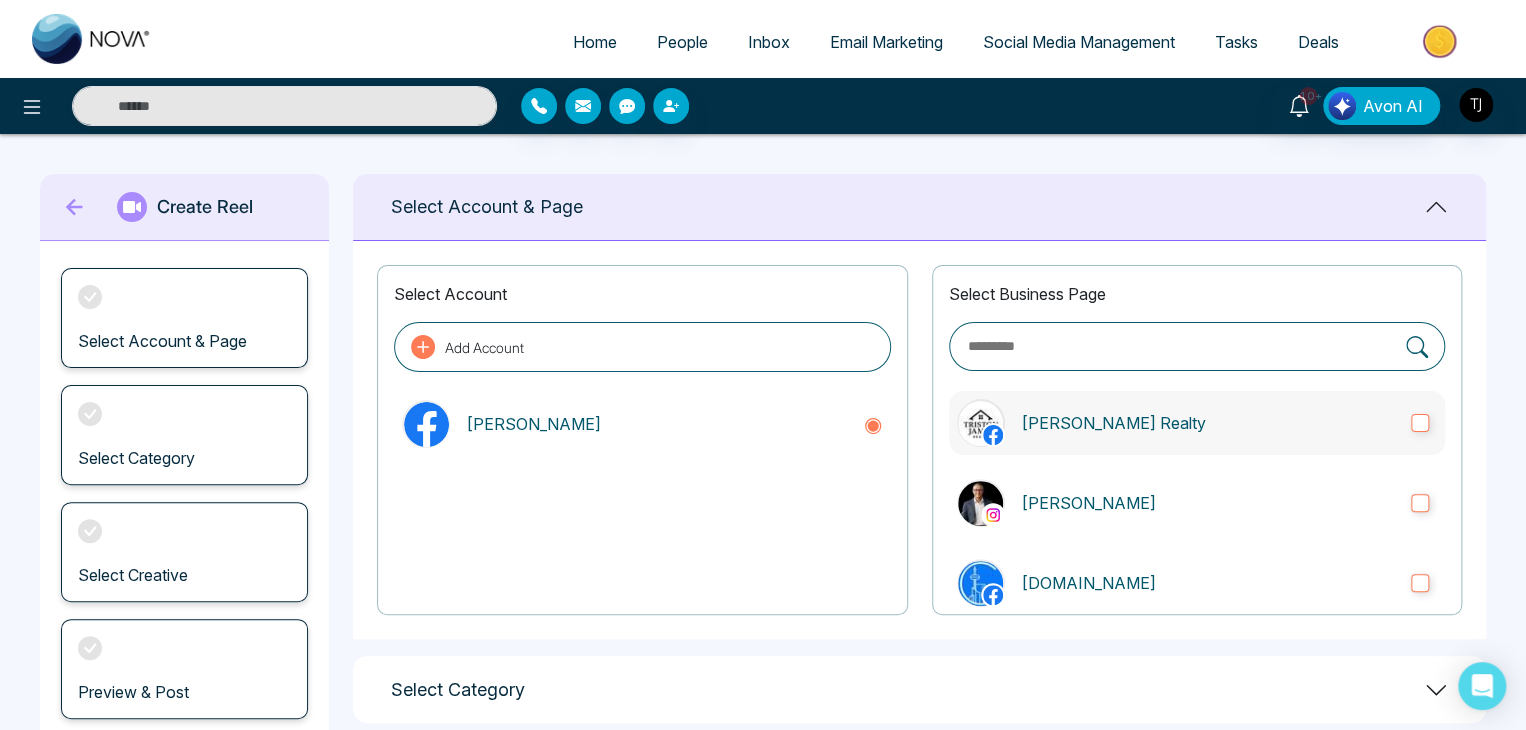 click on "[PERSON_NAME] Realty" at bounding box center [1197, 423] 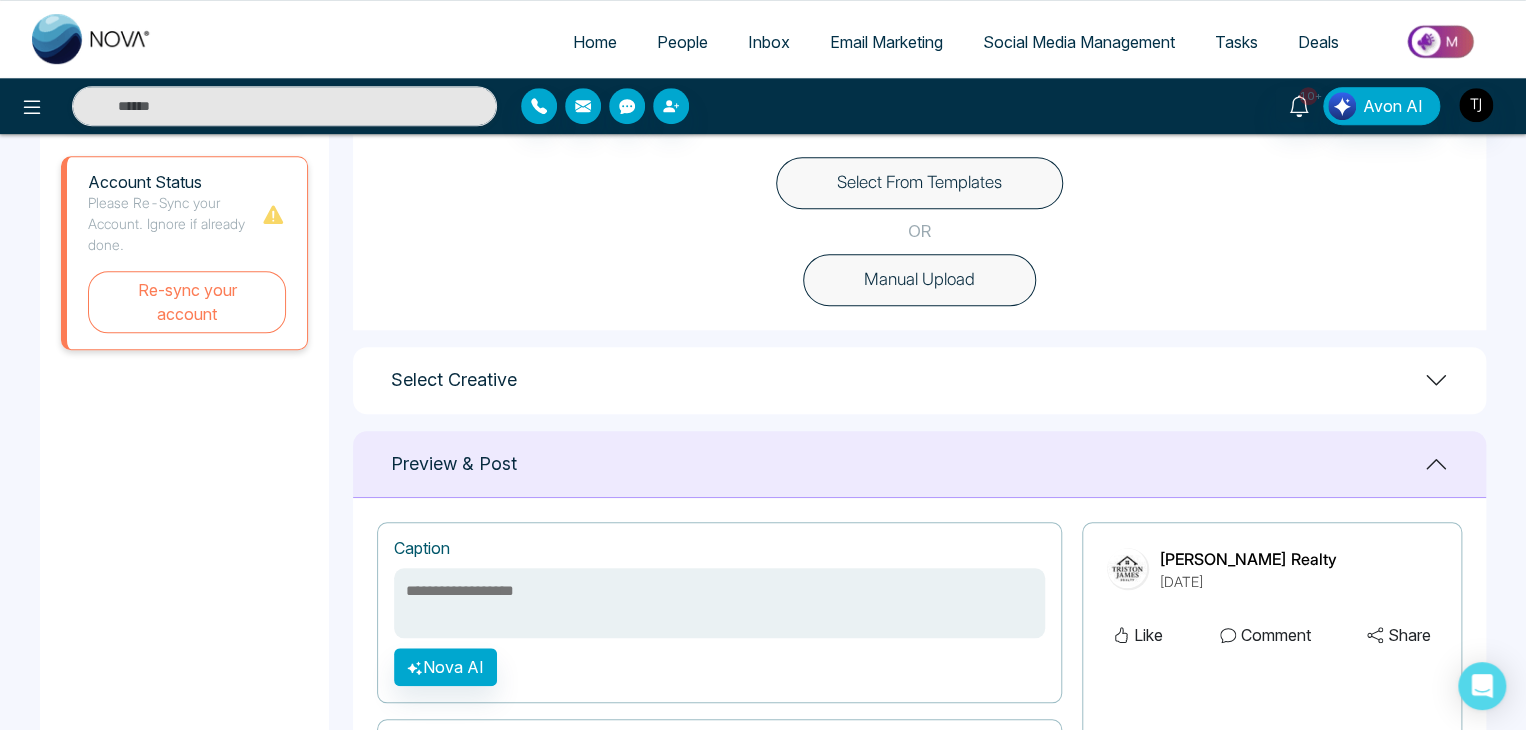 scroll, scrollTop: 584, scrollLeft: 0, axis: vertical 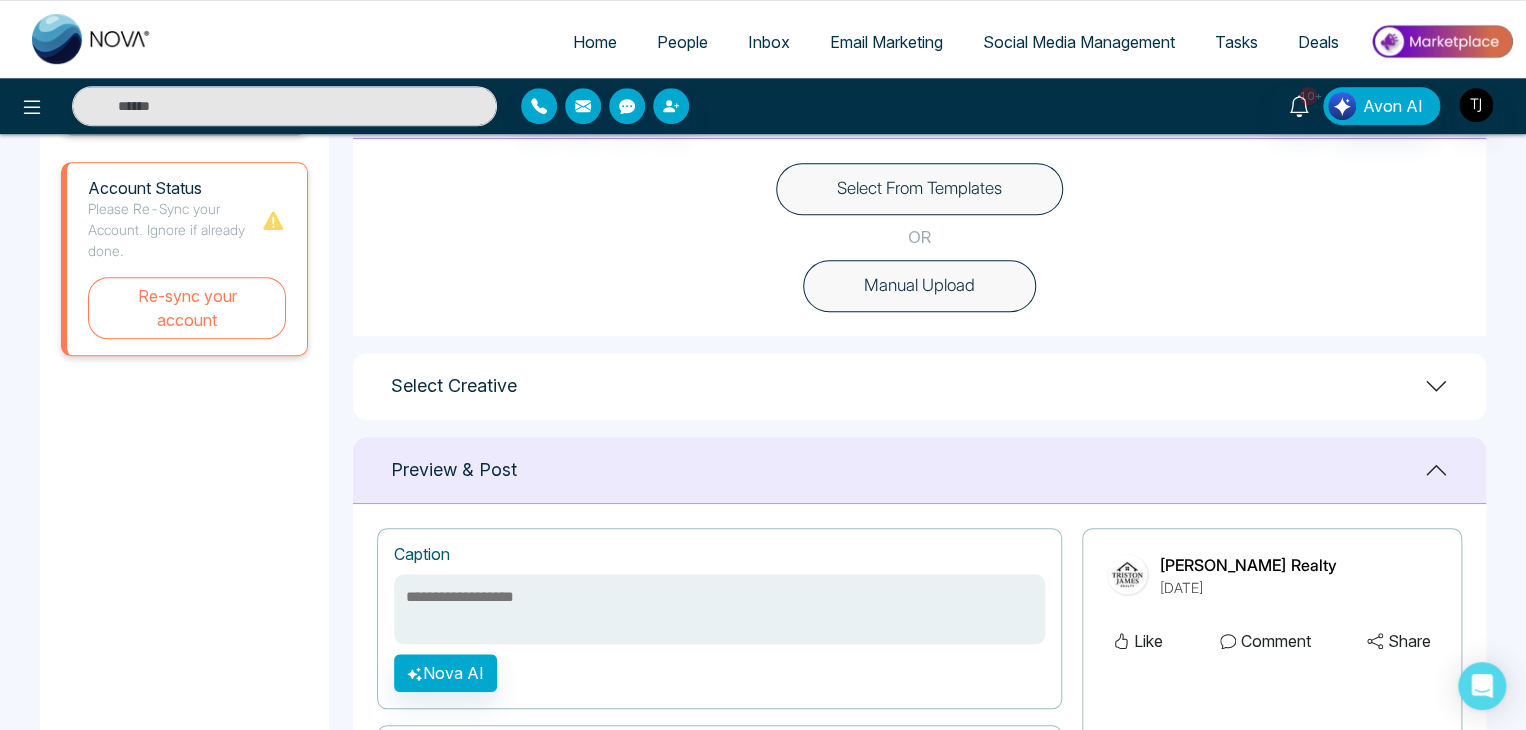 click on "Select From Templates" at bounding box center [919, 189] 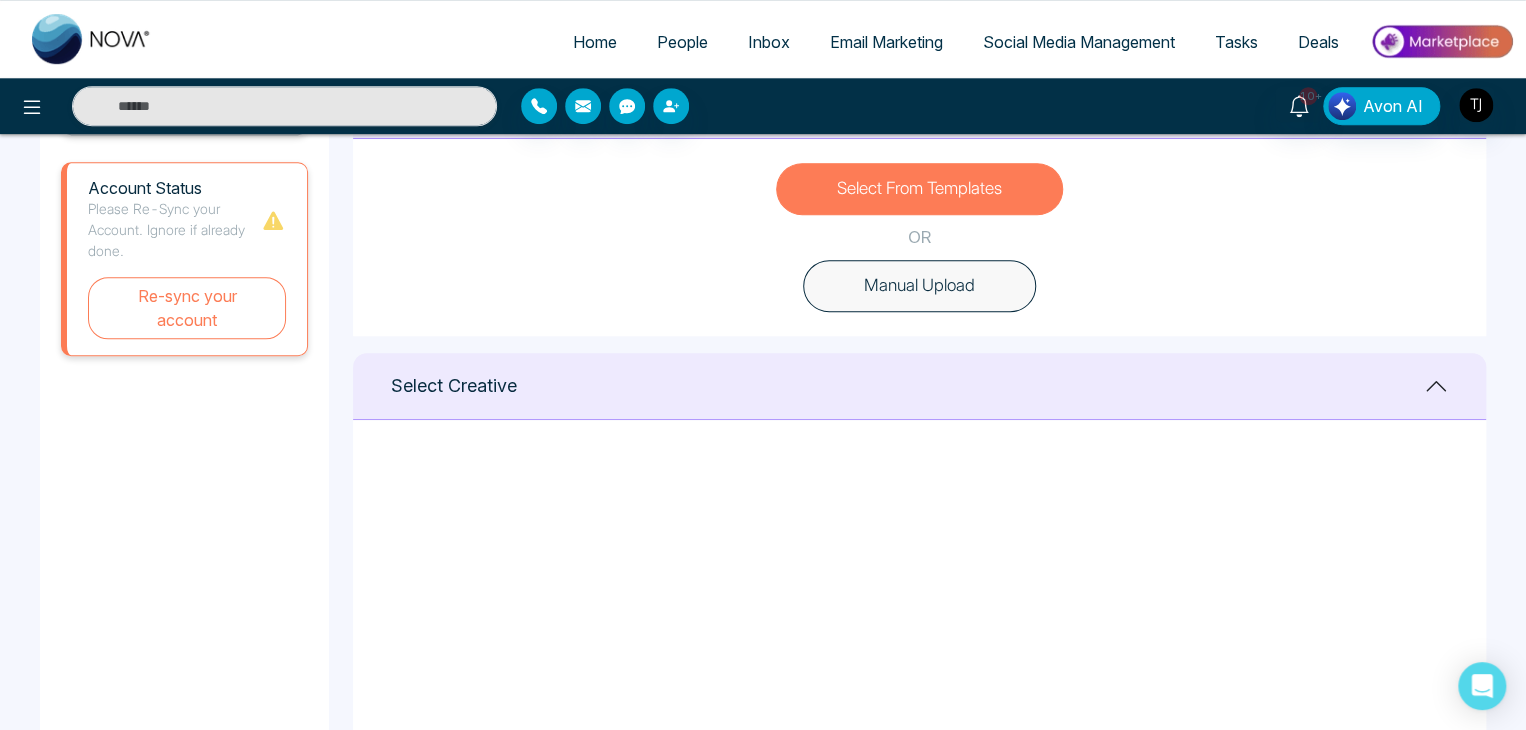 scroll, scrollTop: 486, scrollLeft: 0, axis: vertical 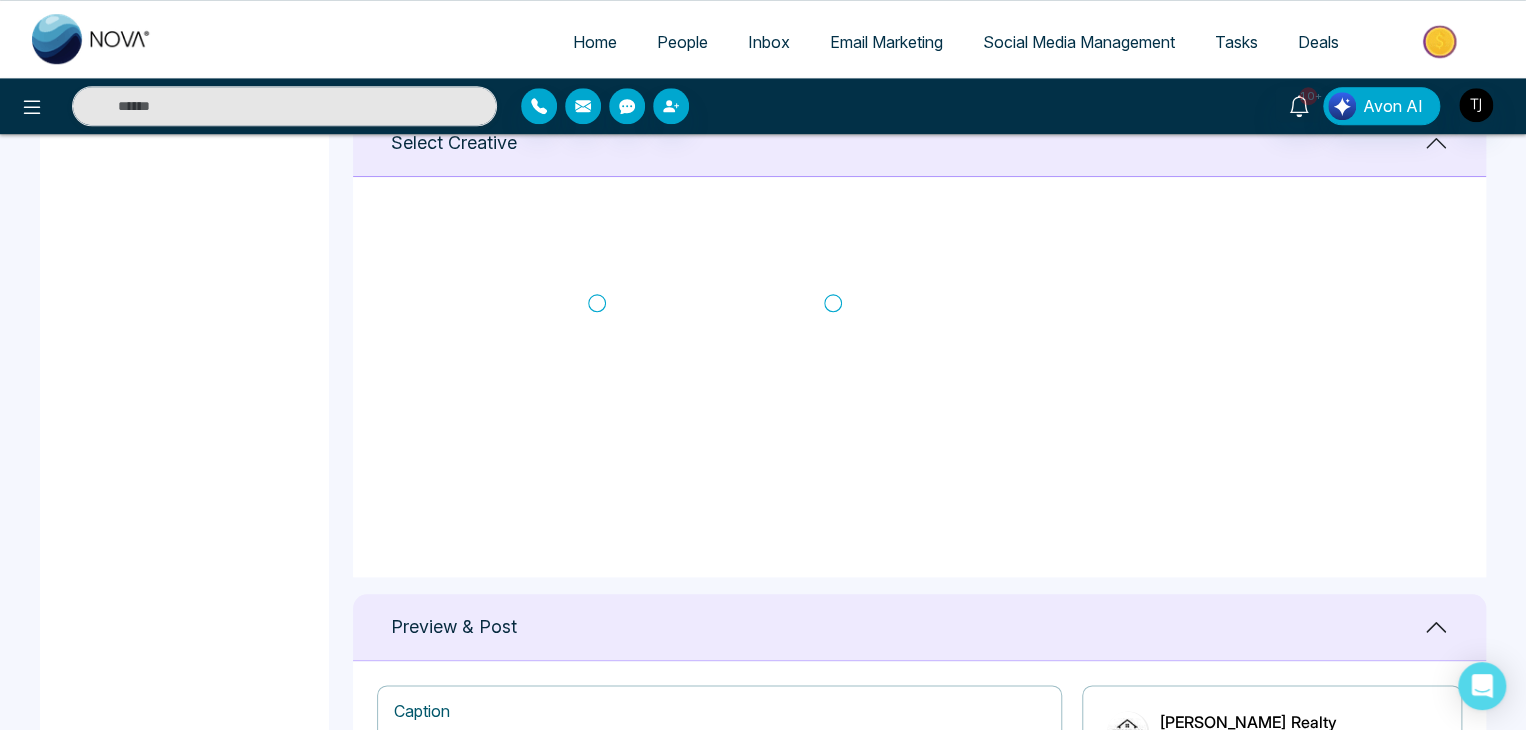 click 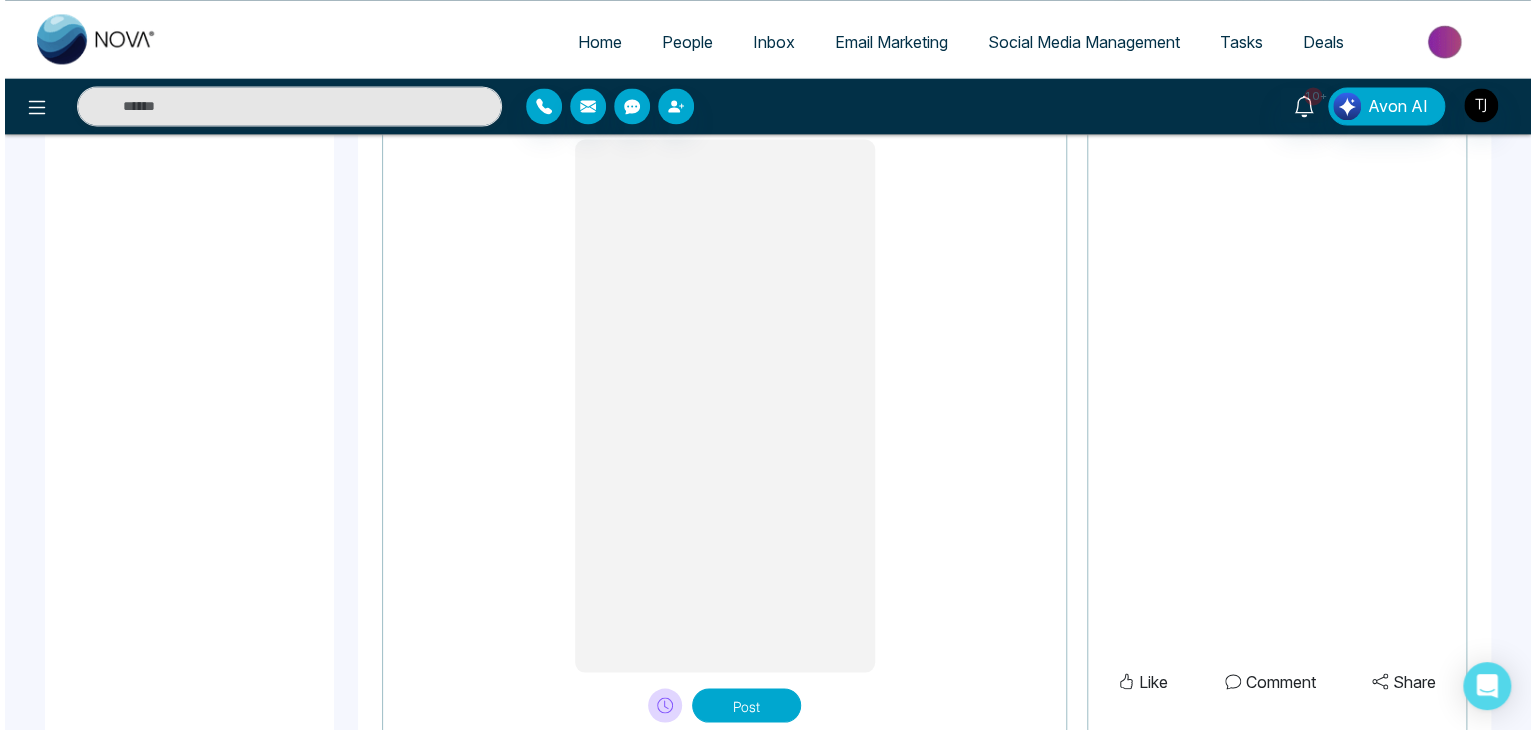 scroll, scrollTop: 1685, scrollLeft: 0, axis: vertical 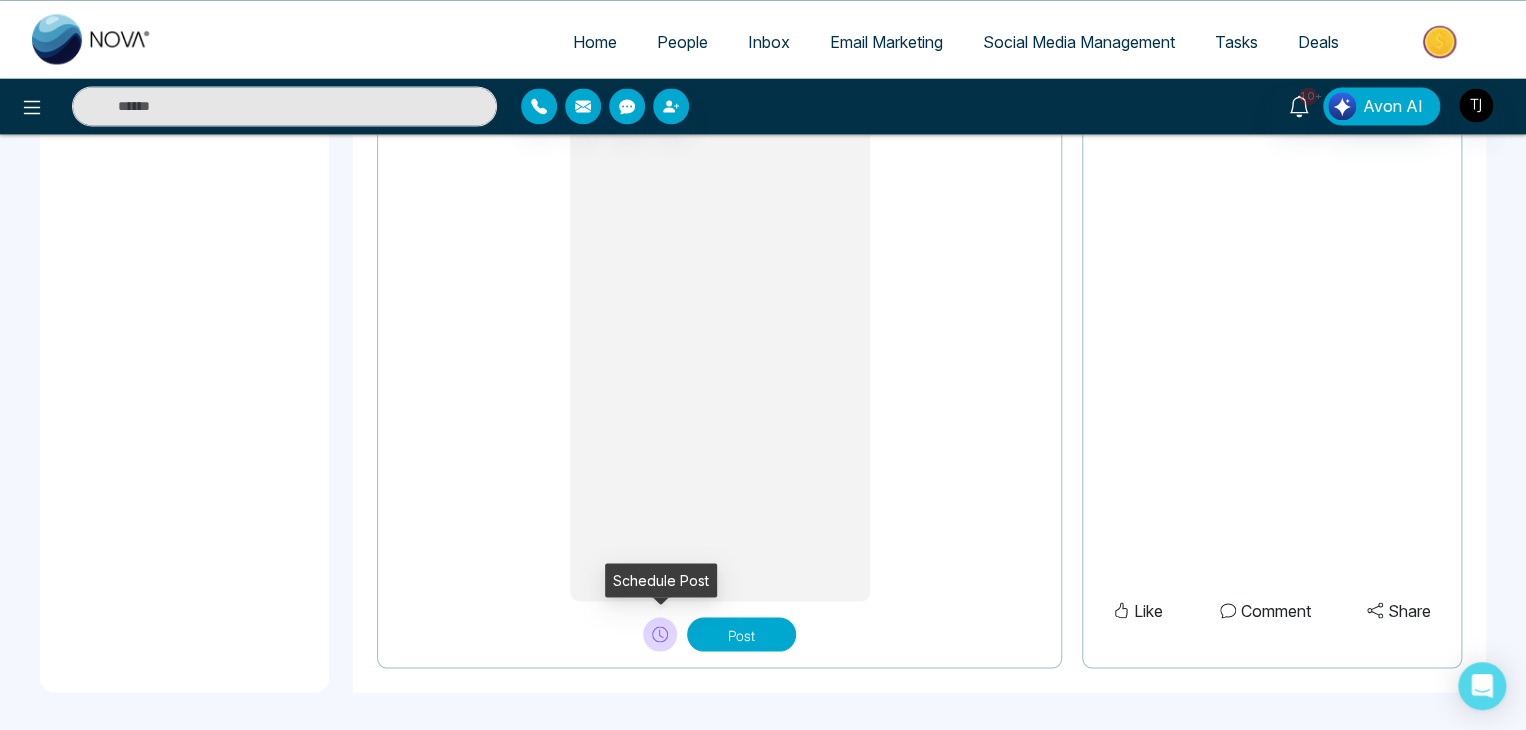 click 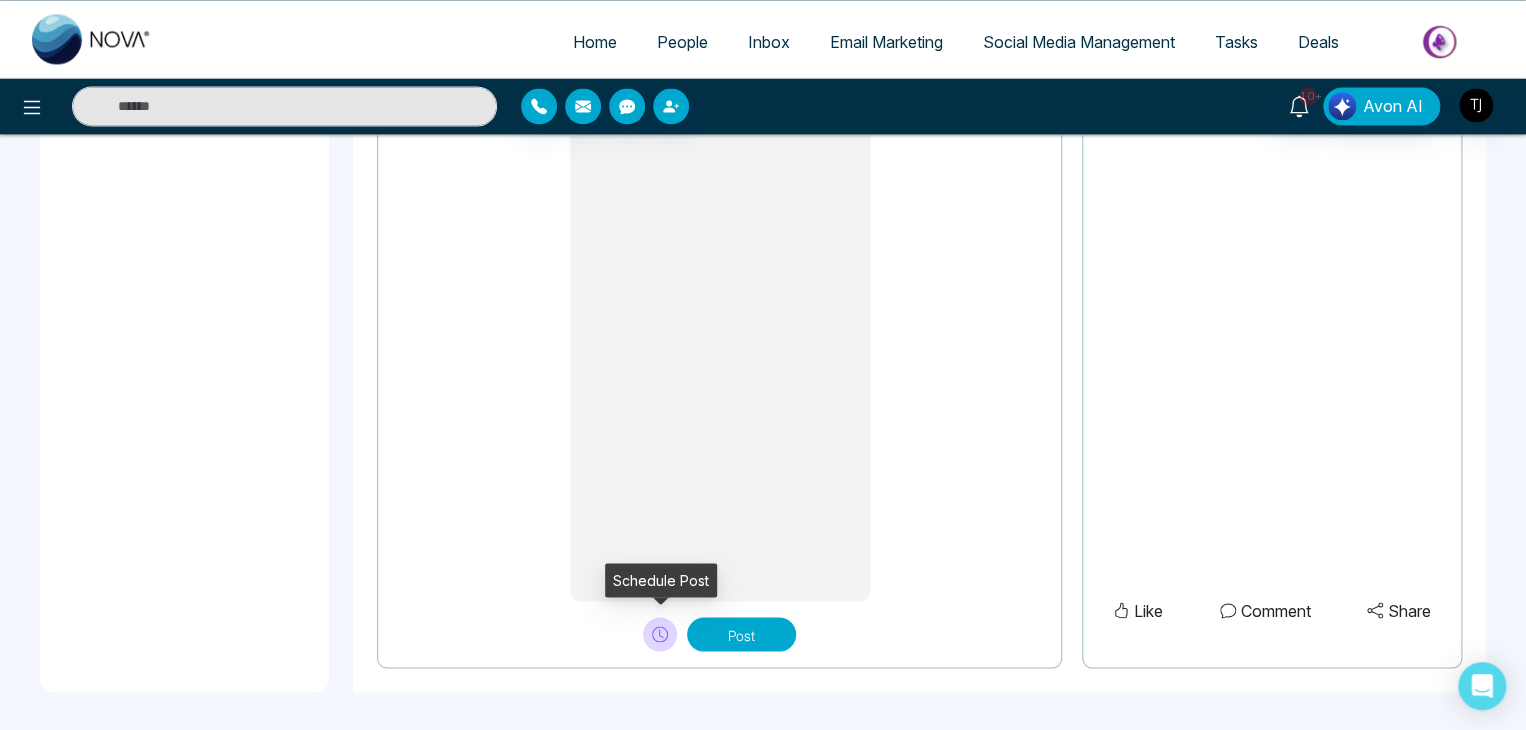 type on "**********" 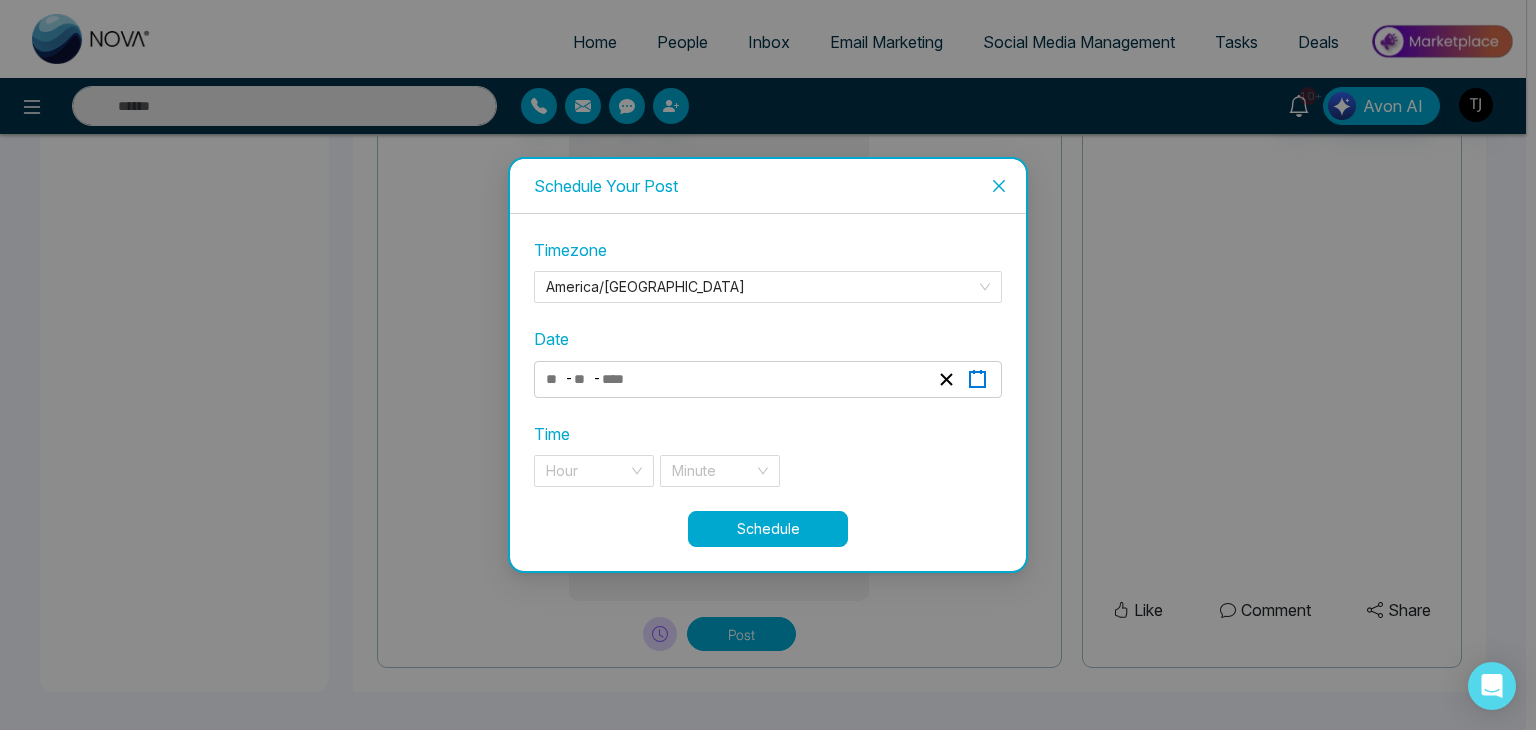 click 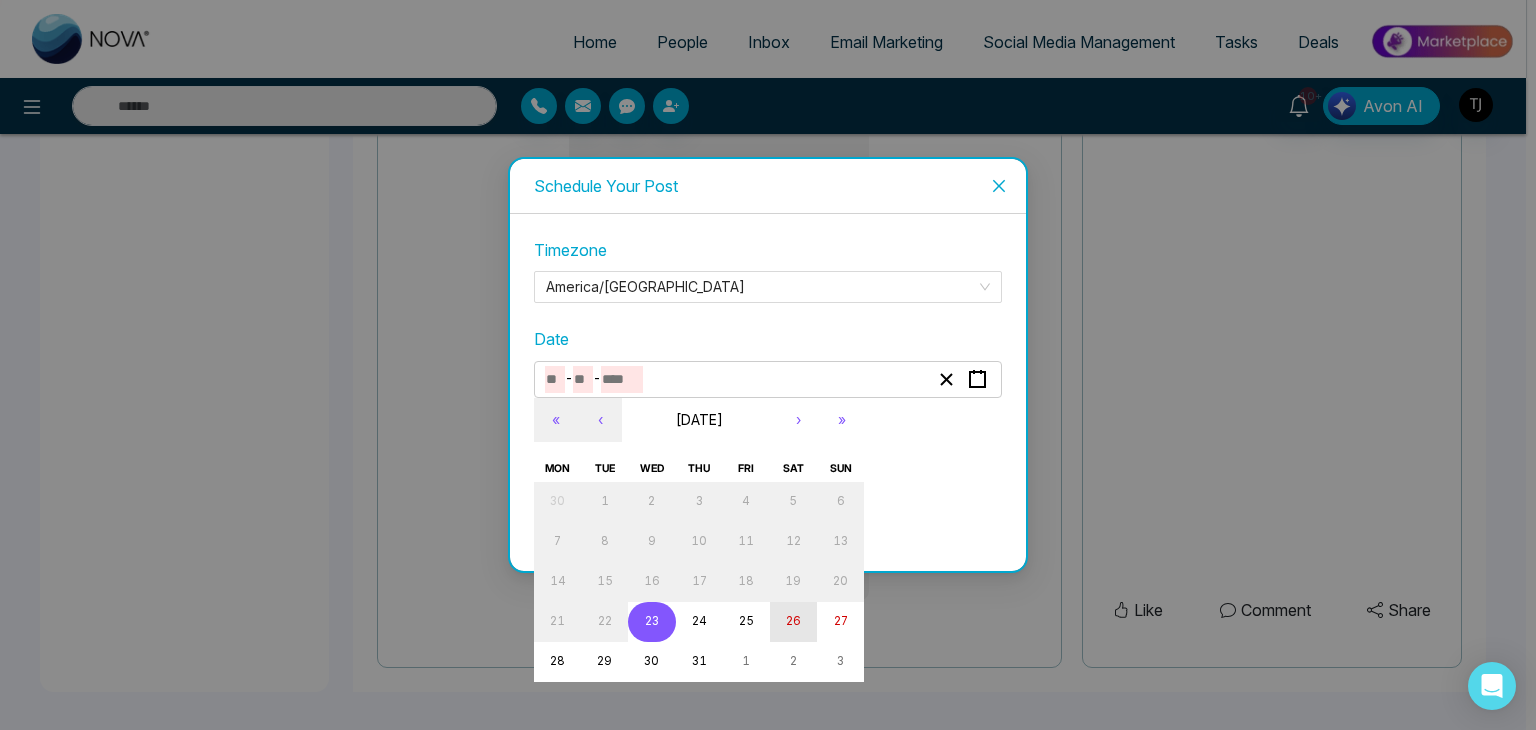 click on "26" at bounding box center [793, 622] 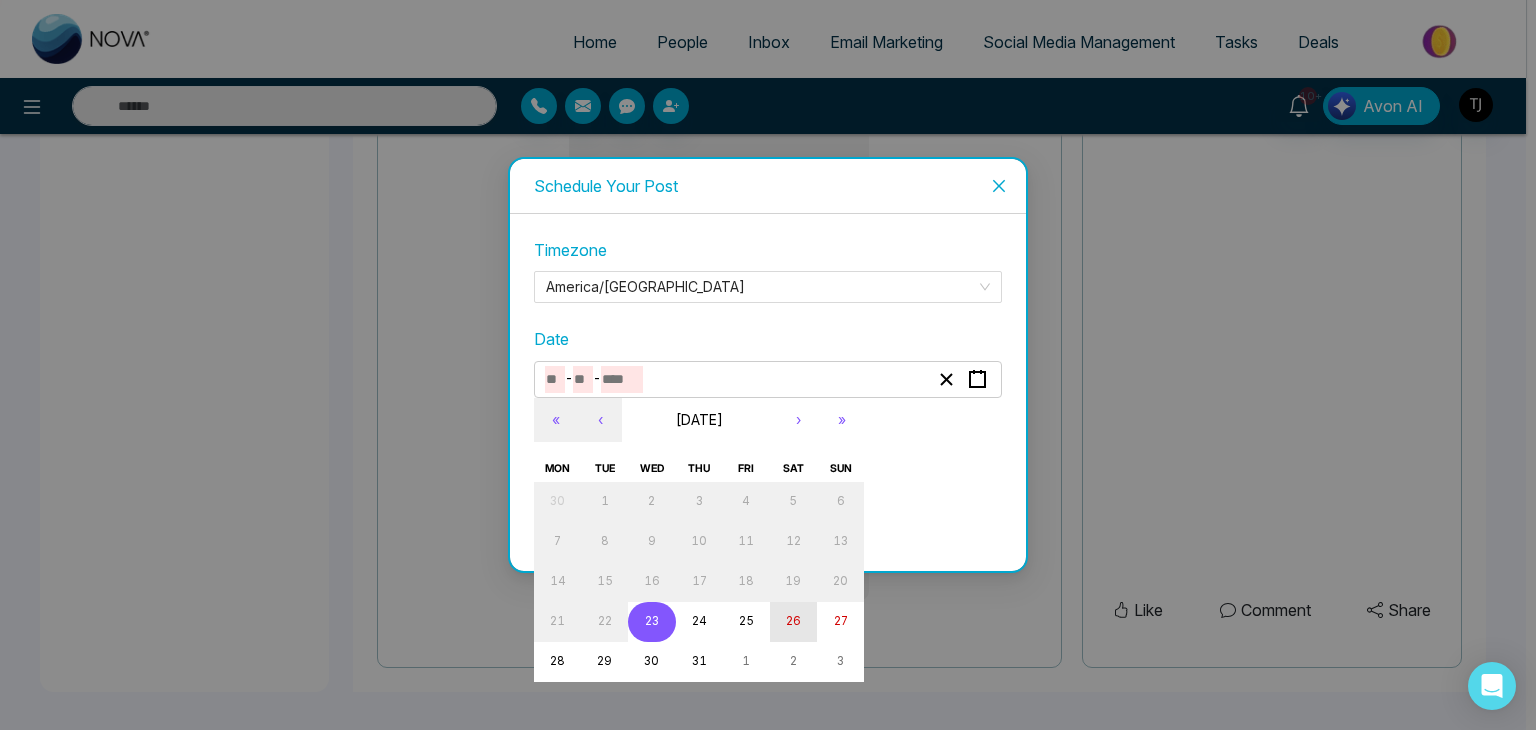 type on "*" 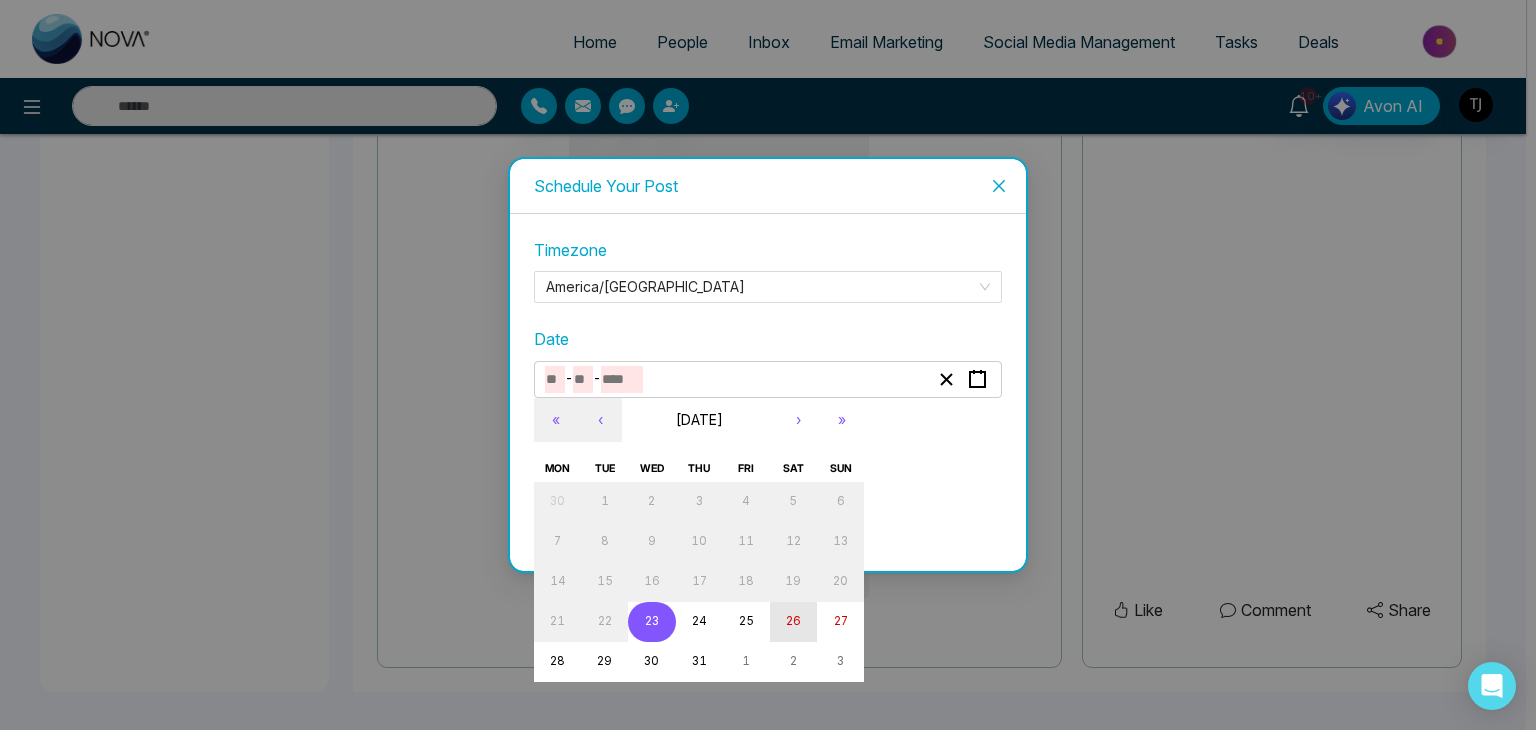 type on "**" 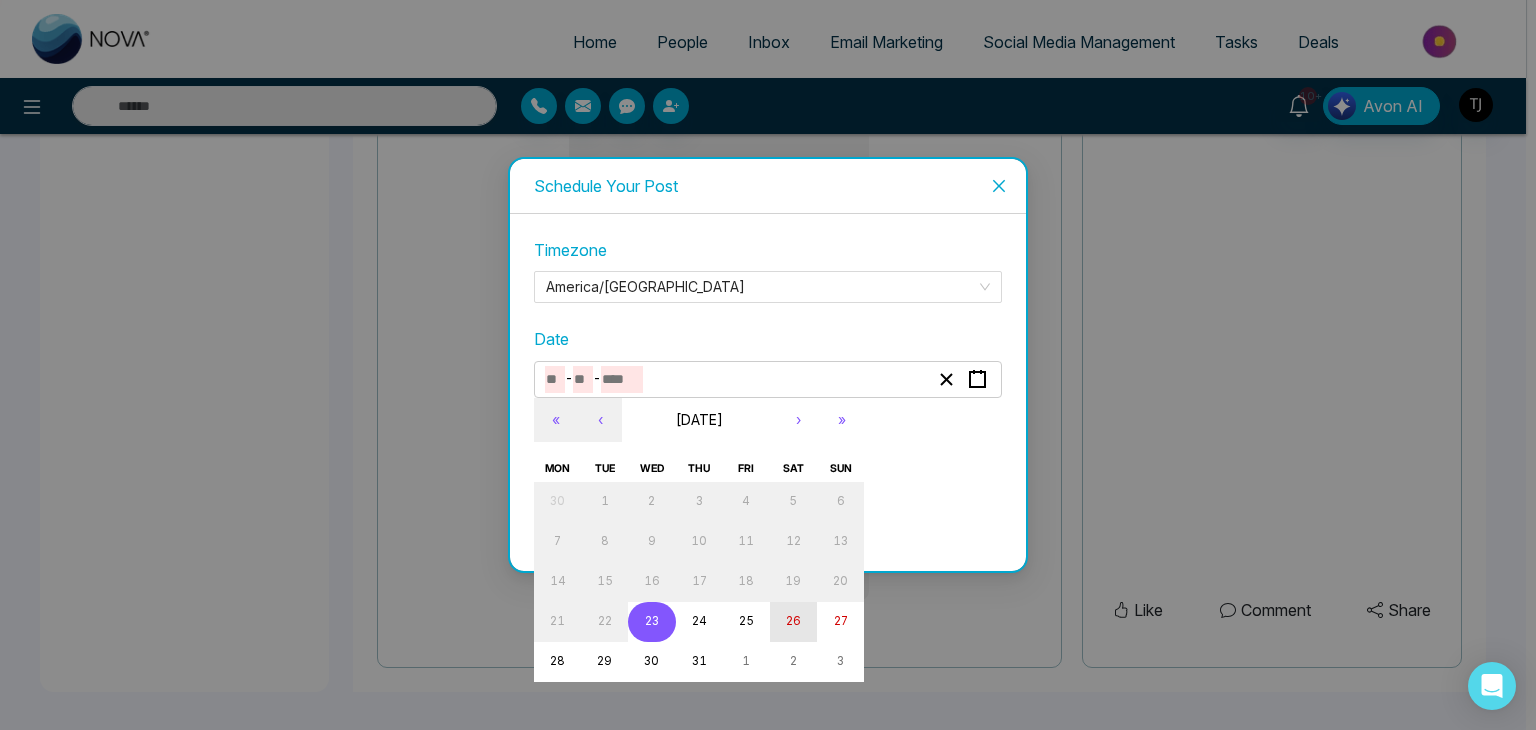 type on "****" 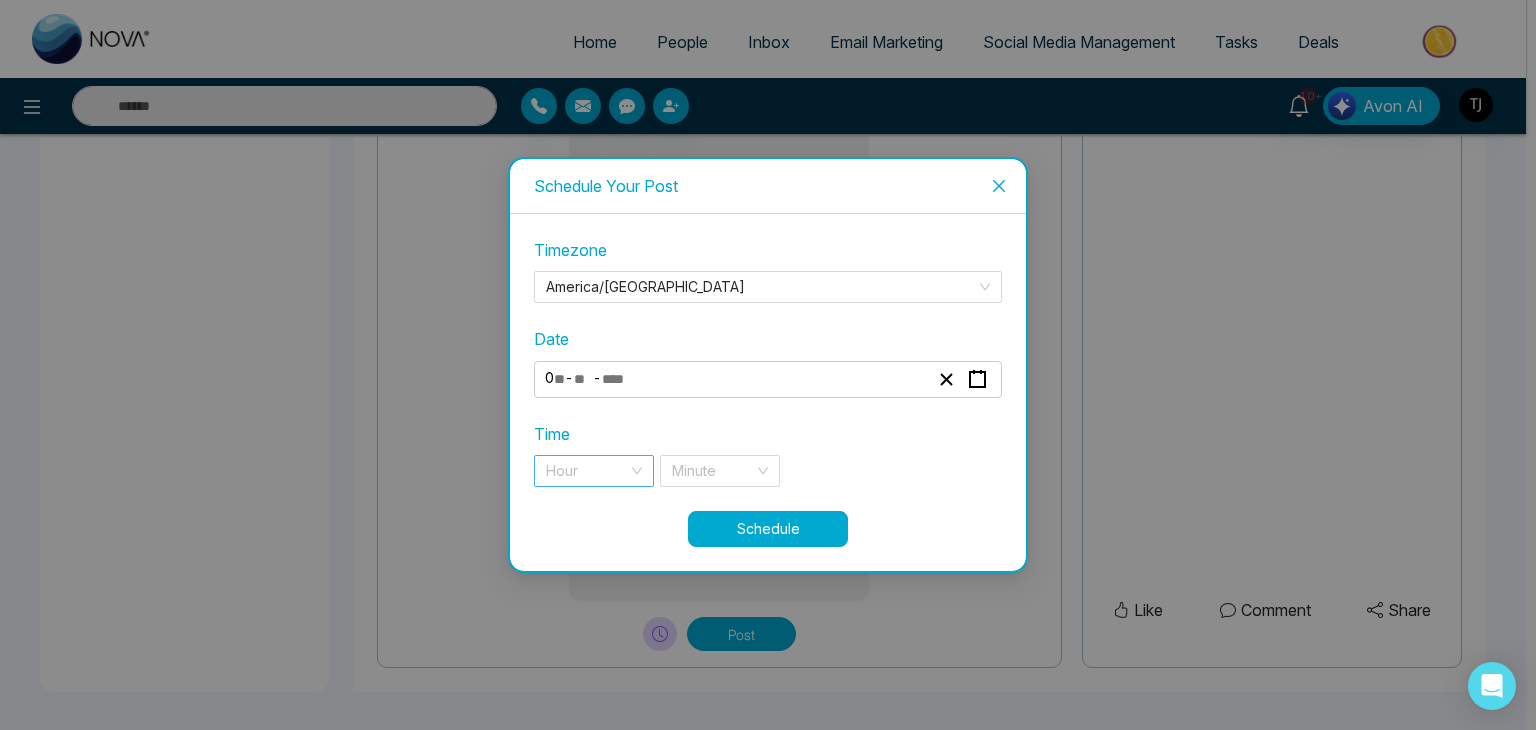 click on "Hour" at bounding box center [594, 471] 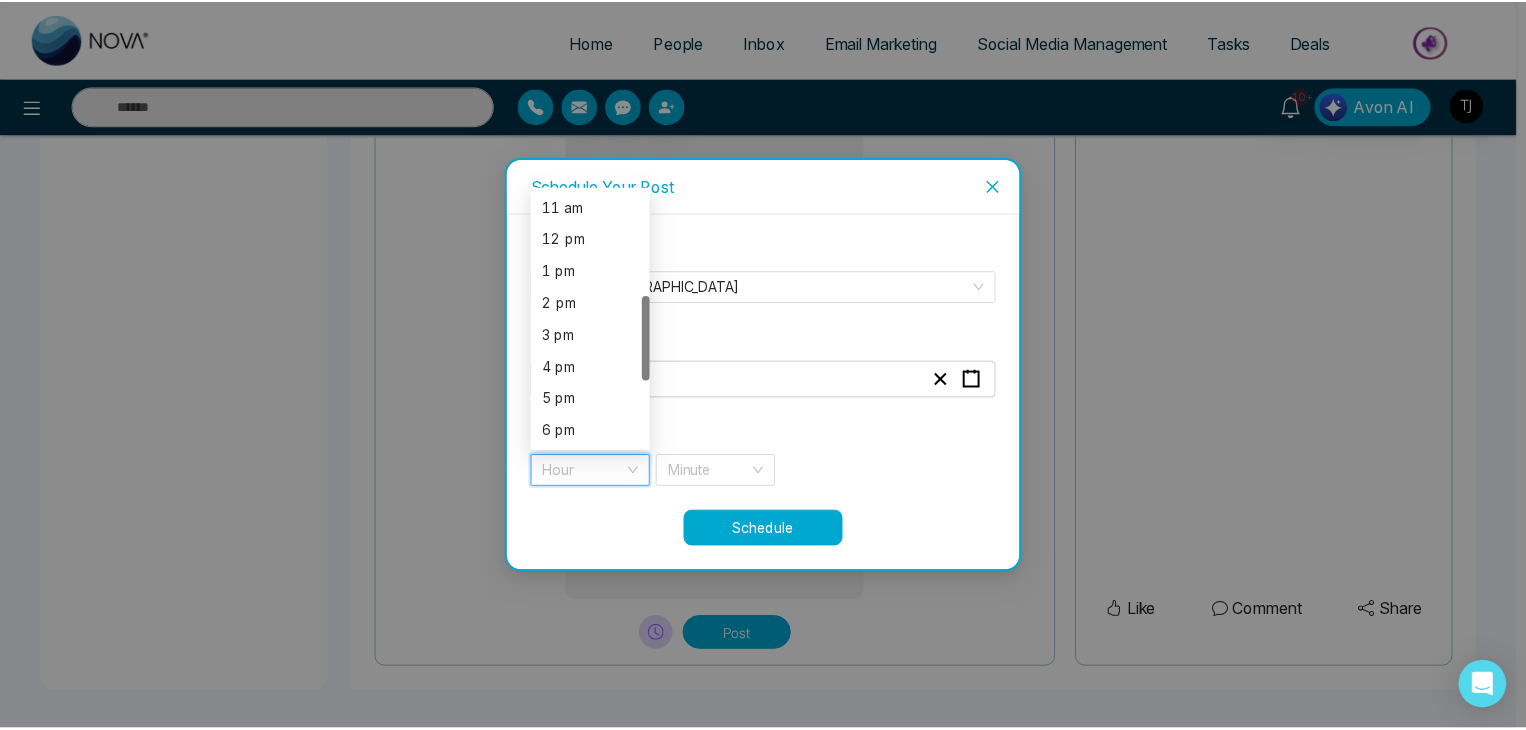 scroll, scrollTop: 399, scrollLeft: 0, axis: vertical 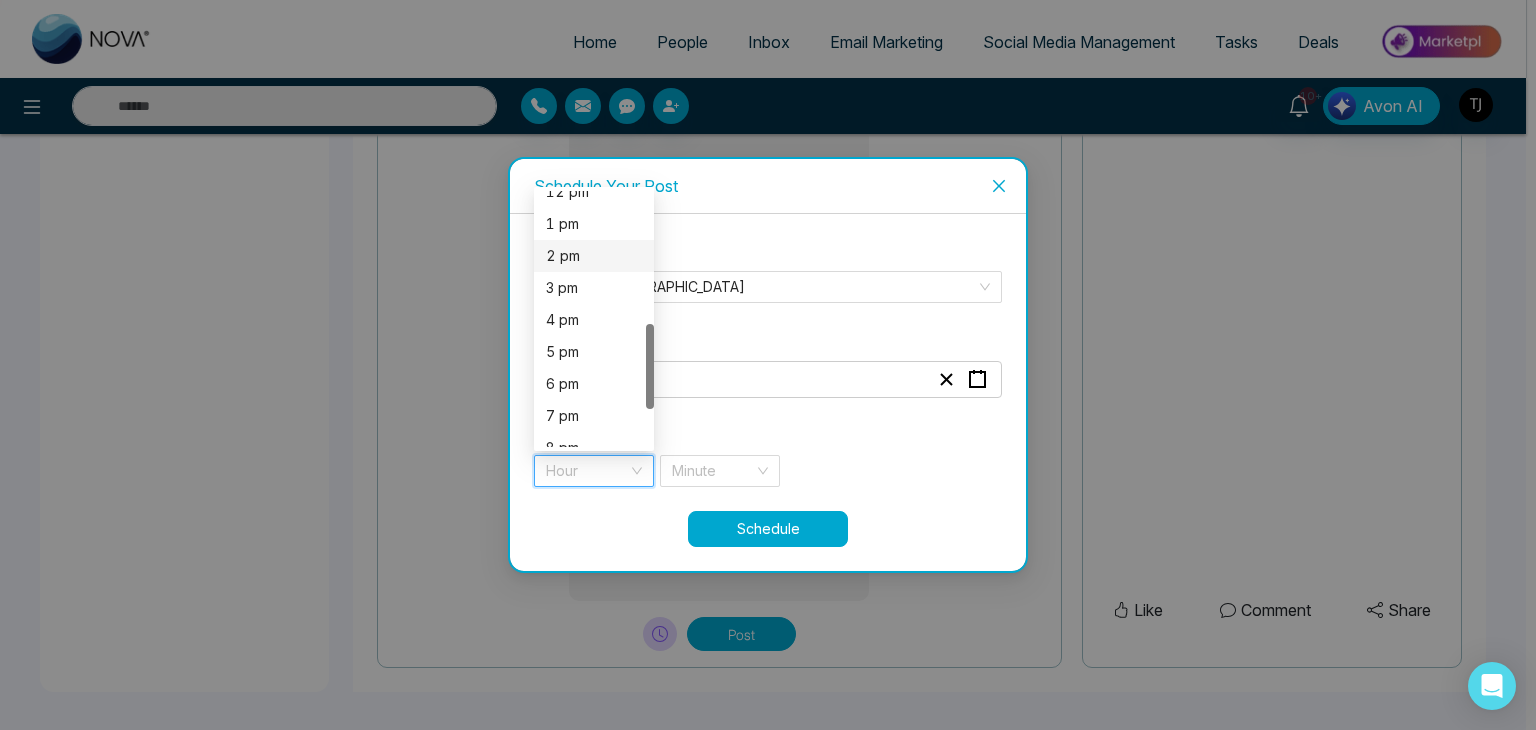 click on "2 pm" at bounding box center (594, 256) 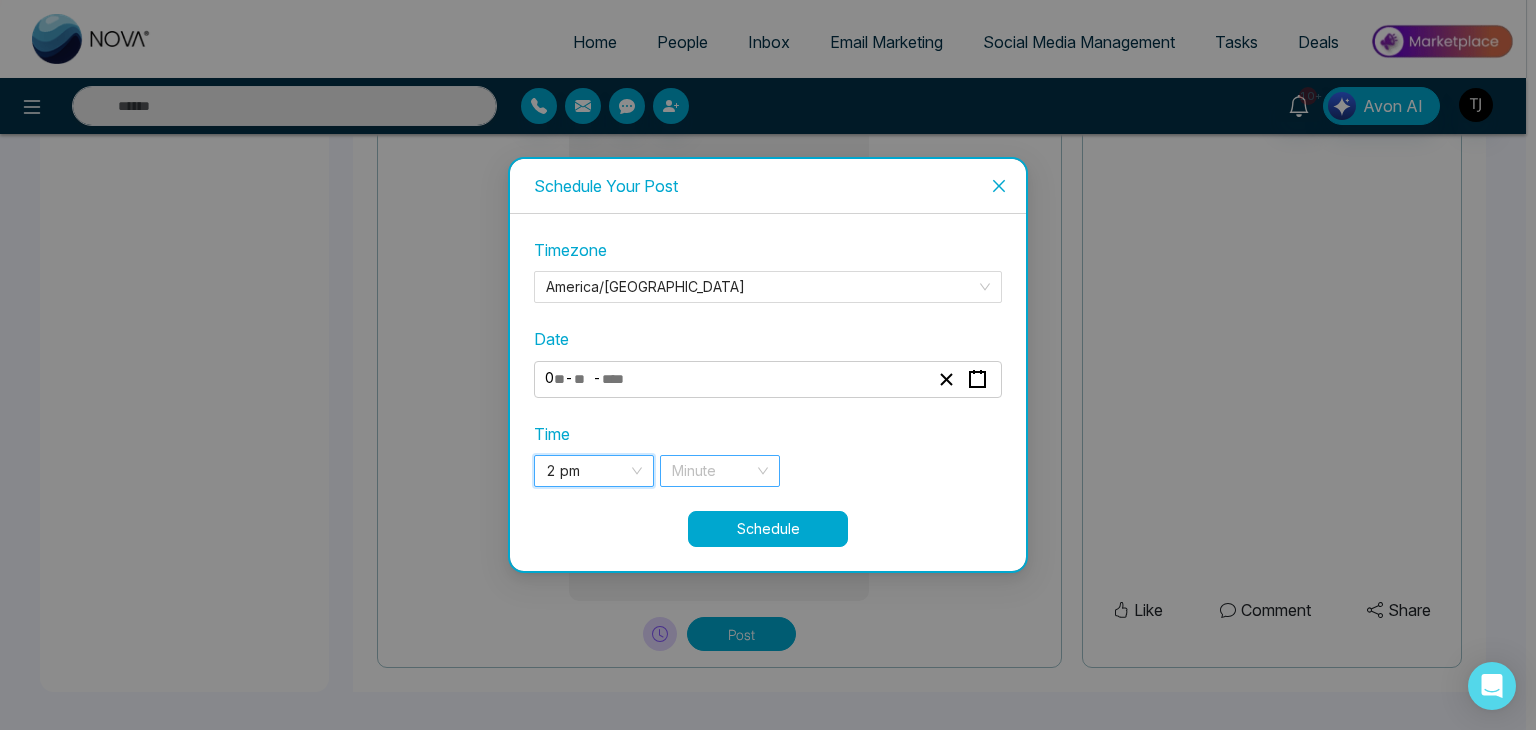 click at bounding box center [713, 471] 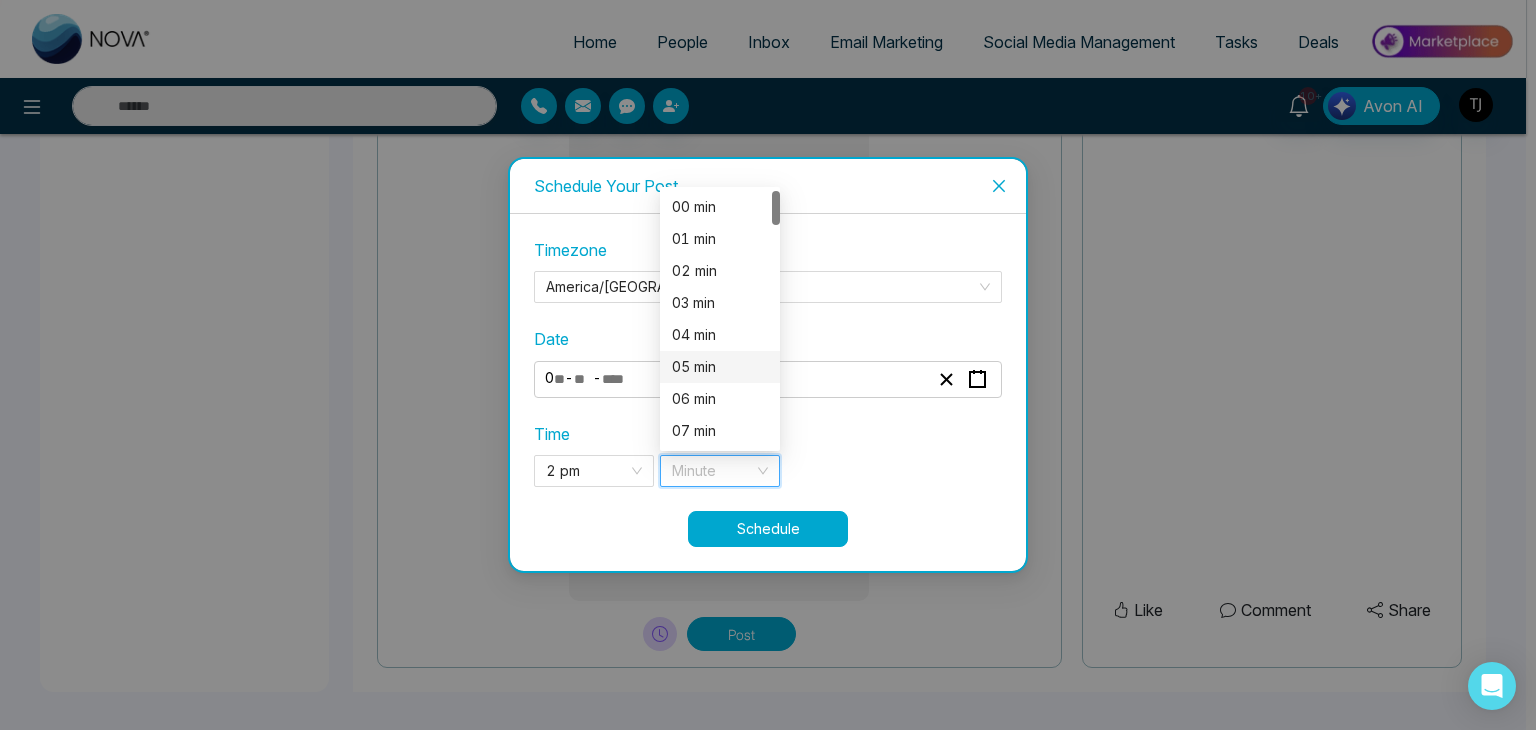 click on "05 min" at bounding box center (720, 367) 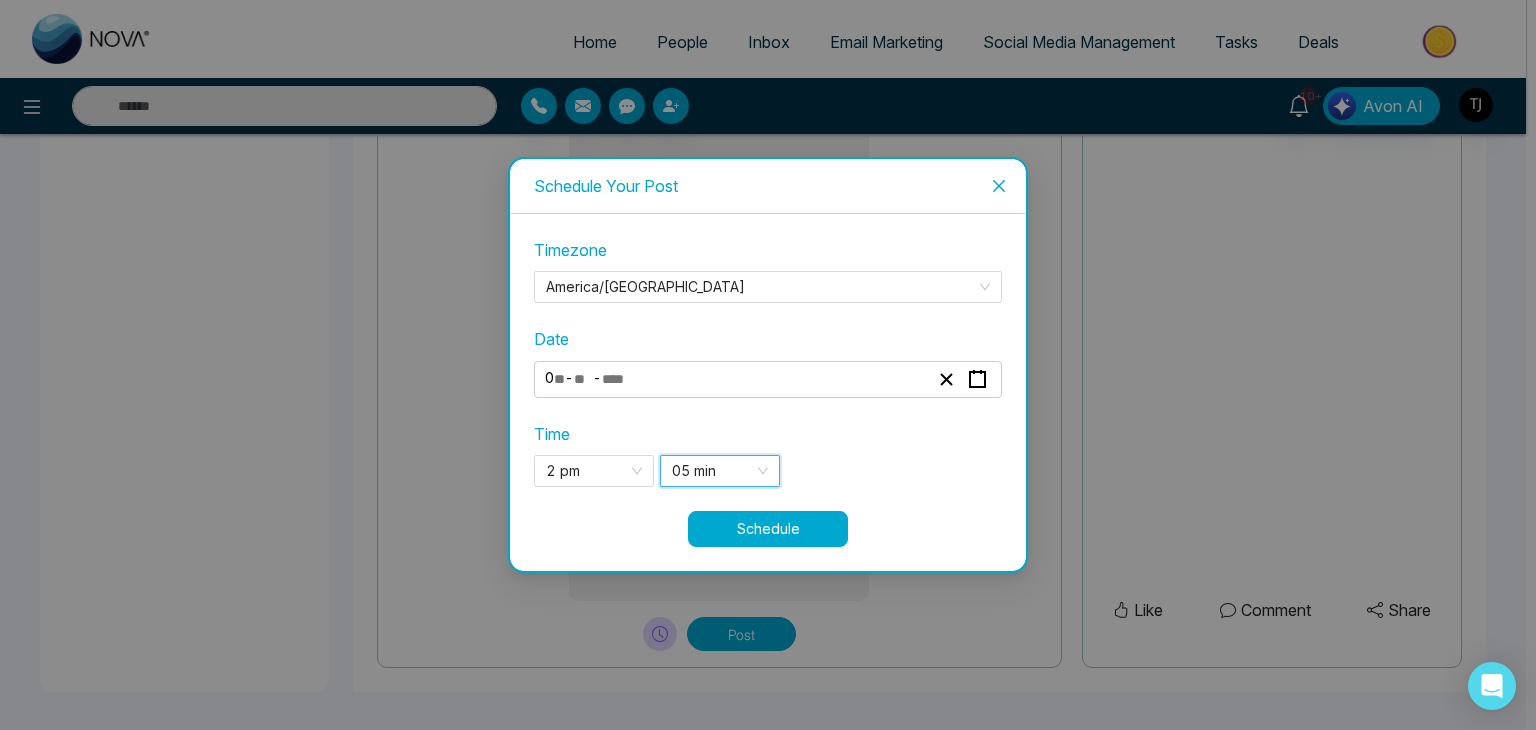 click on "Schedule" at bounding box center [768, 529] 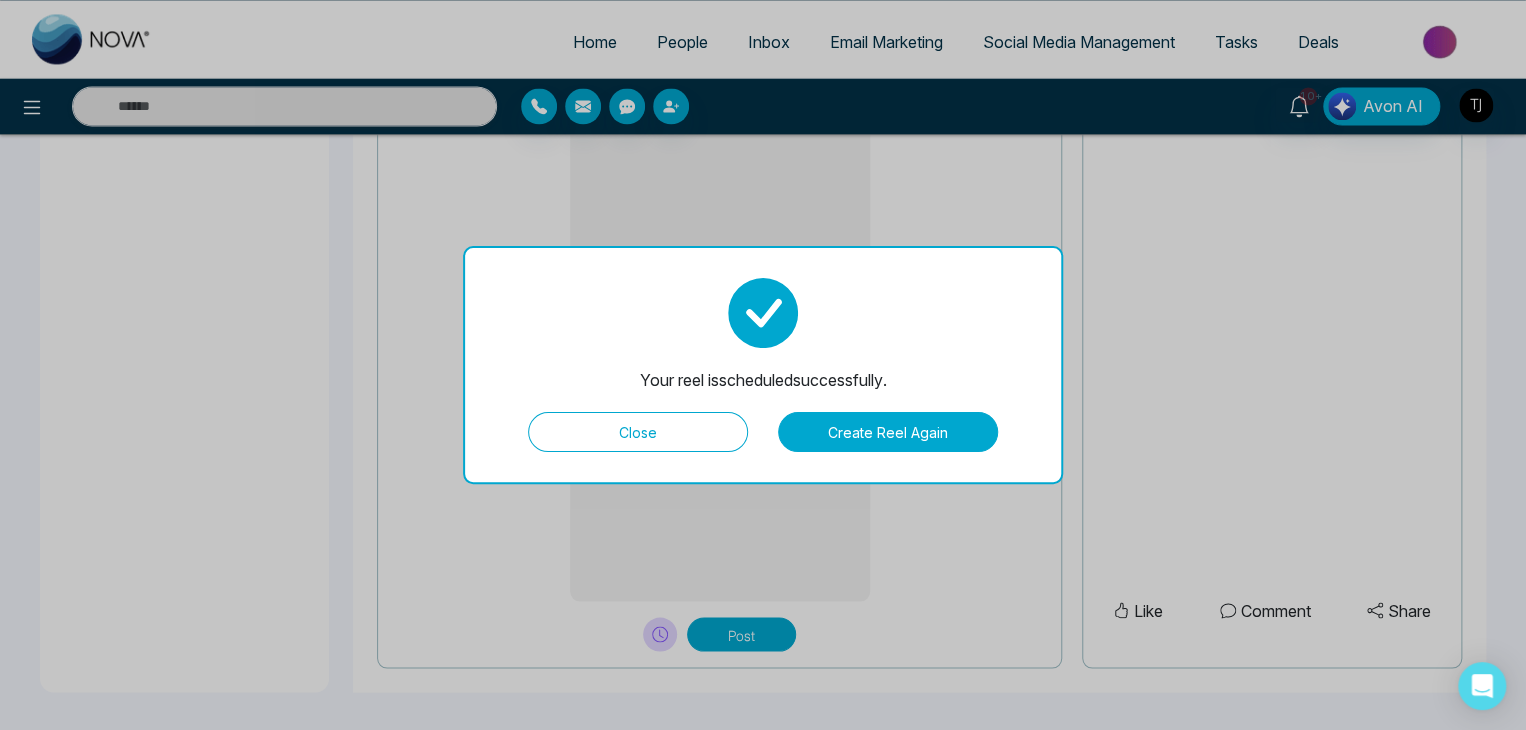 type on "**********" 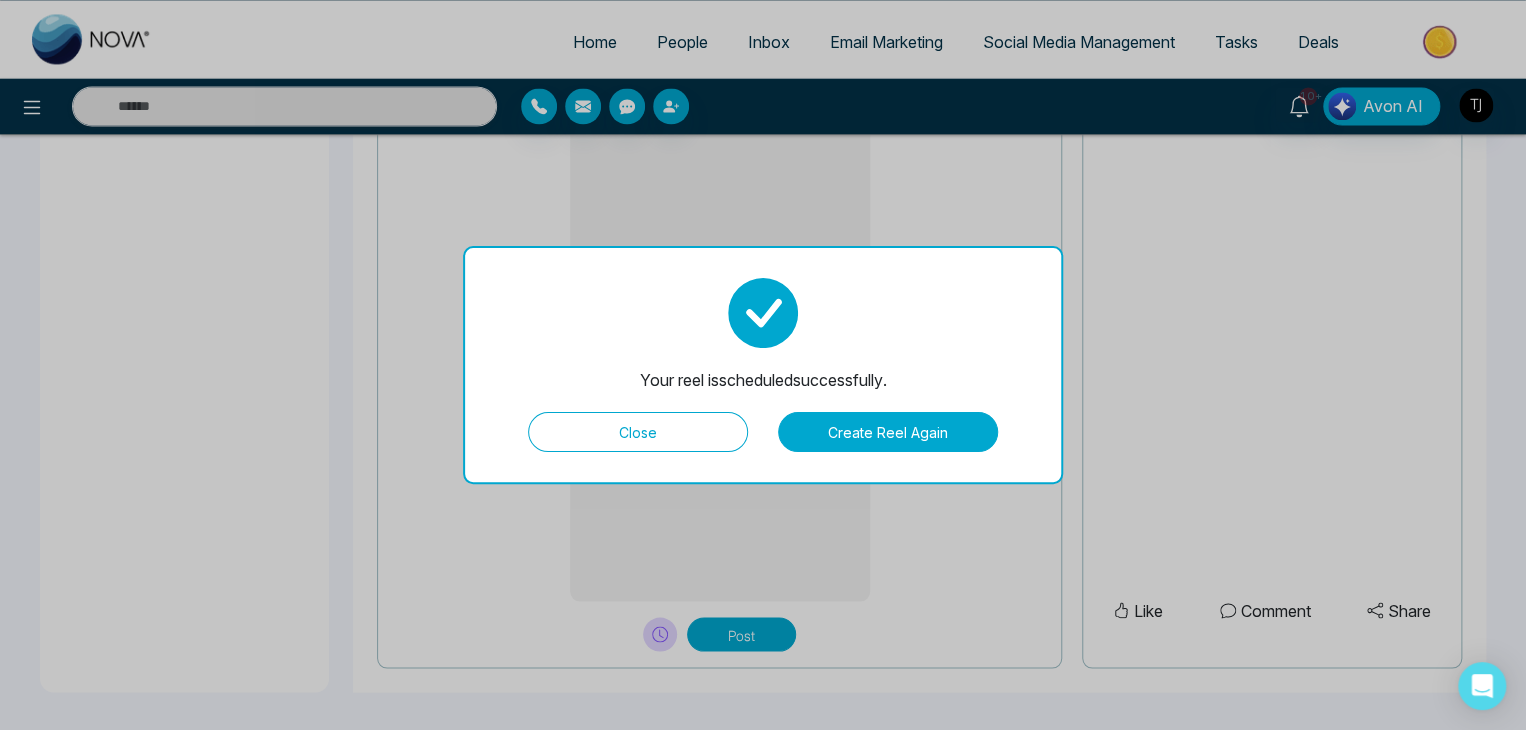 click on "Close" at bounding box center [638, 432] 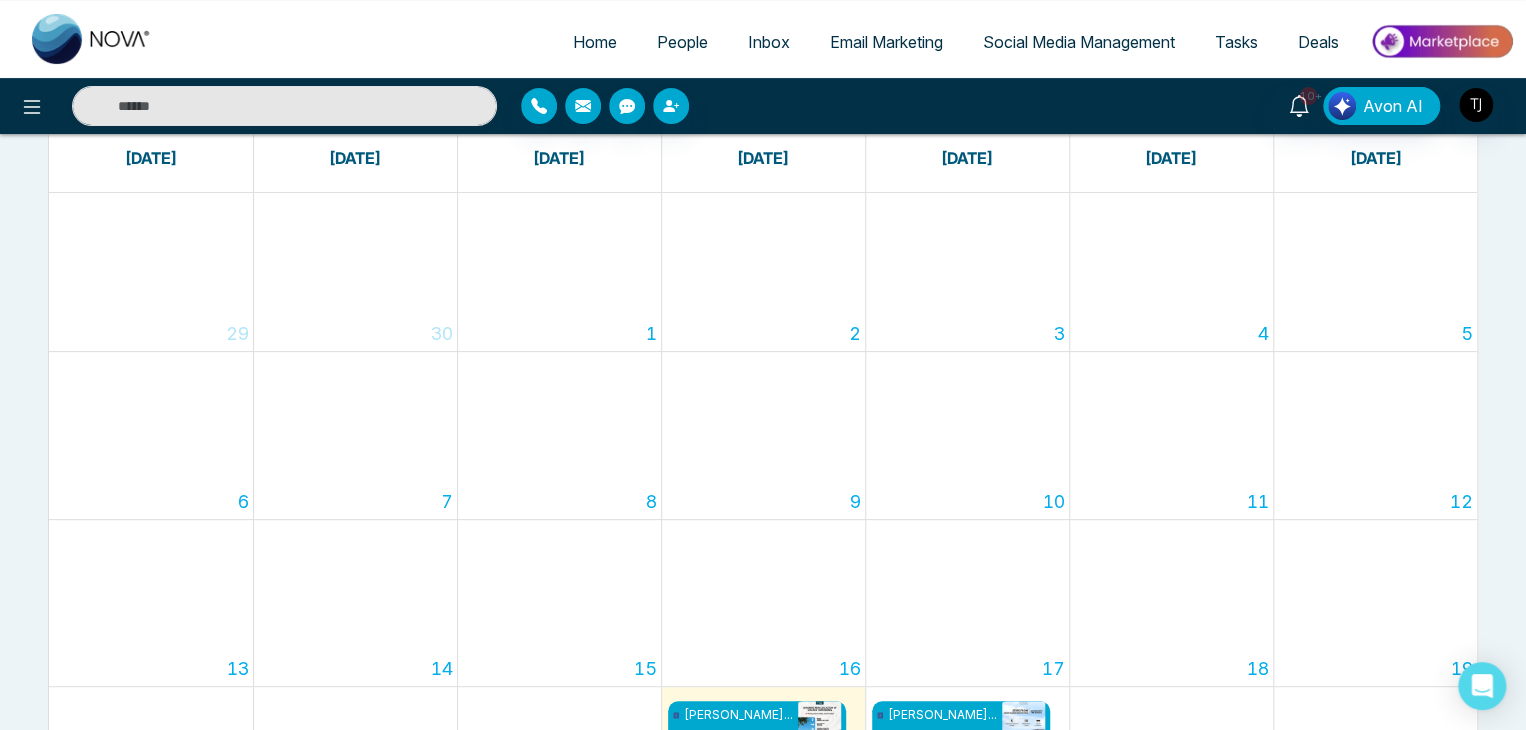 scroll, scrollTop: 0, scrollLeft: 0, axis: both 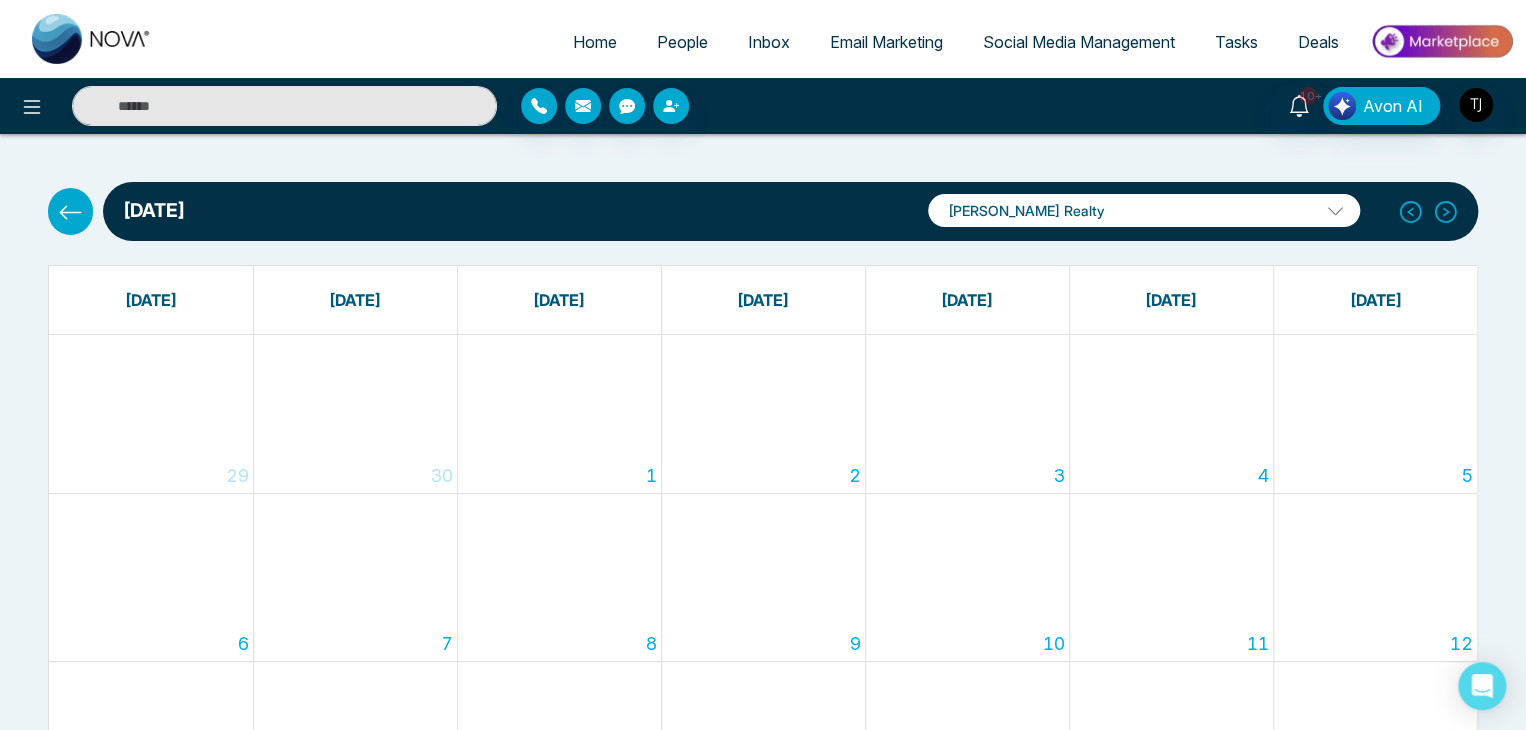 click 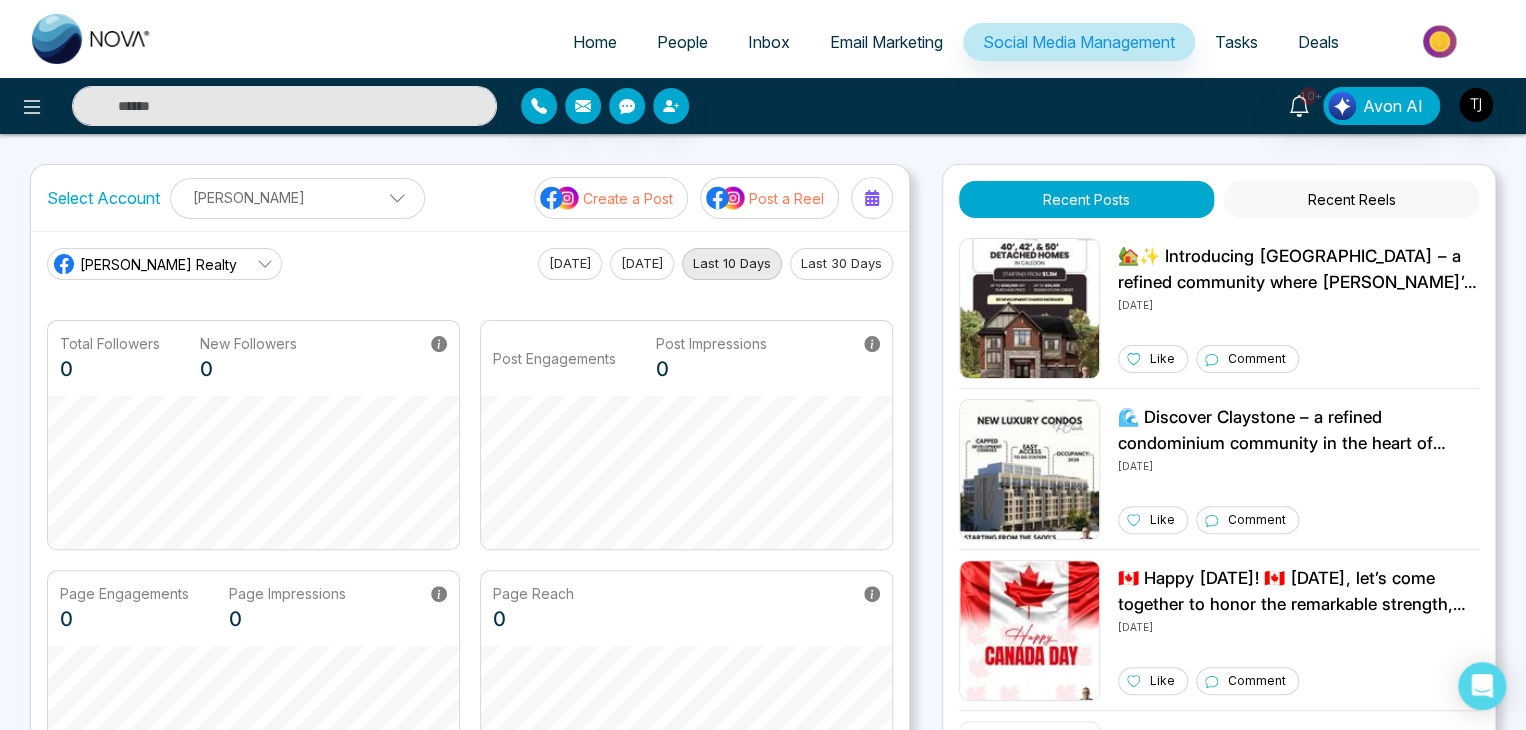 click on "Post a Reel" at bounding box center [786, 198] 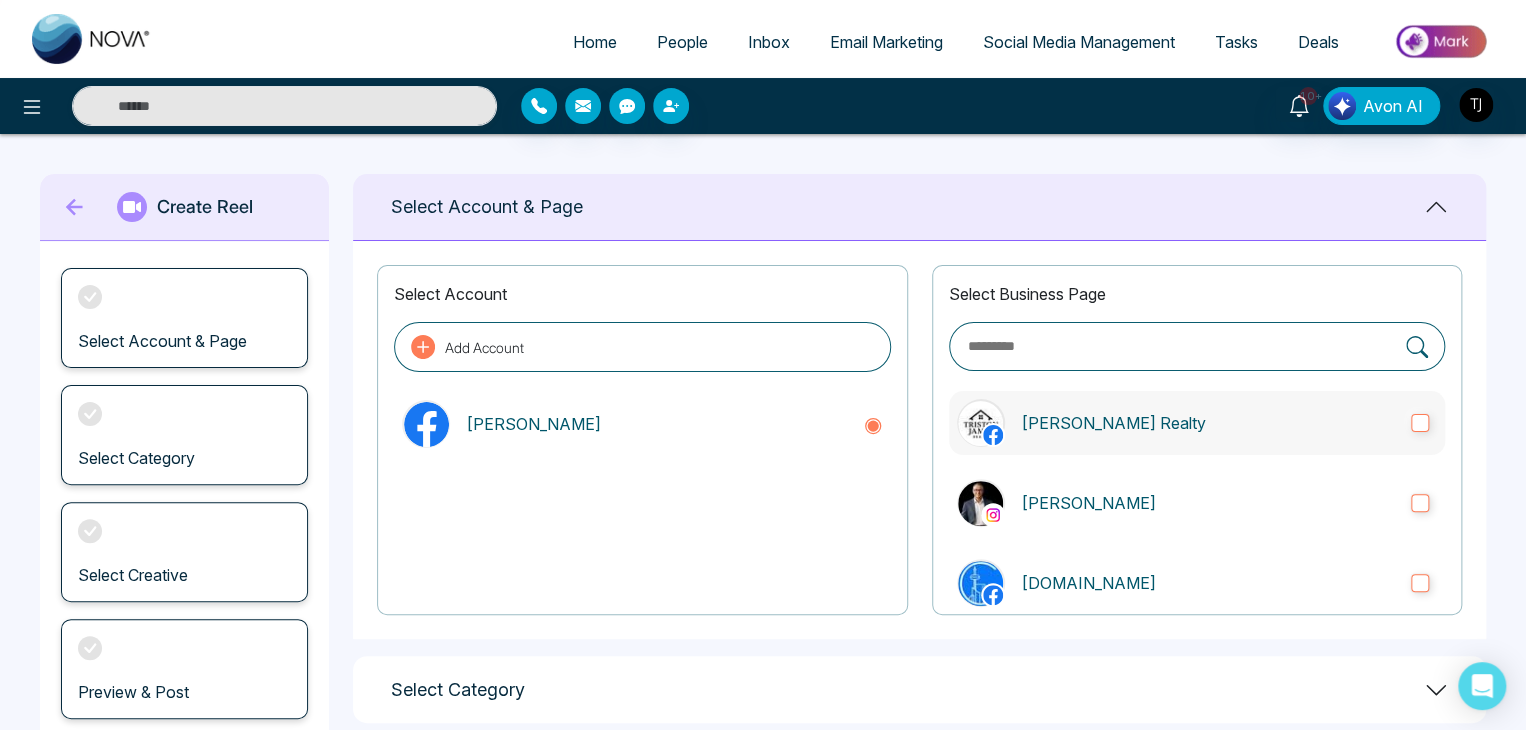 click on "[PERSON_NAME] Realty" at bounding box center [1197, 423] 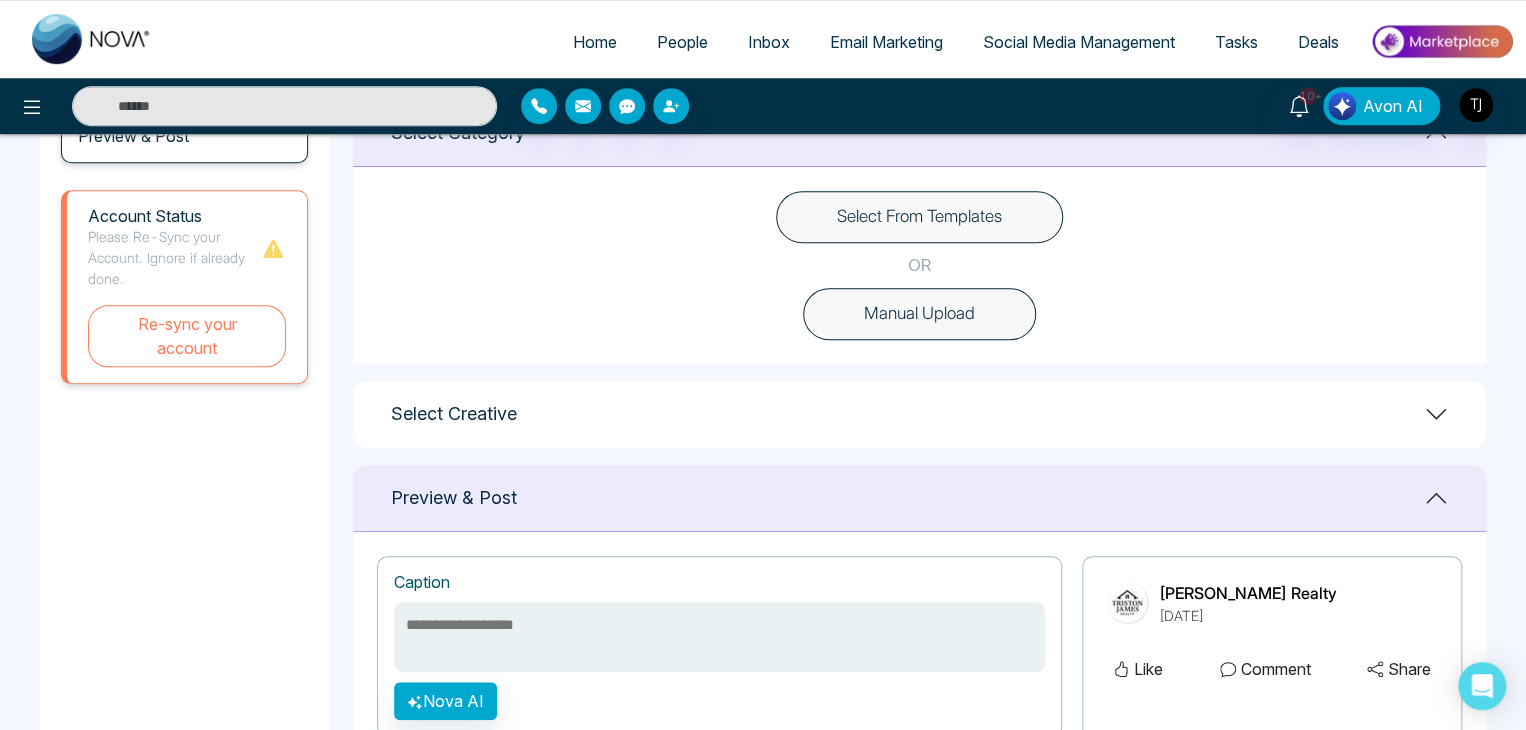 scroll, scrollTop: 552, scrollLeft: 0, axis: vertical 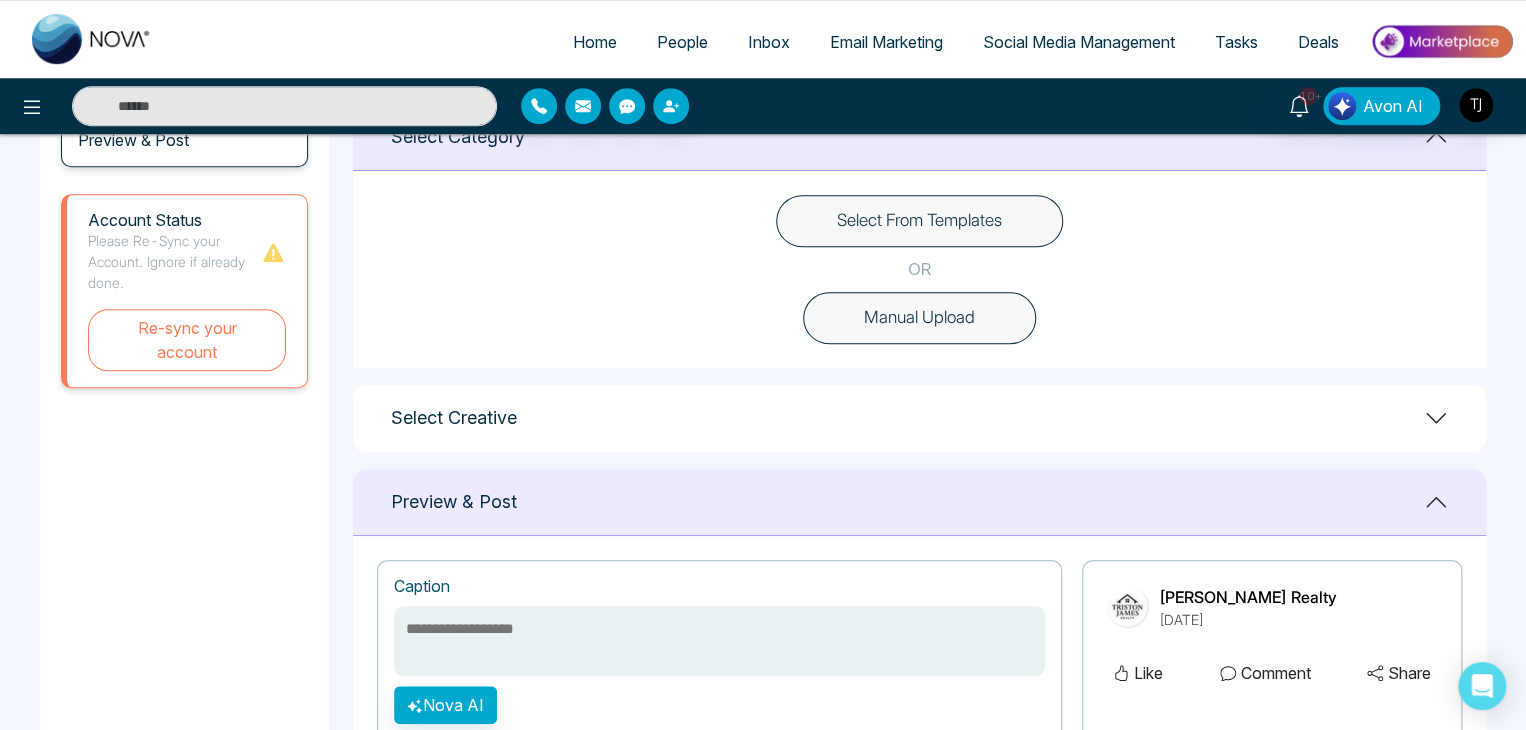 click on "Select From Templates" at bounding box center (919, 221) 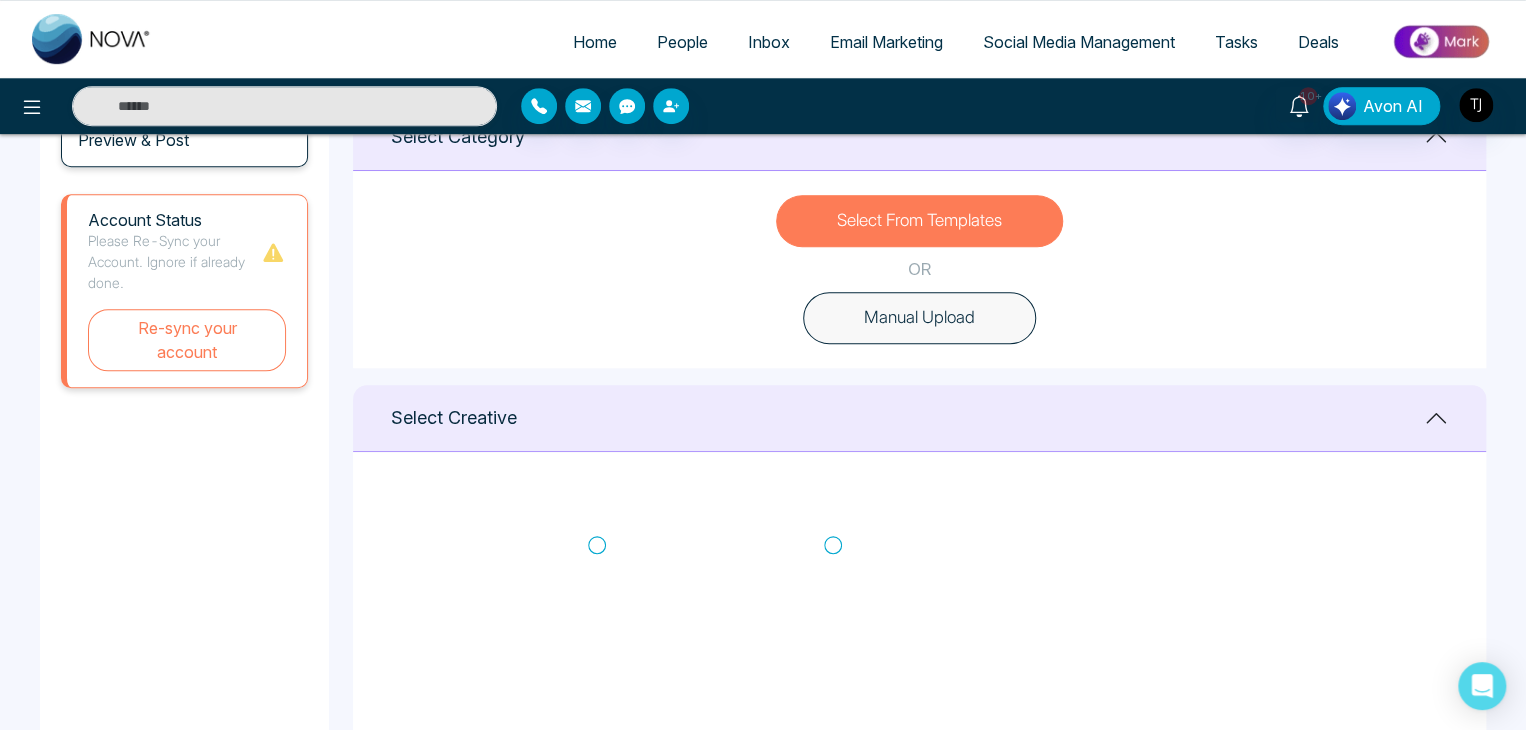 scroll, scrollTop: 486, scrollLeft: 0, axis: vertical 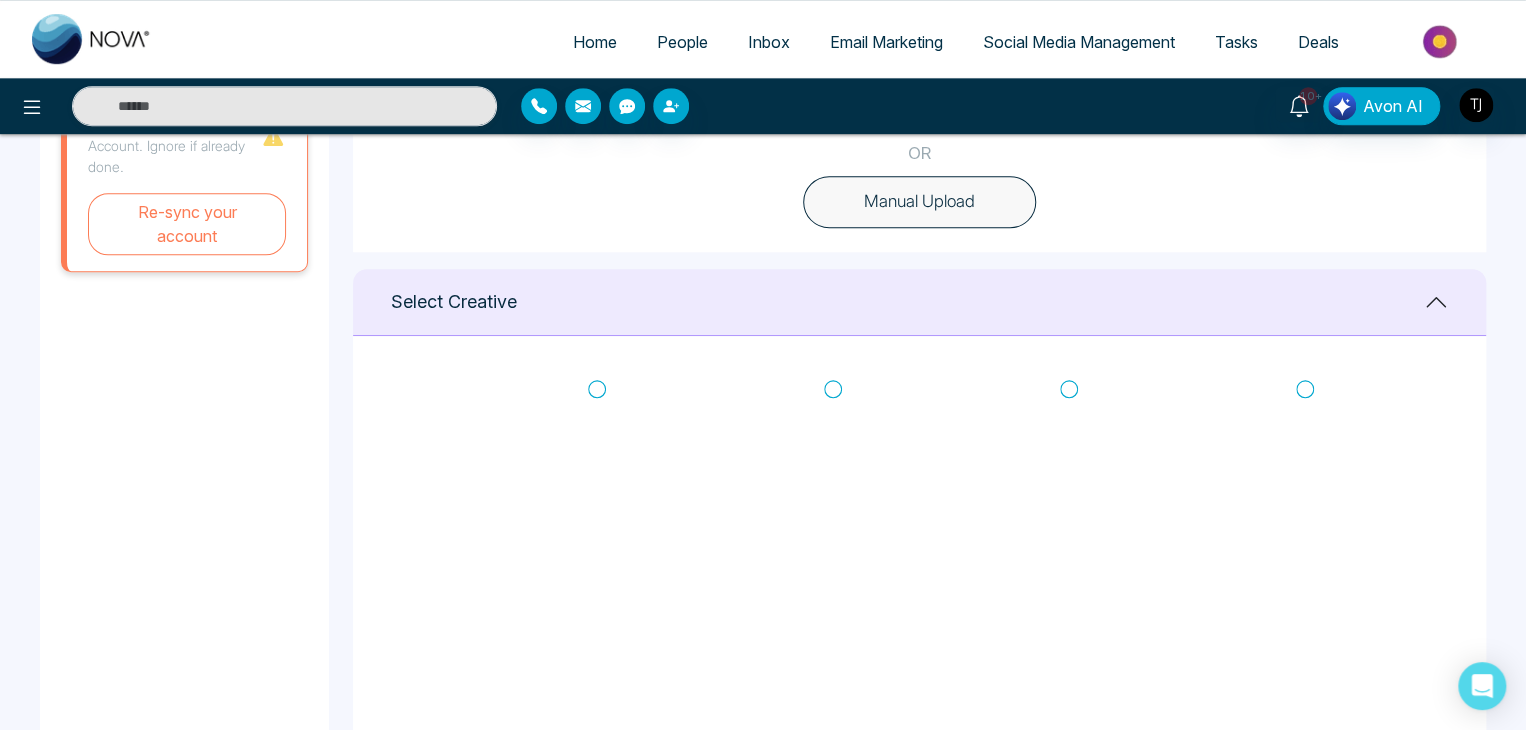click 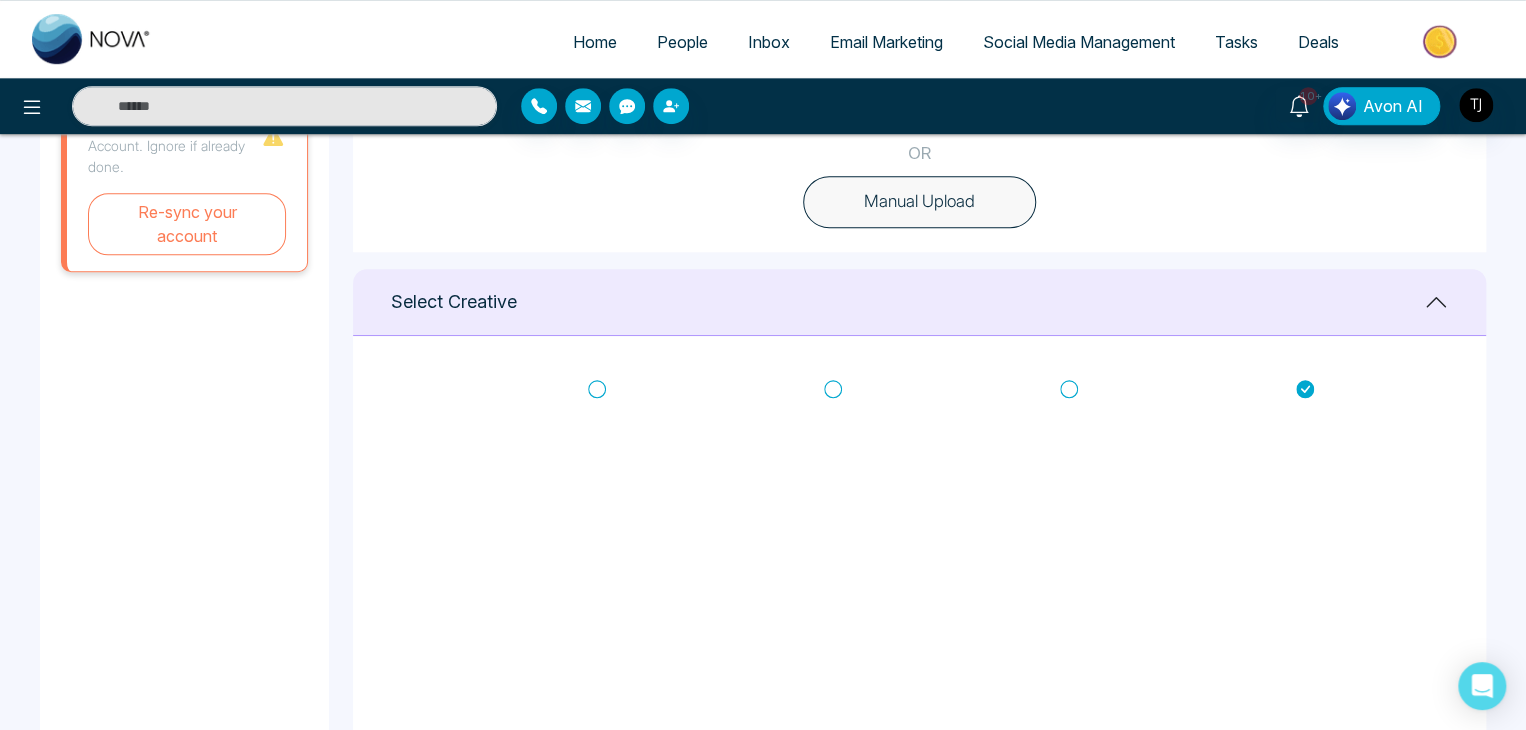 type on "**********" 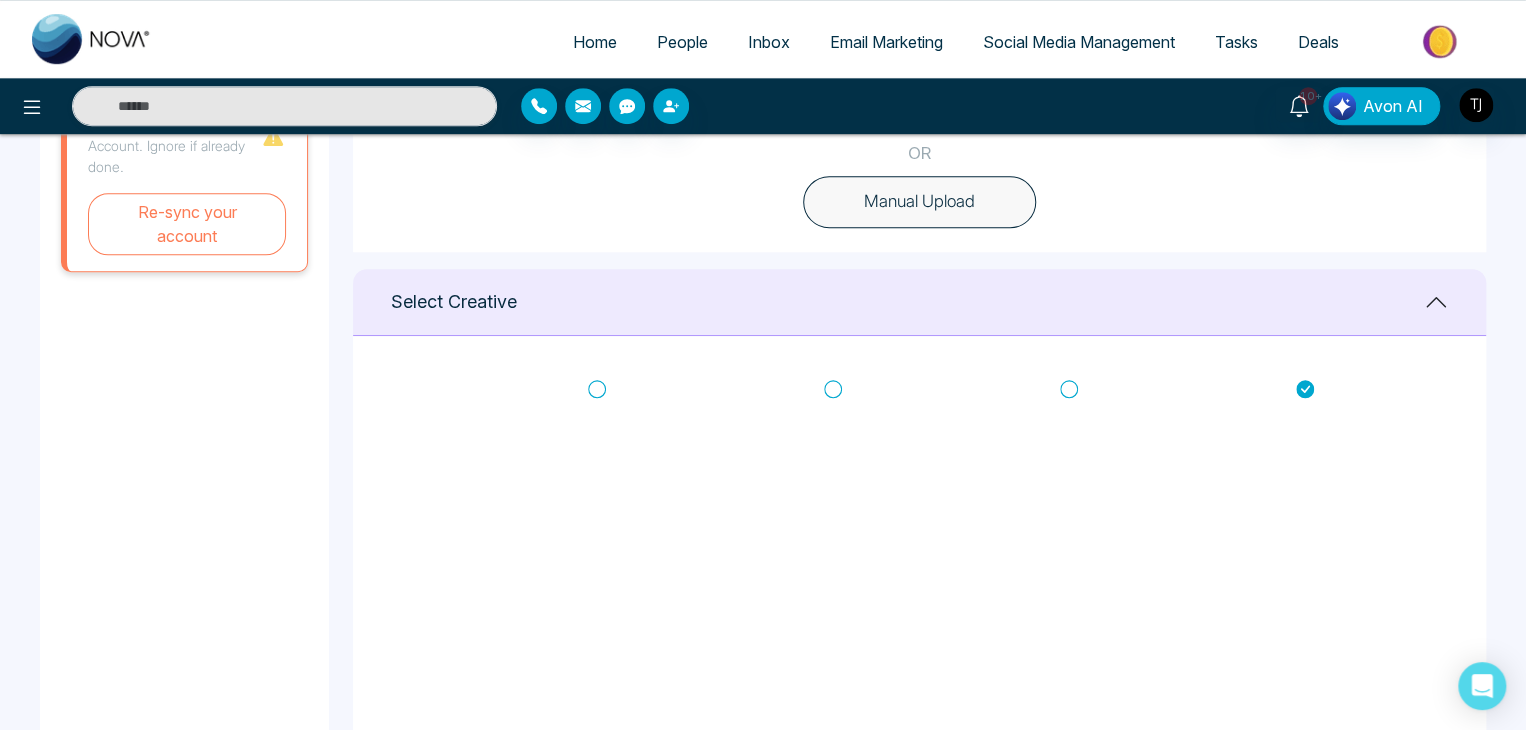 scroll, scrollTop: 486, scrollLeft: 0, axis: vertical 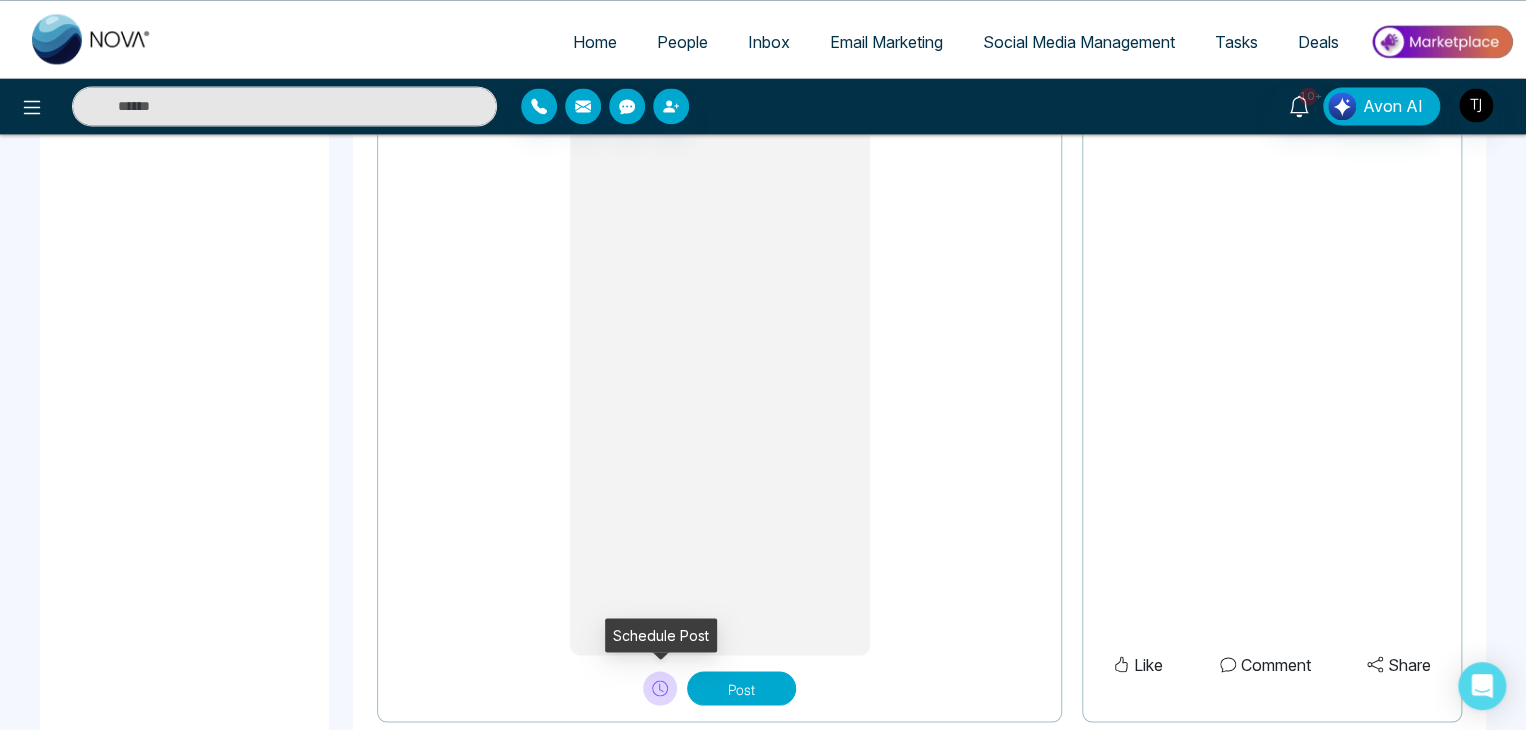 click at bounding box center (660, 688) 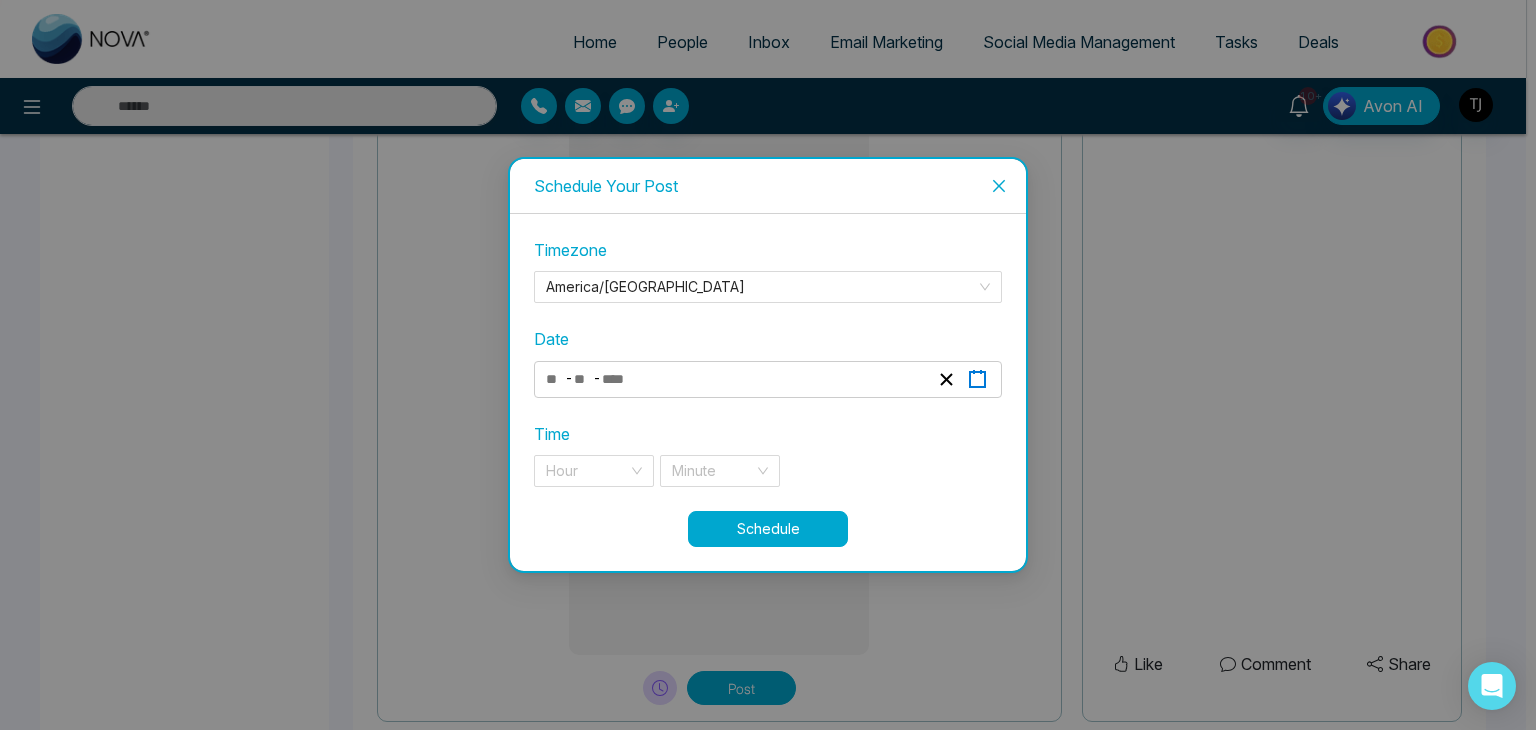 click 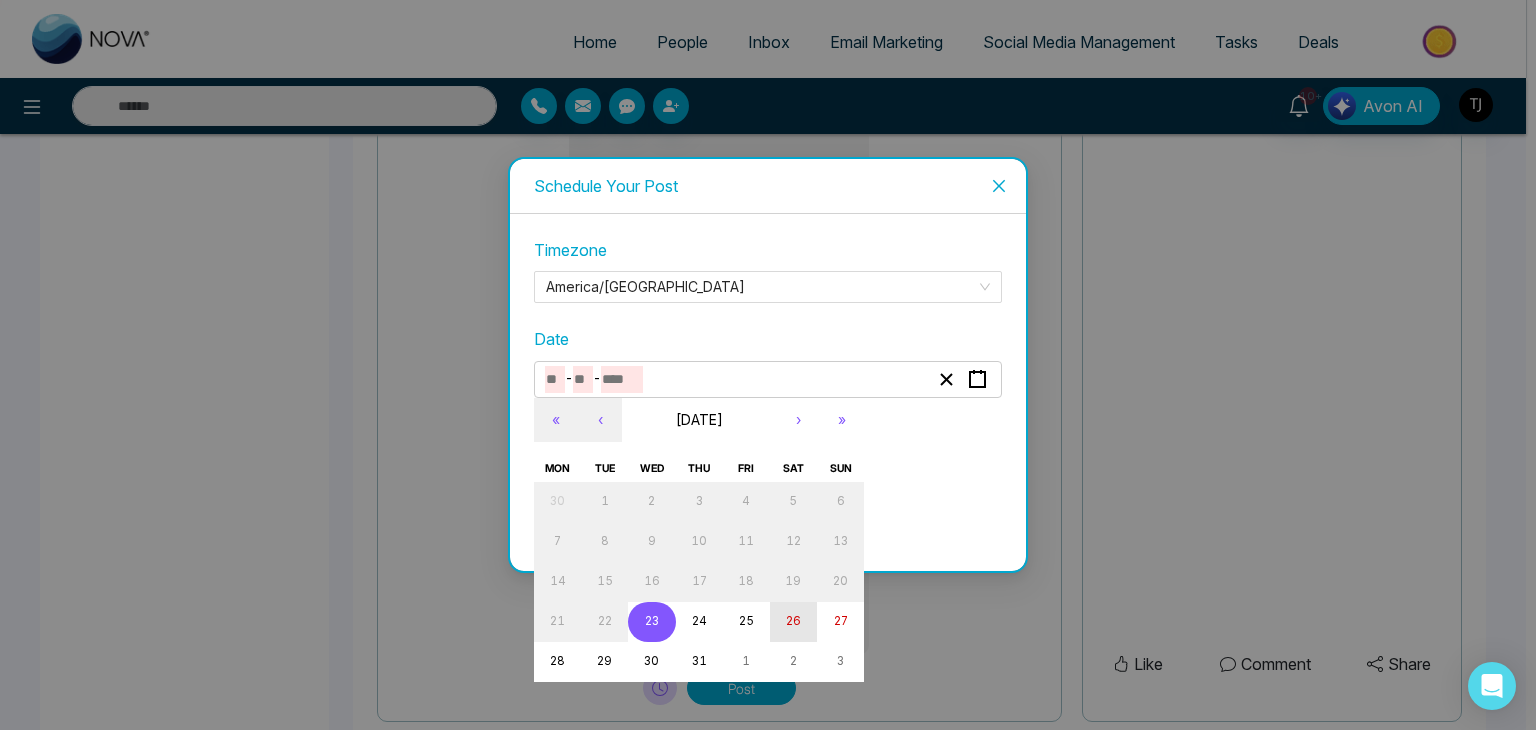 click on "26" at bounding box center (793, 622) 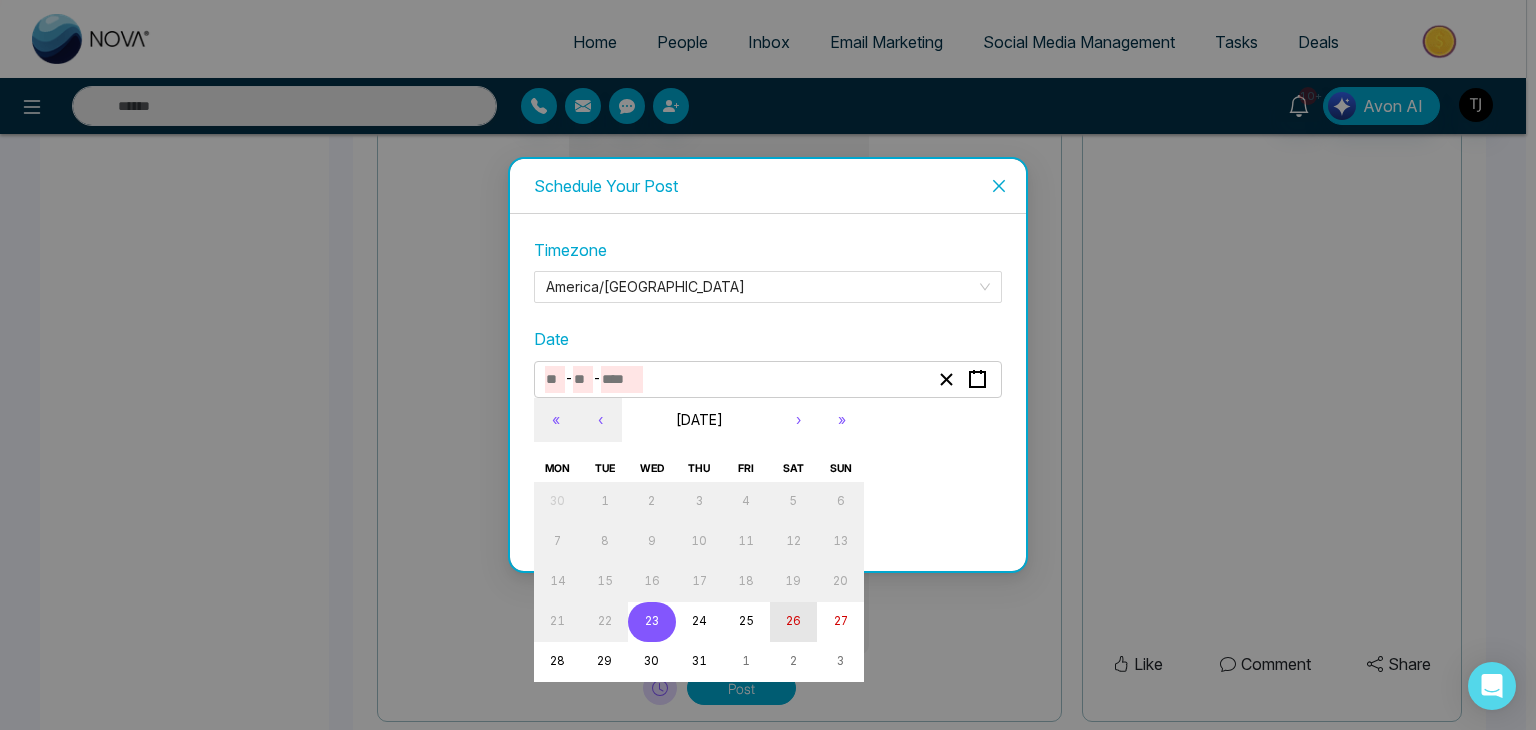 type on "*" 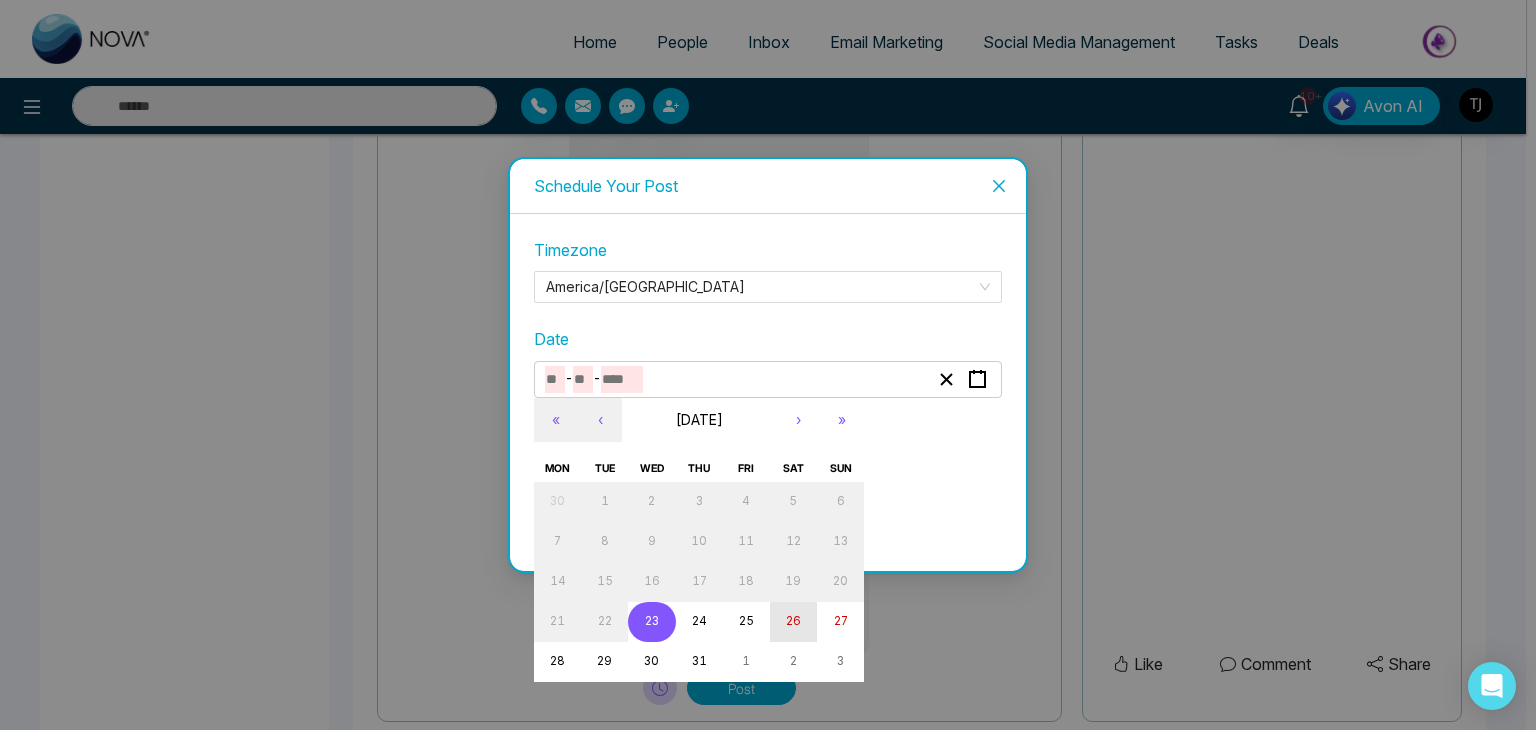 type on "**" 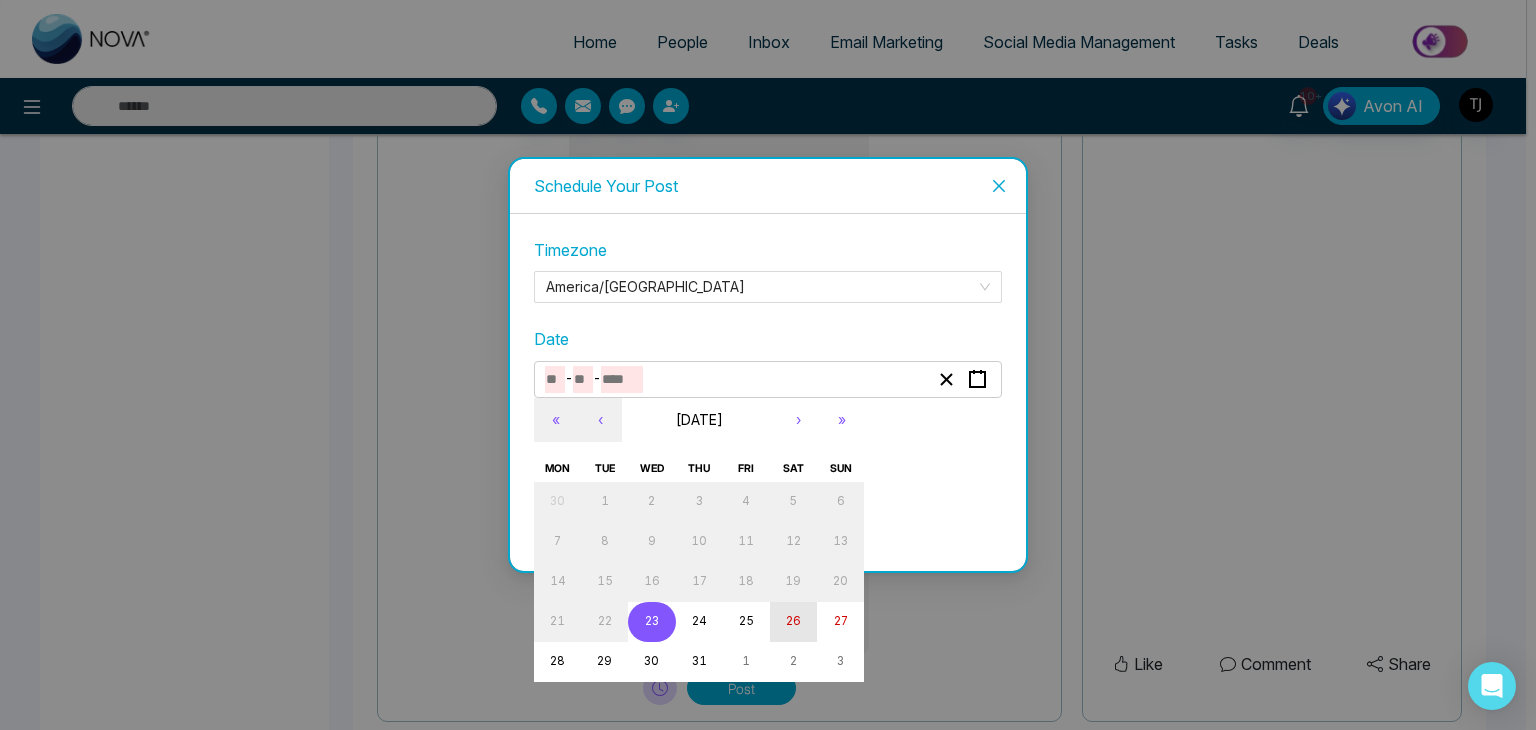 type on "****" 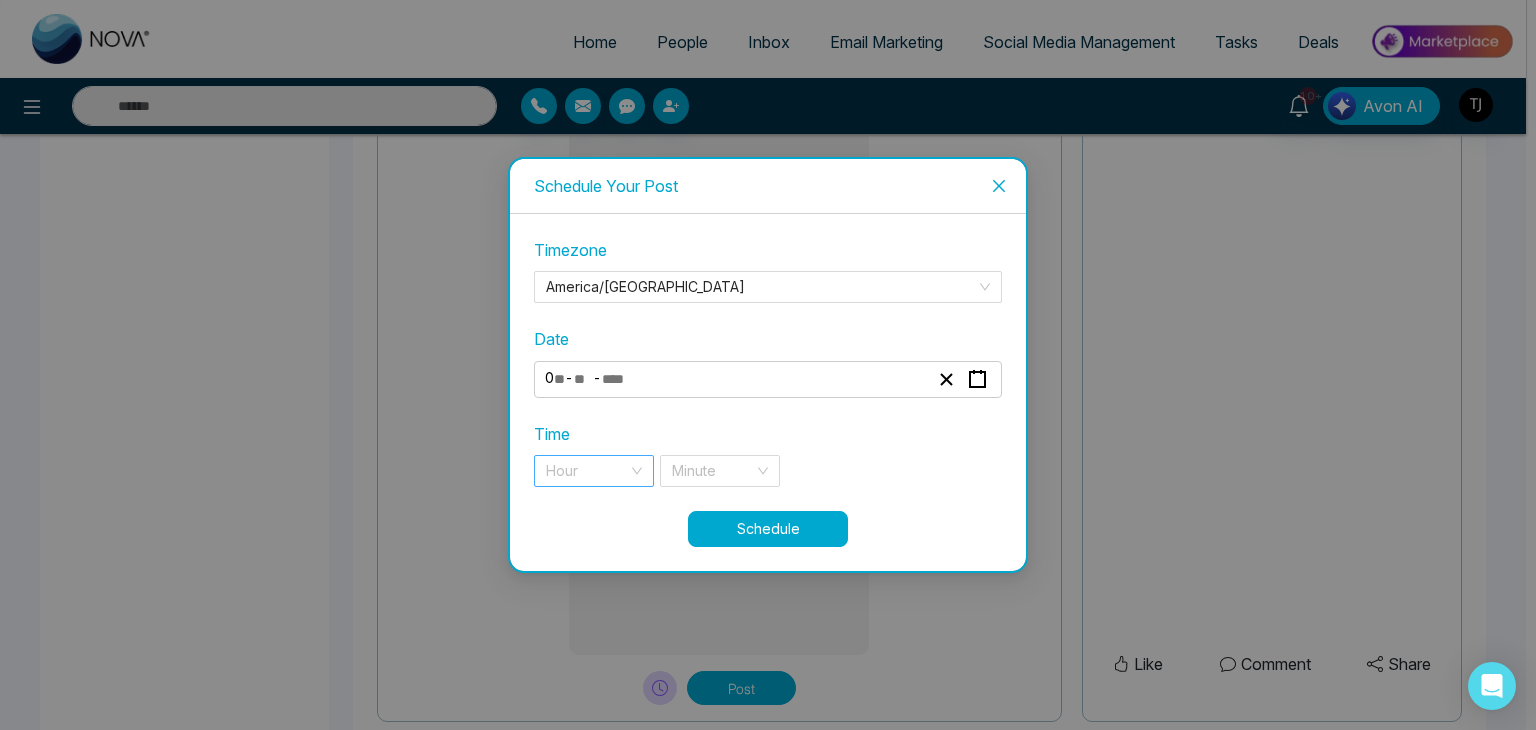 click at bounding box center (587, 471) 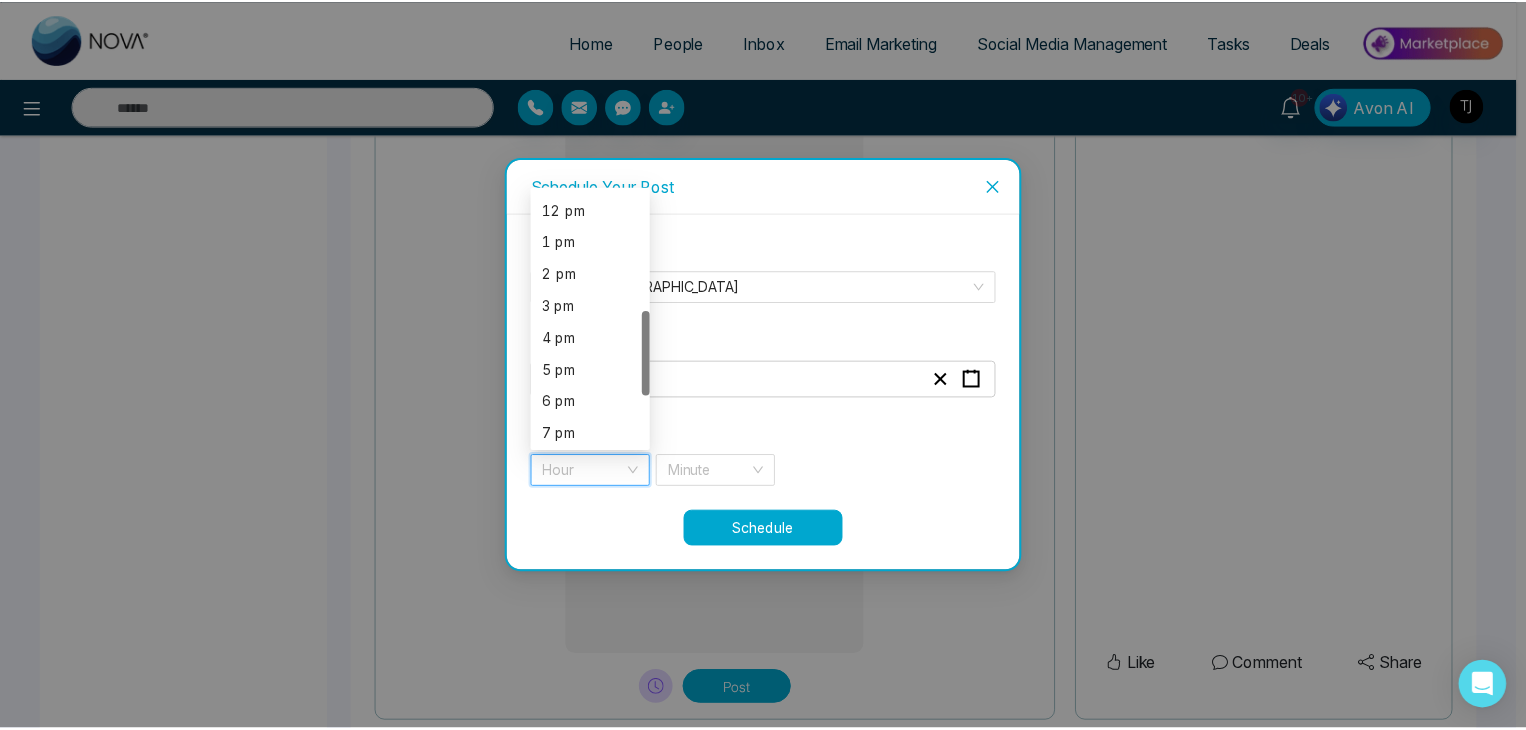 scroll, scrollTop: 422, scrollLeft: 0, axis: vertical 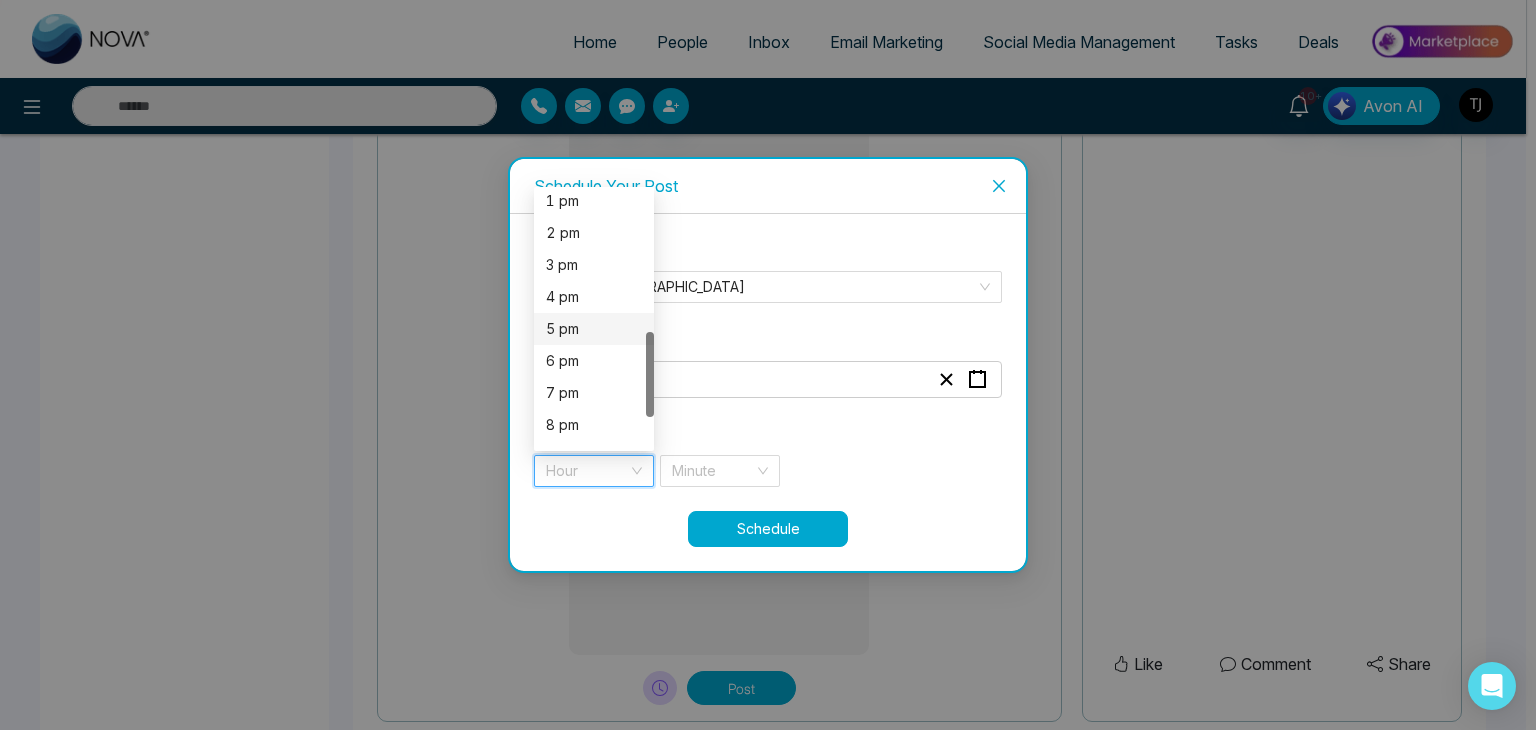 click on "5 pm" at bounding box center (594, 329) 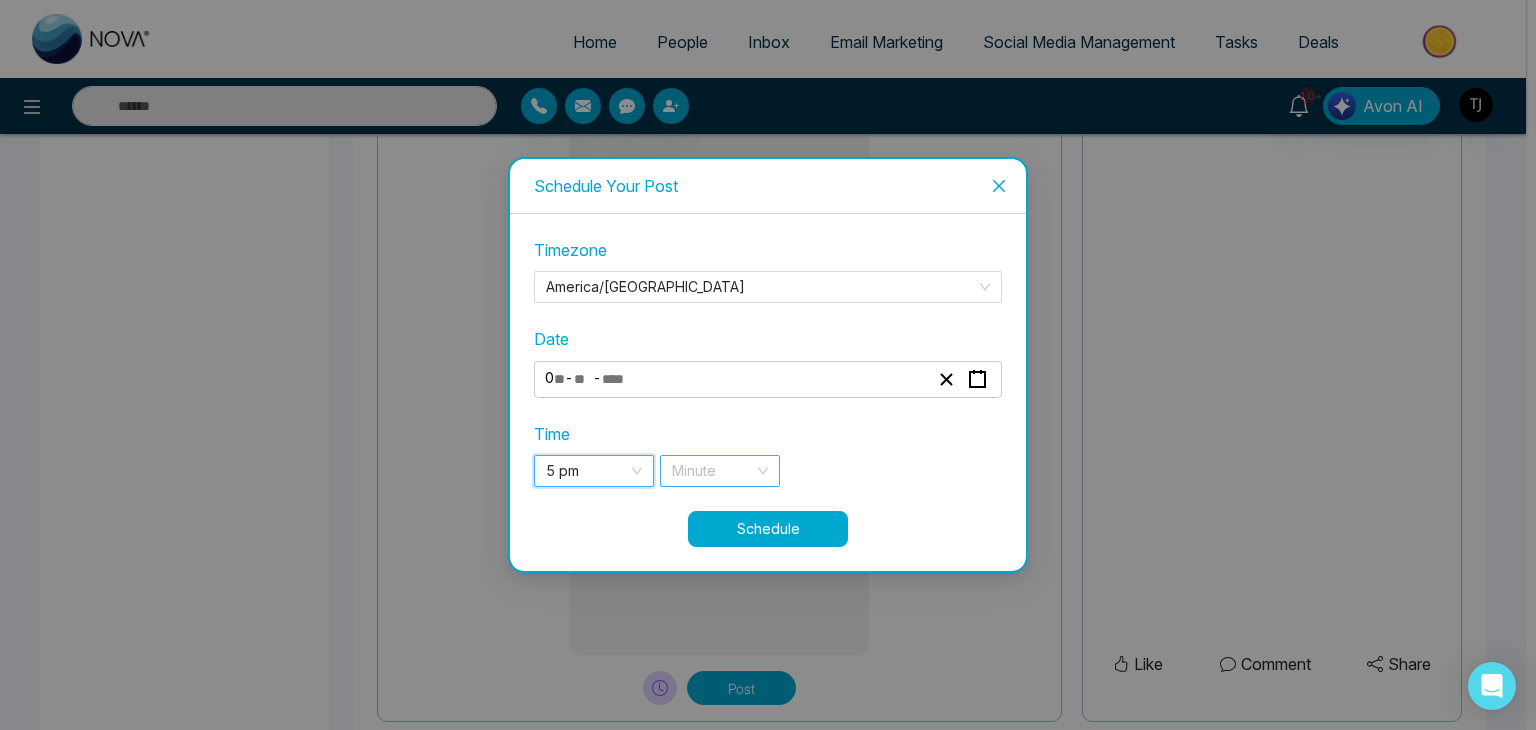 click at bounding box center (713, 471) 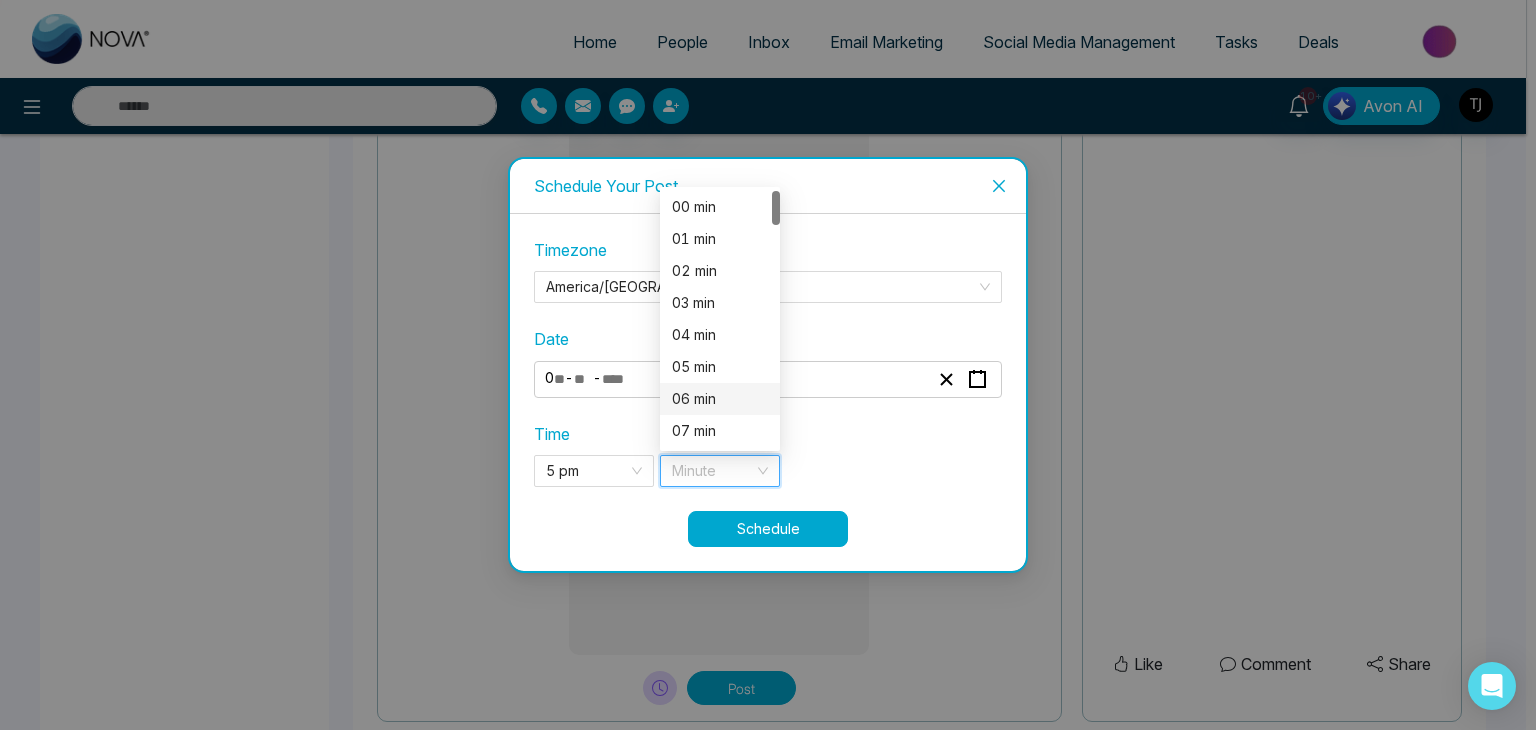 click on "06 min" at bounding box center [720, 399] 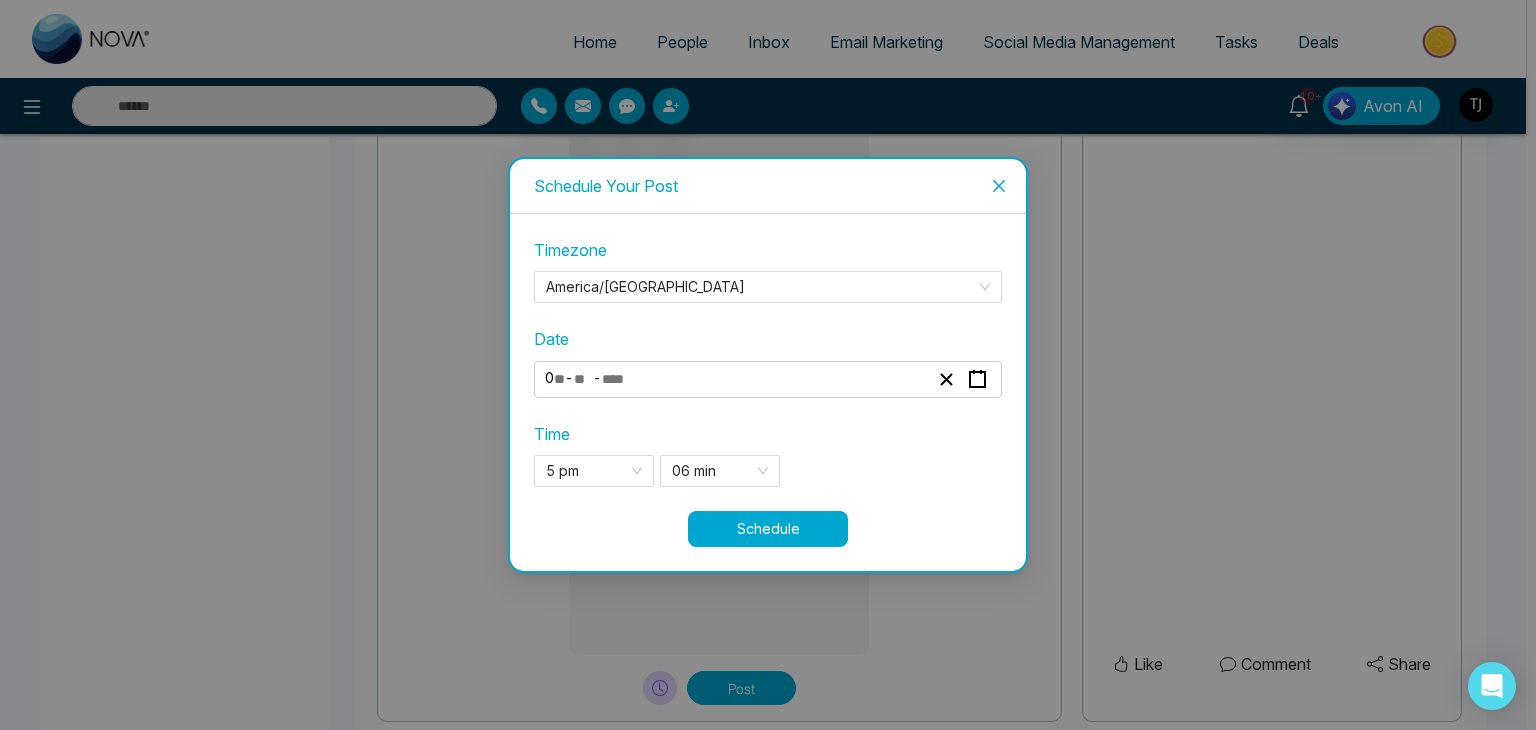 click on "Schedule" at bounding box center (768, 529) 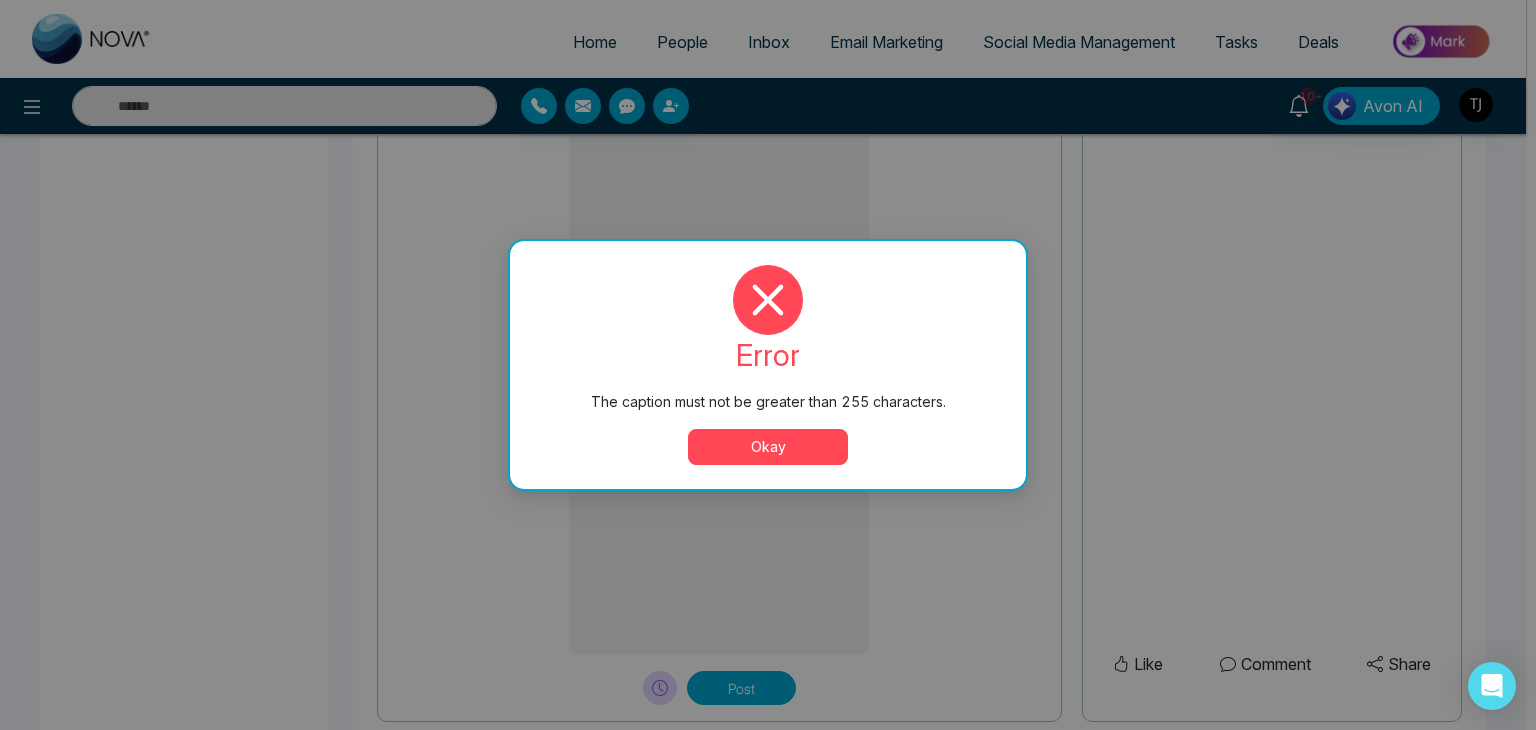 click on "Okay" at bounding box center [768, 447] 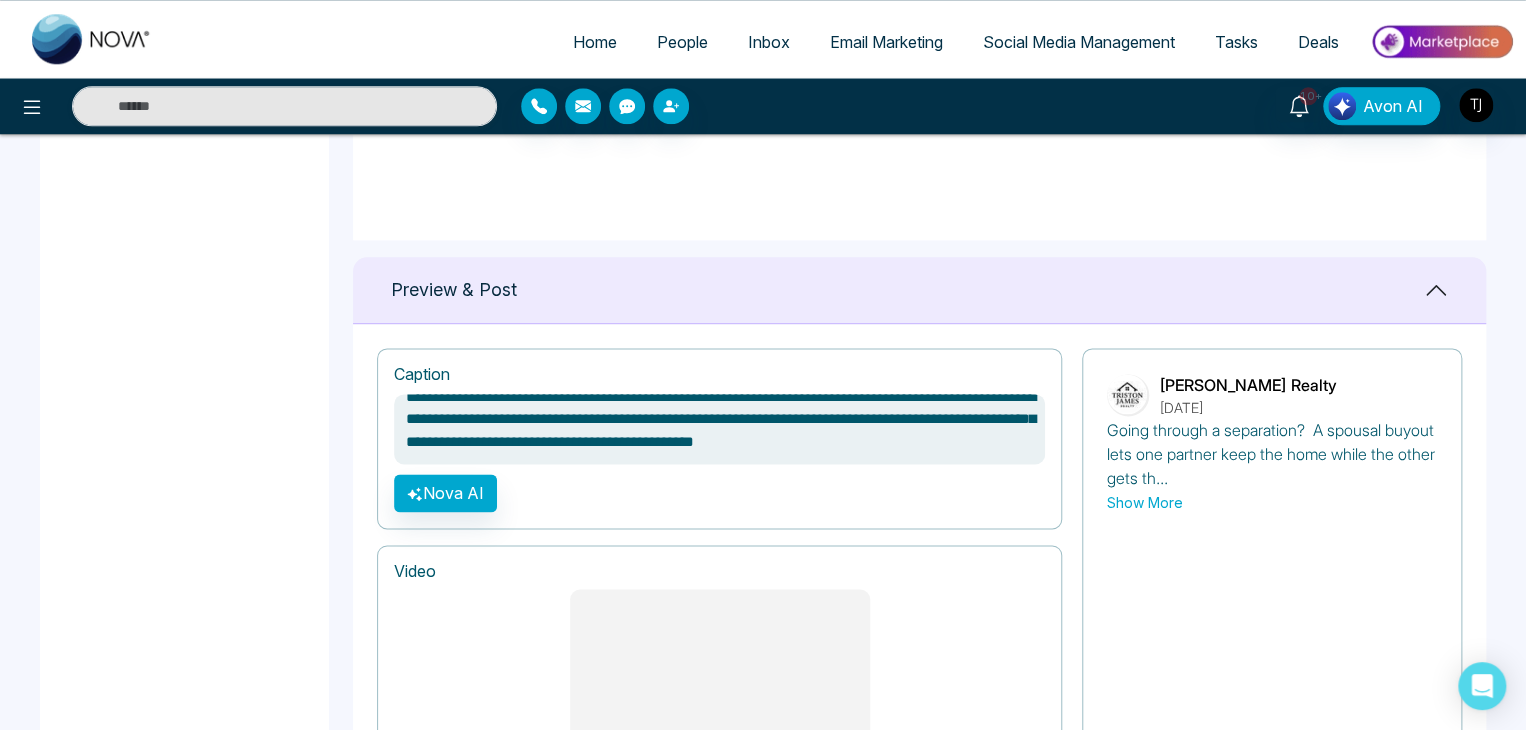 scroll, scrollTop: 1131, scrollLeft: 0, axis: vertical 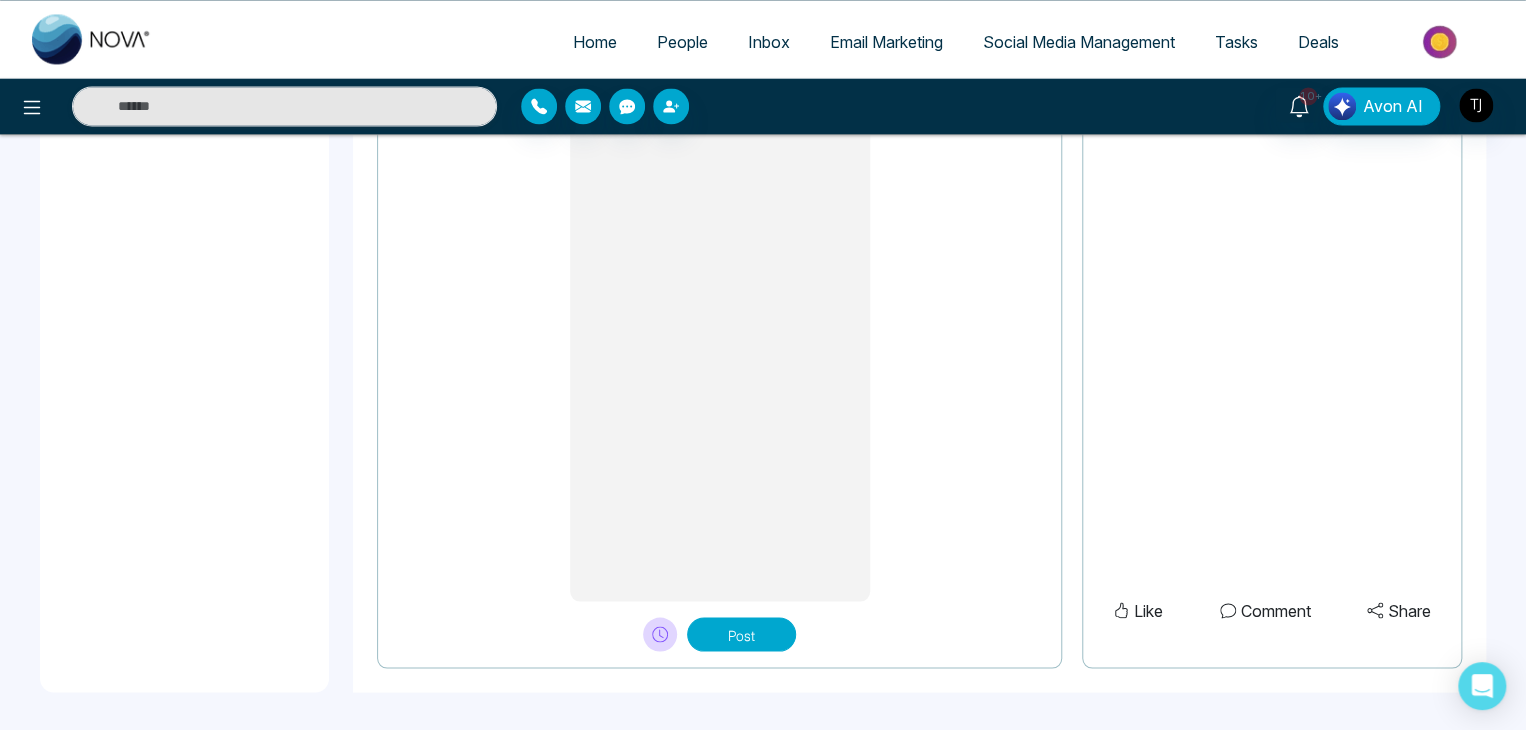 click 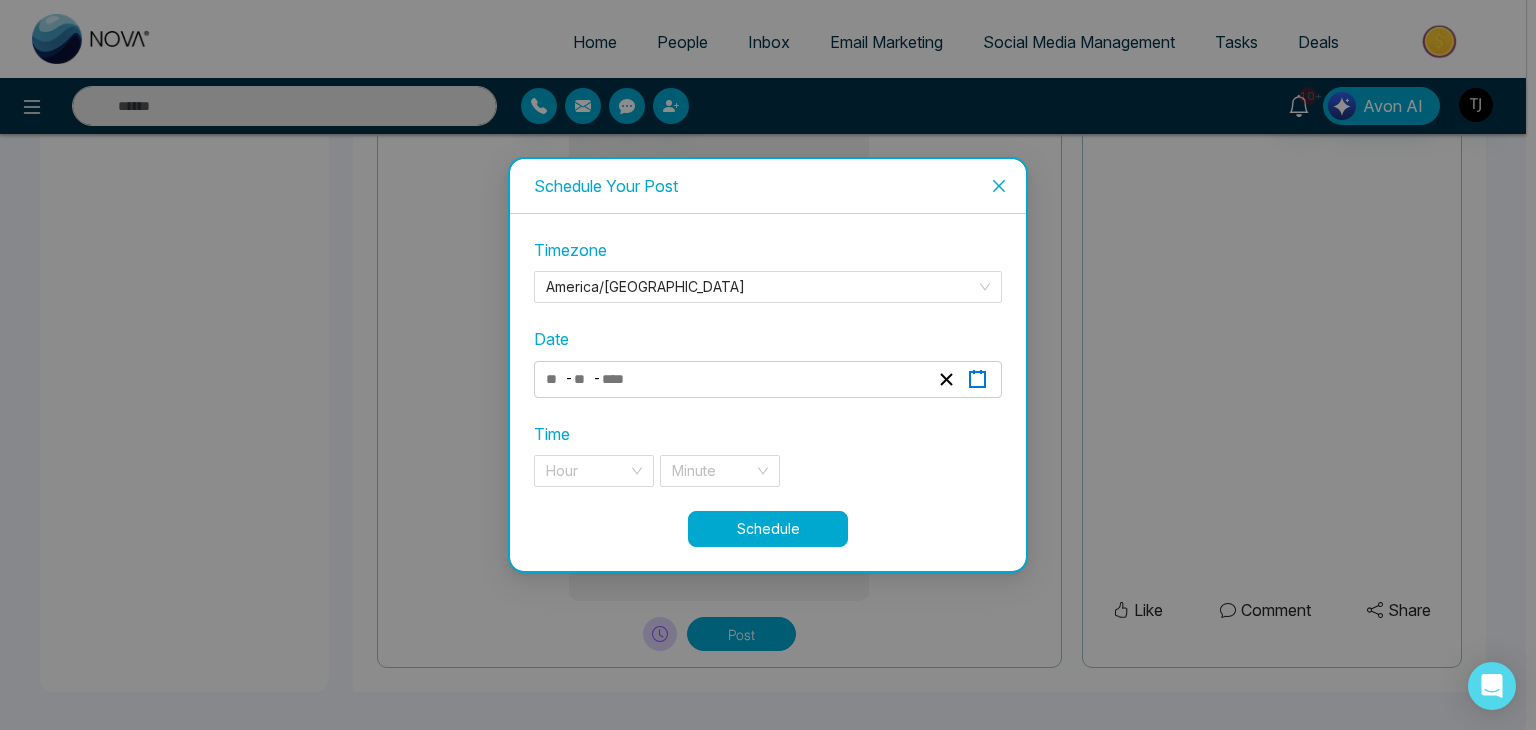 click 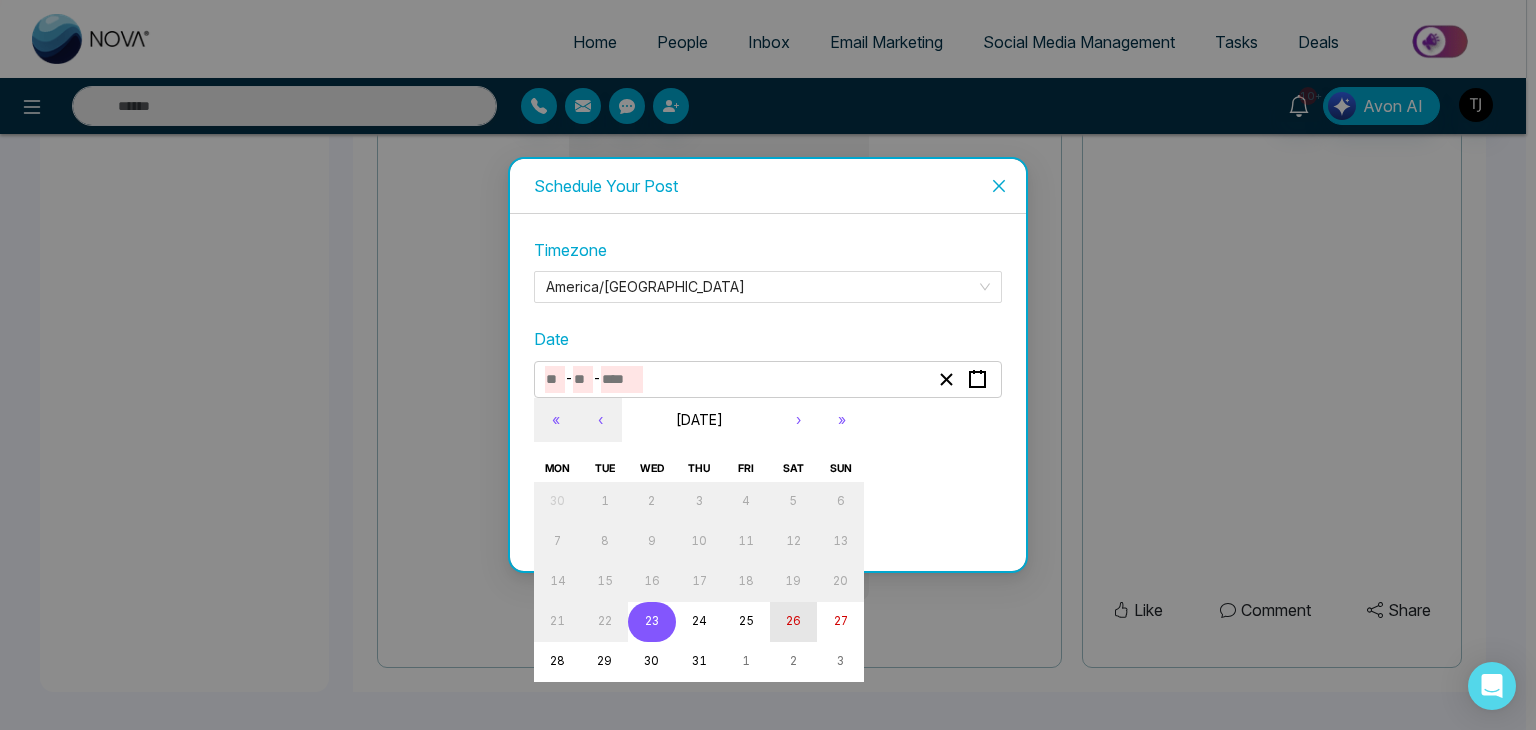 click on "26" at bounding box center (793, 621) 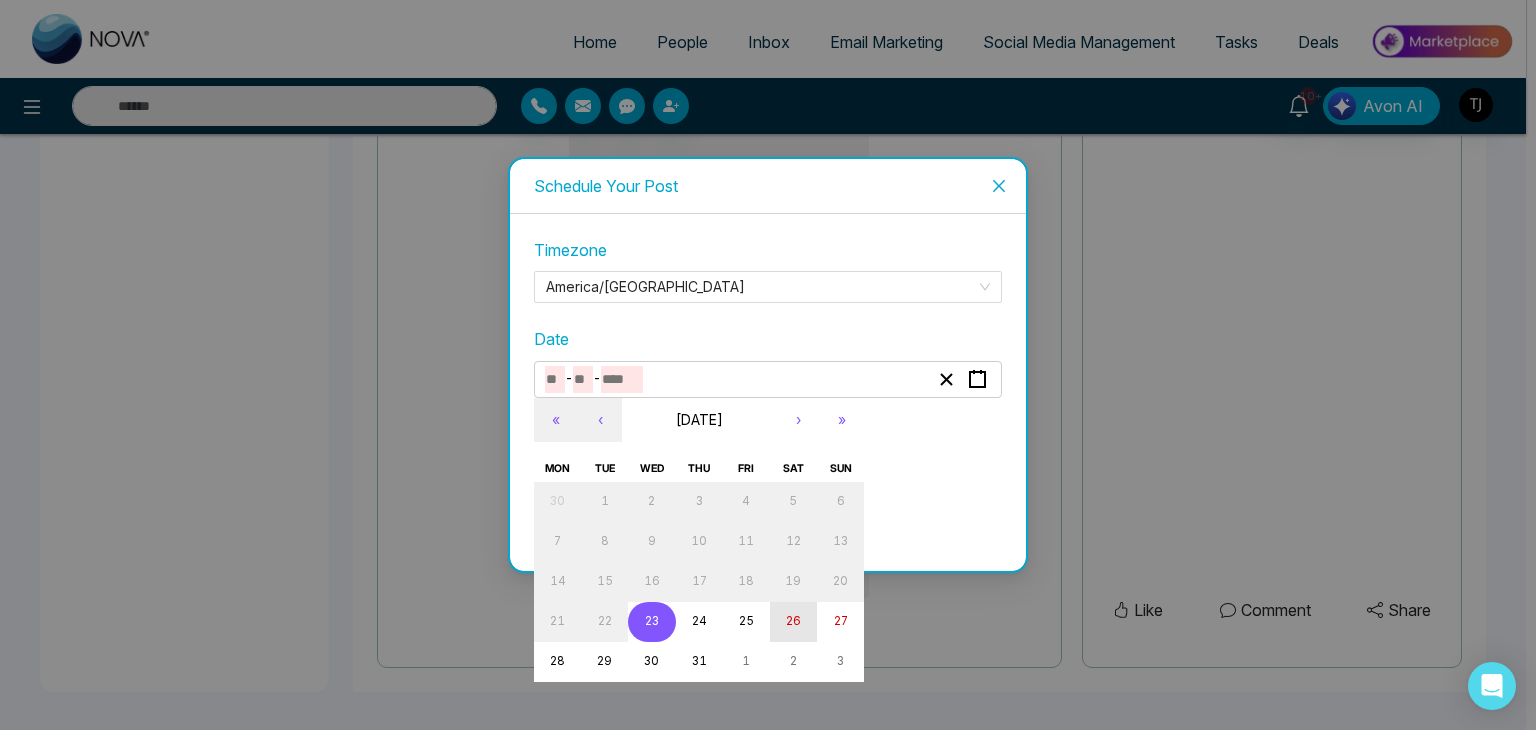type on "*" 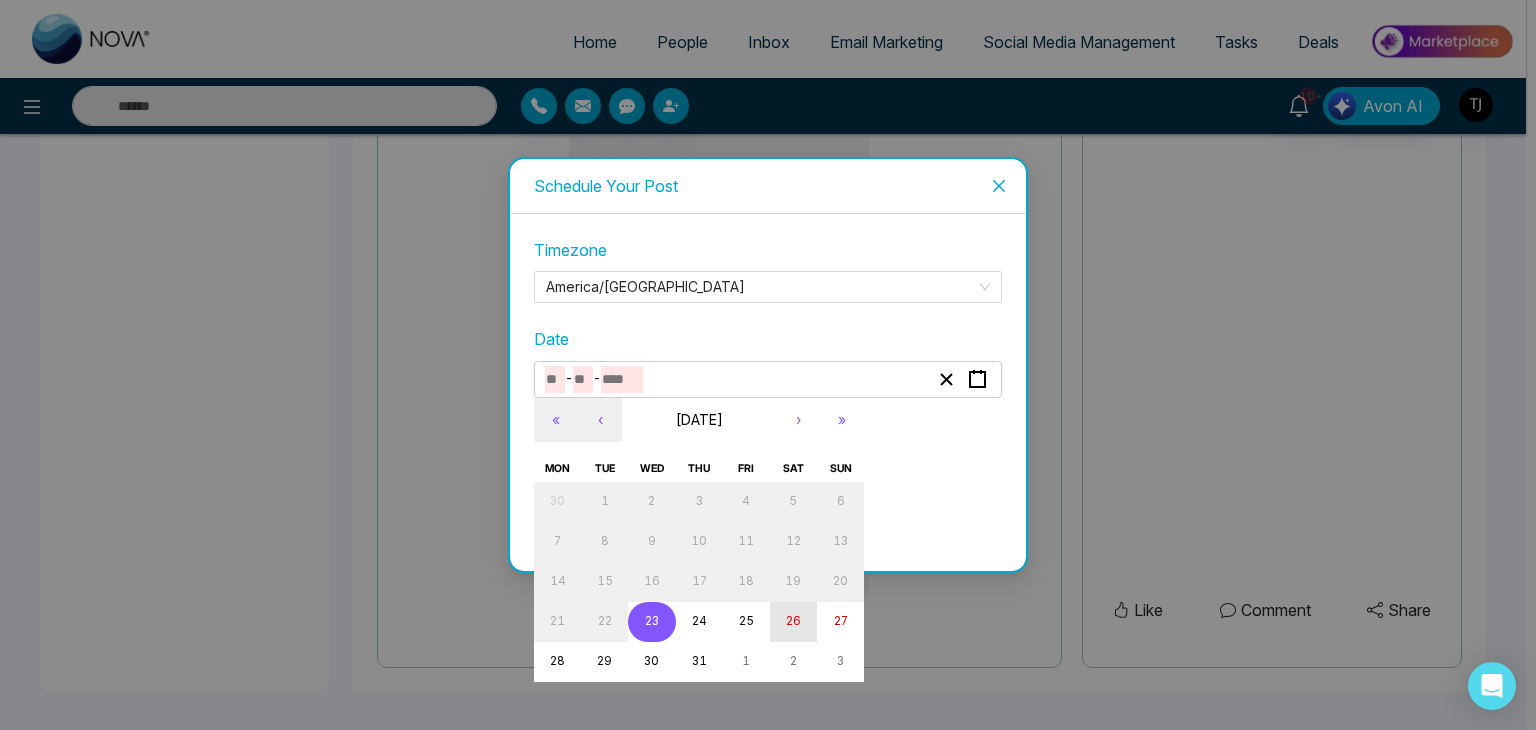 type on "**" 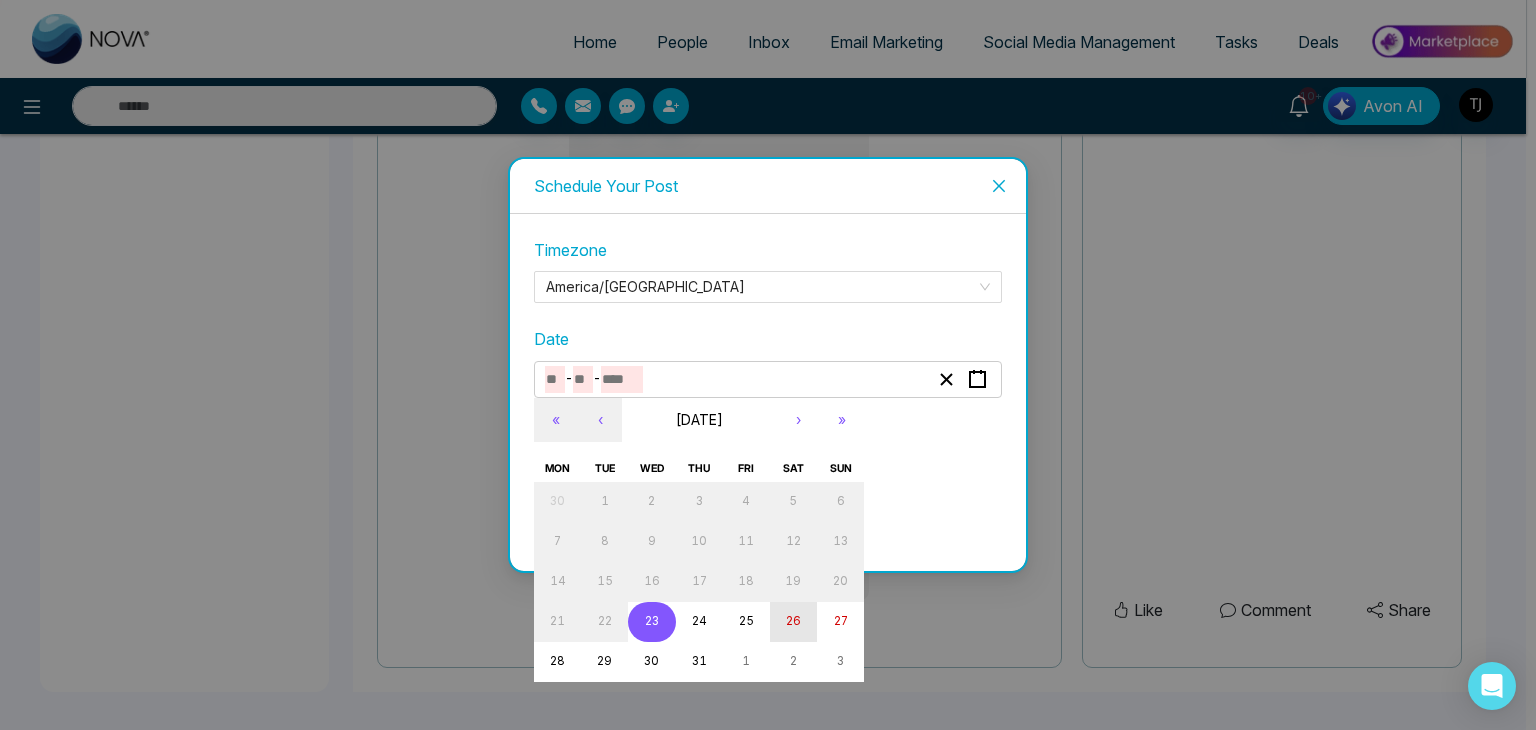 type on "****" 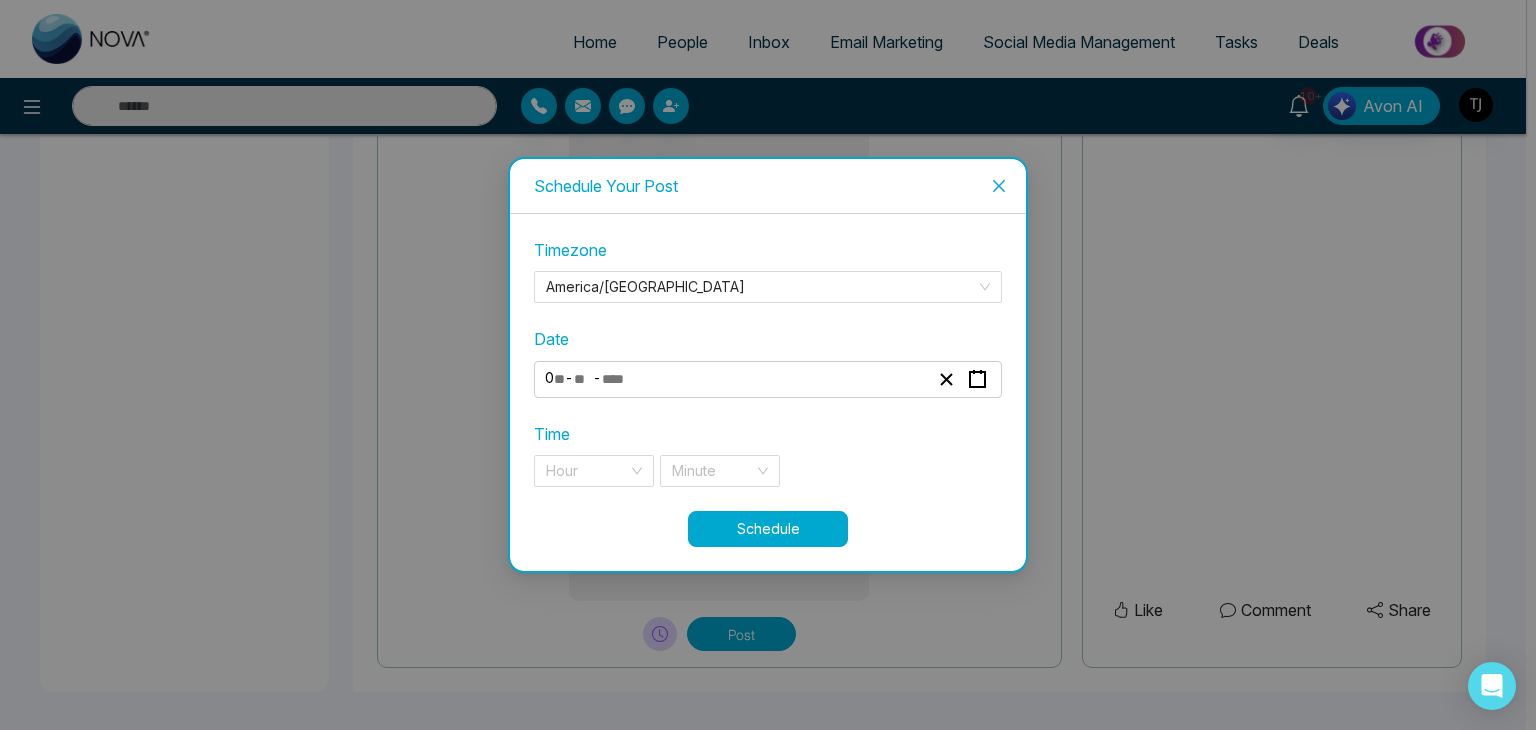 click on "Time Hour Minute" at bounding box center (768, 454) 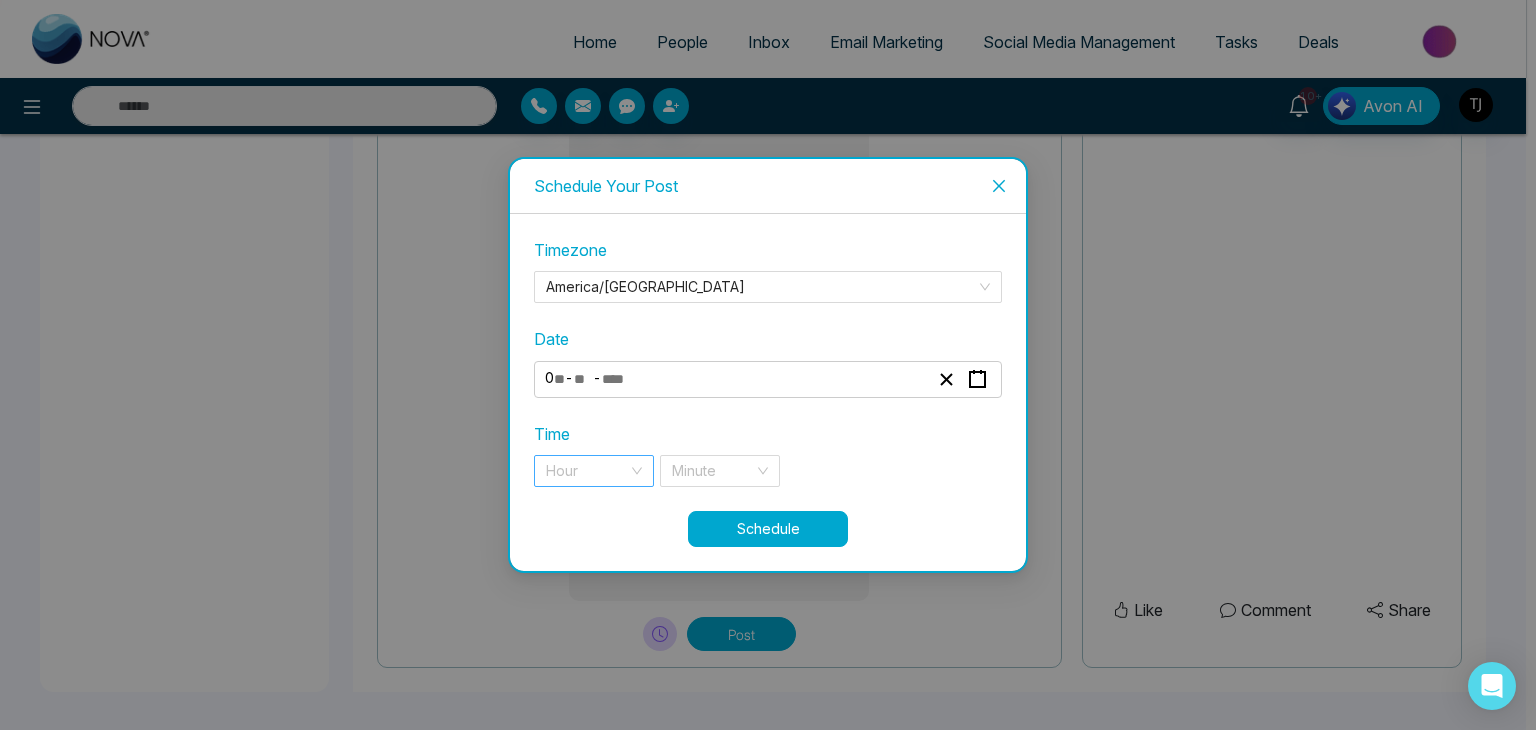click at bounding box center [587, 471] 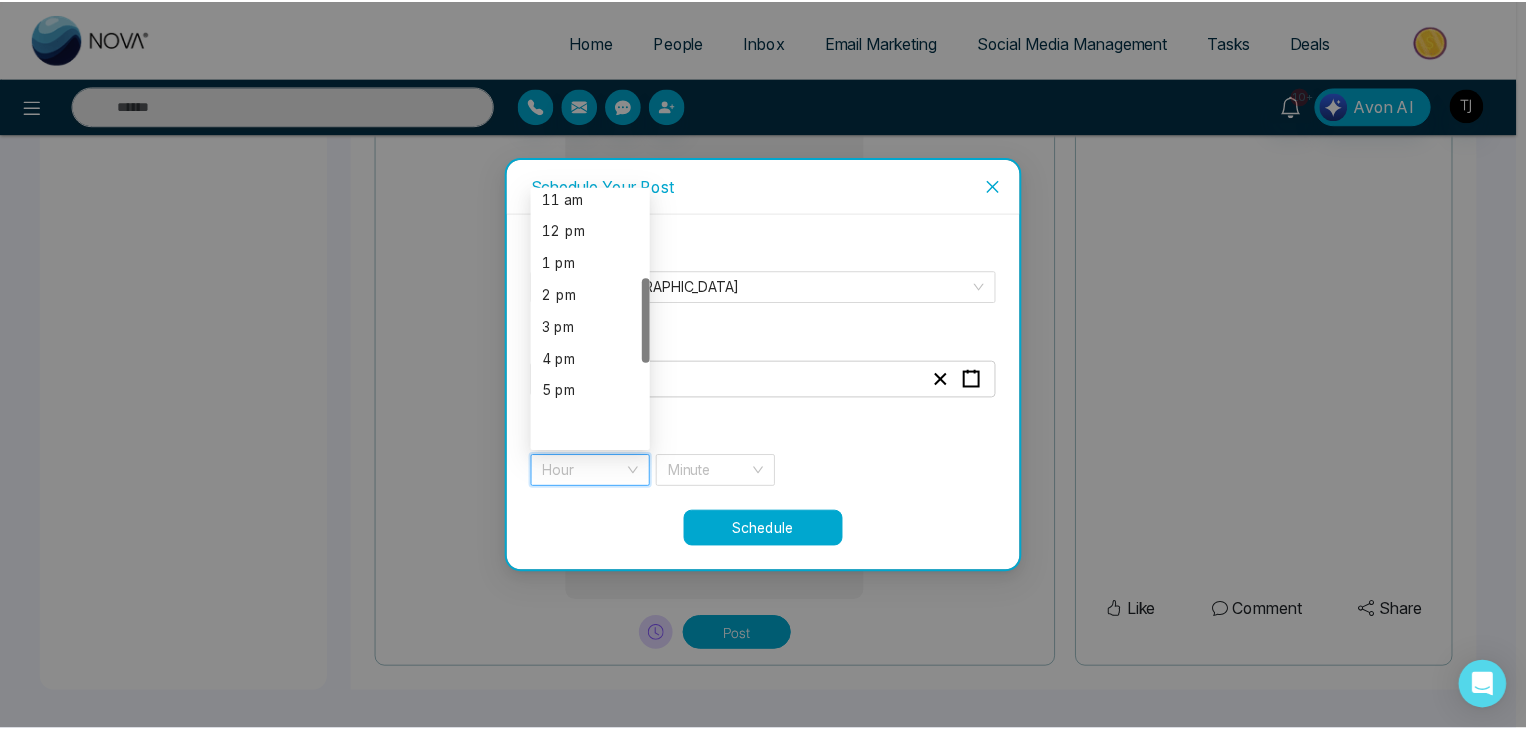 scroll, scrollTop: 364, scrollLeft: 0, axis: vertical 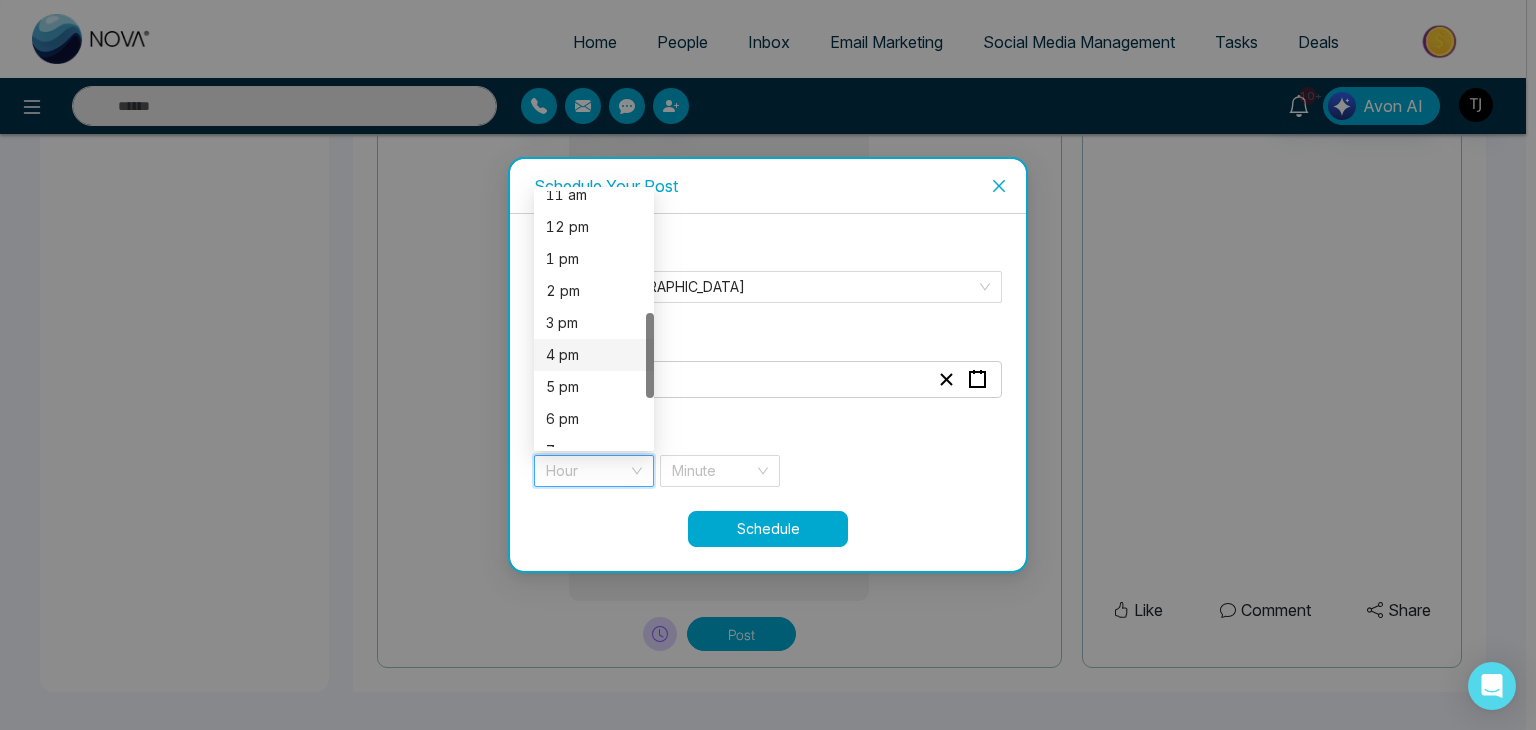 click on "4 pm" at bounding box center (594, 355) 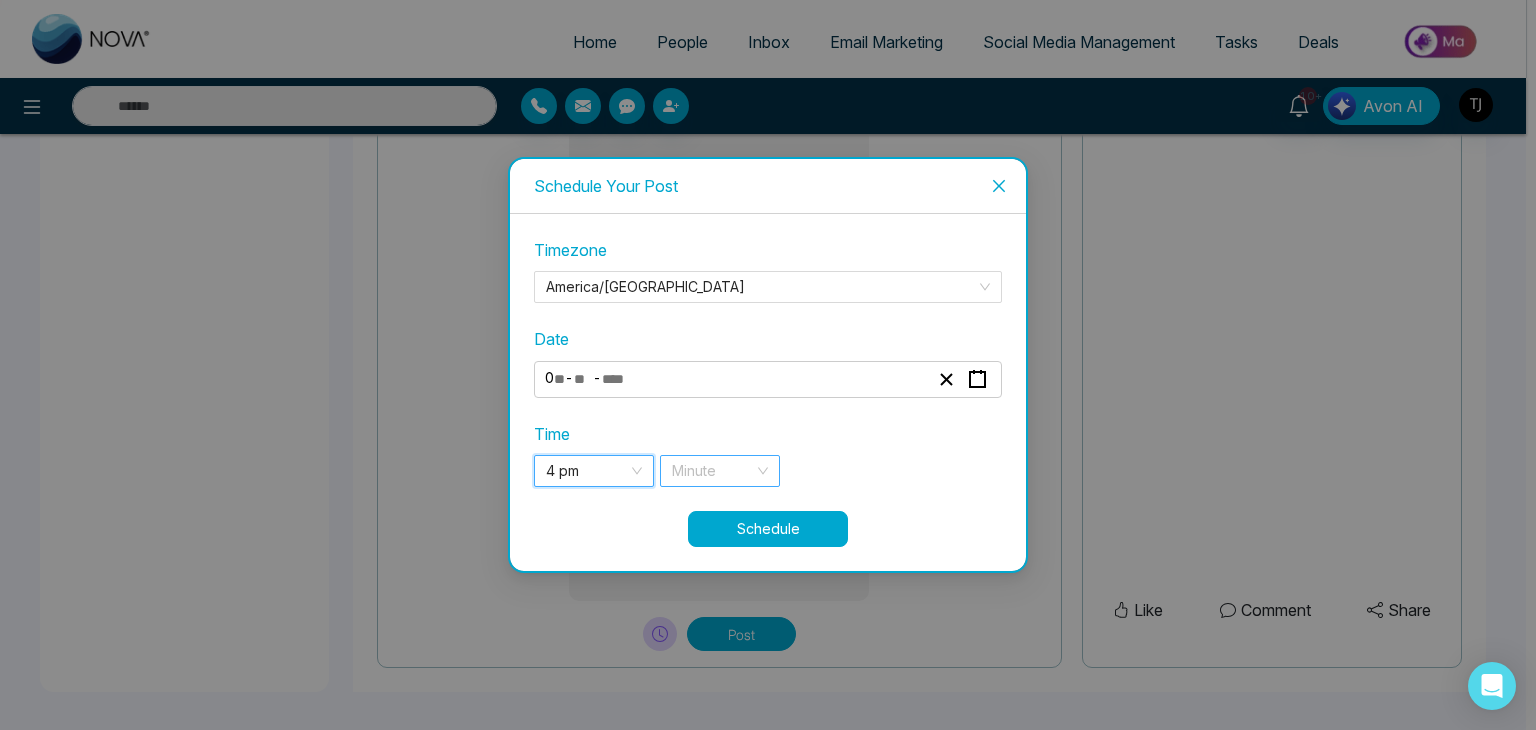 click at bounding box center [713, 471] 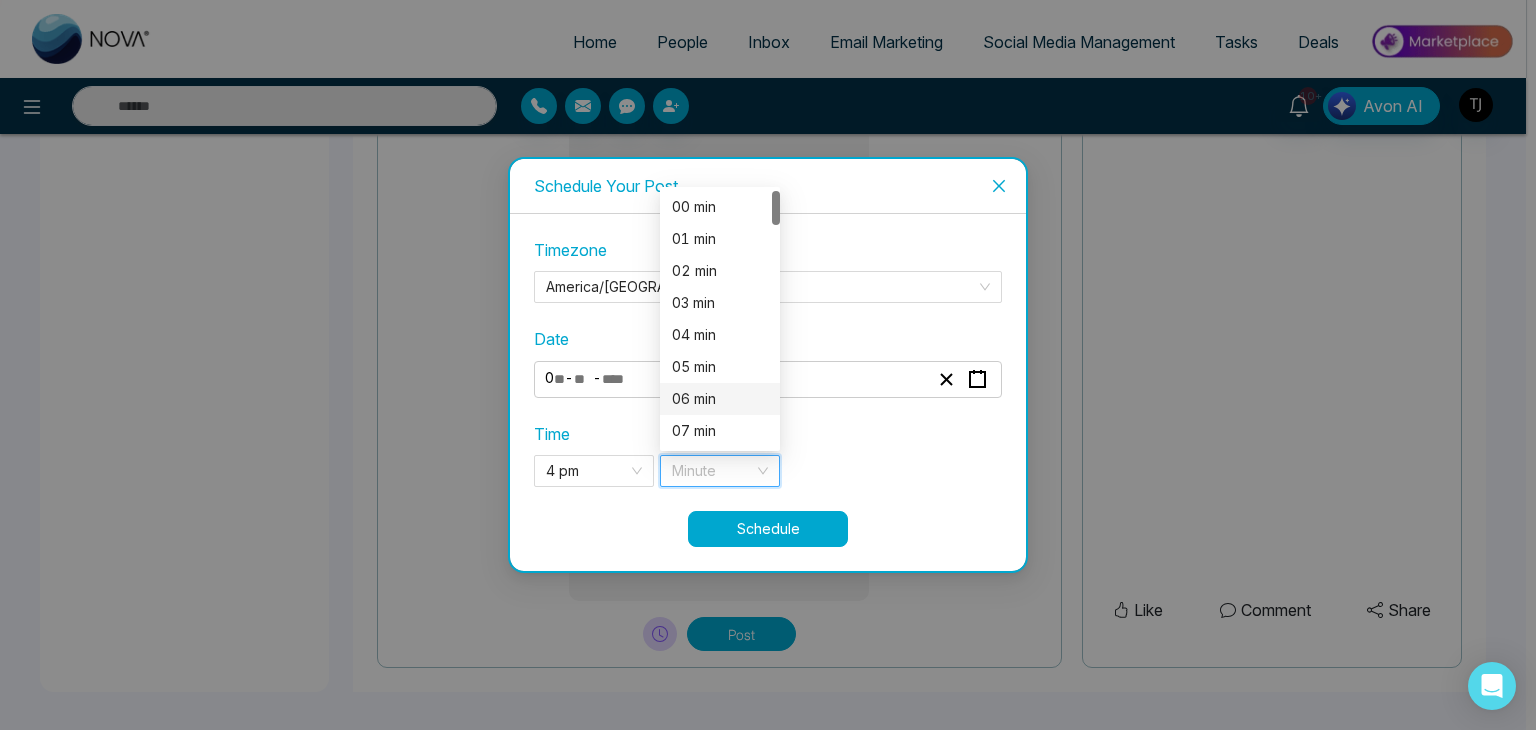 click on "06 min" at bounding box center (720, 399) 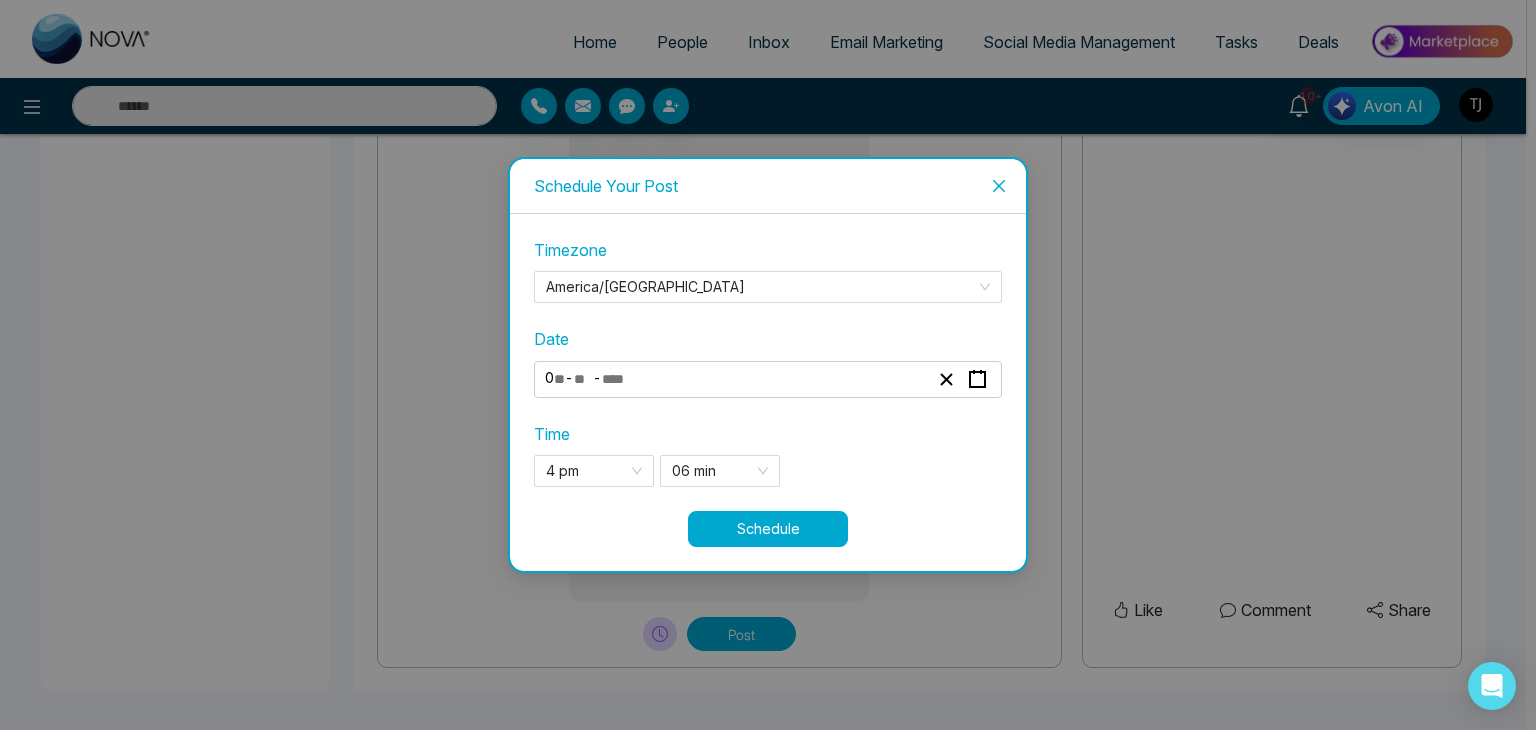 click on "Schedule" at bounding box center (768, 529) 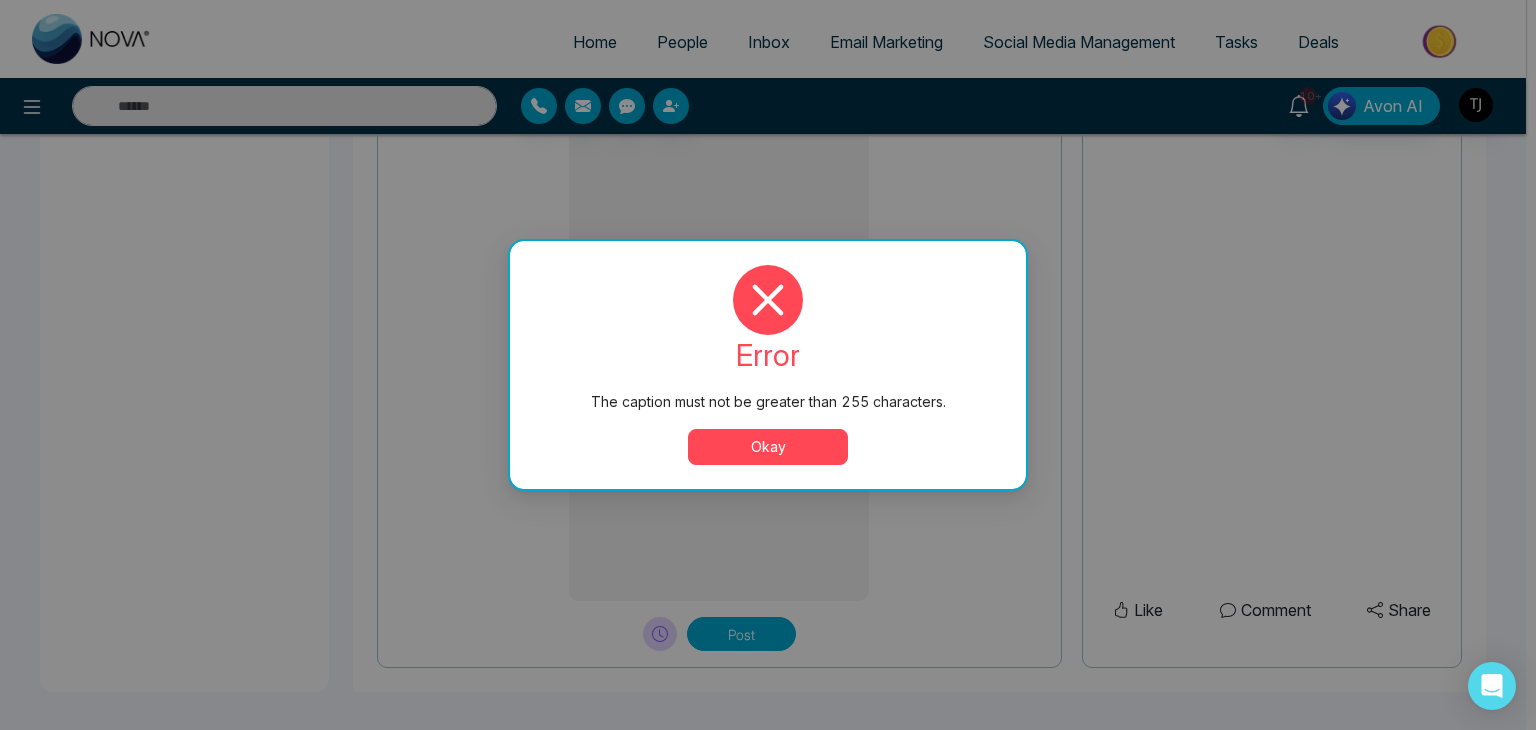 click on "Okay" at bounding box center [768, 447] 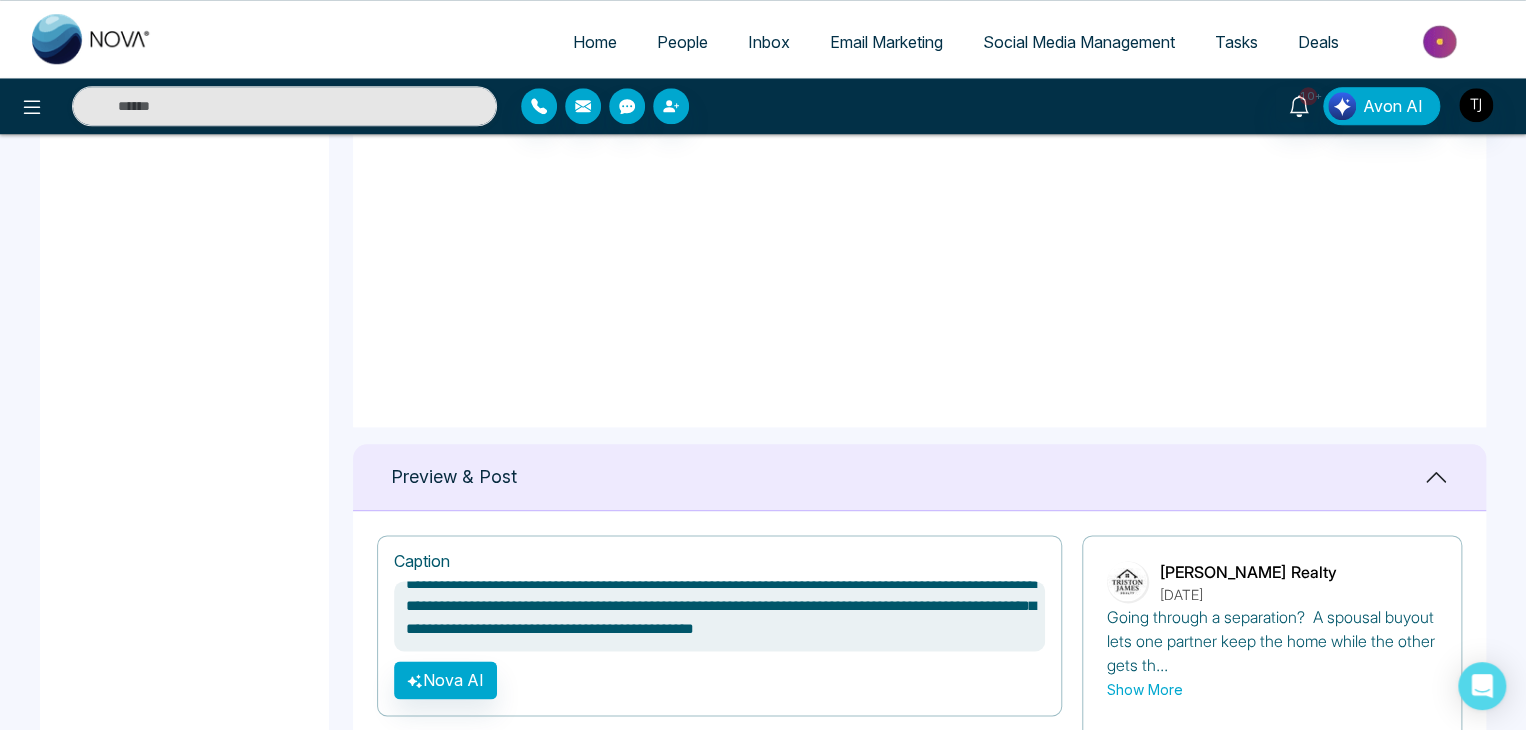 scroll, scrollTop: 974, scrollLeft: 0, axis: vertical 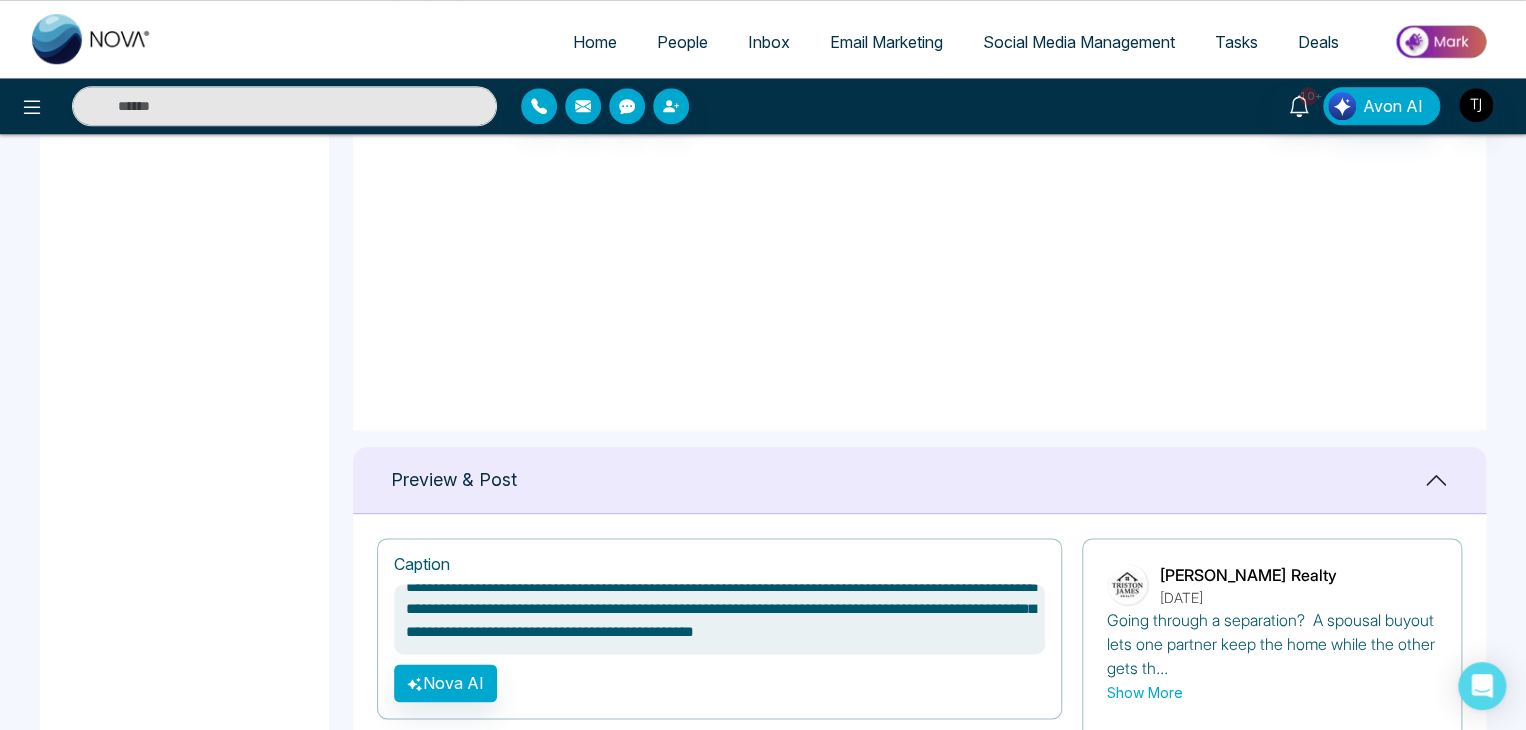 drag, startPoint x: 399, startPoint y: 609, endPoint x: 1000, endPoint y: 664, distance: 603.5114 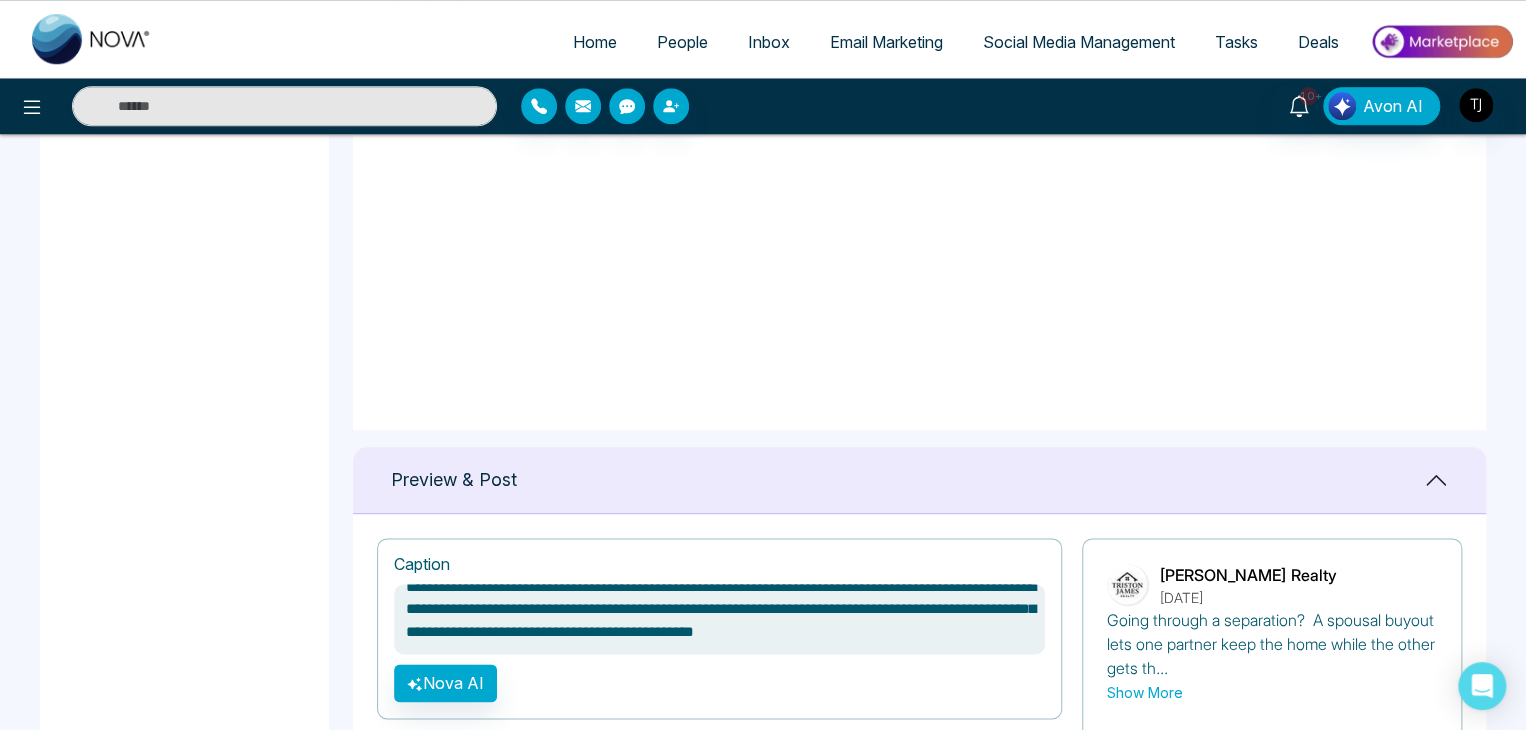 click on "**********" at bounding box center (719, 628) 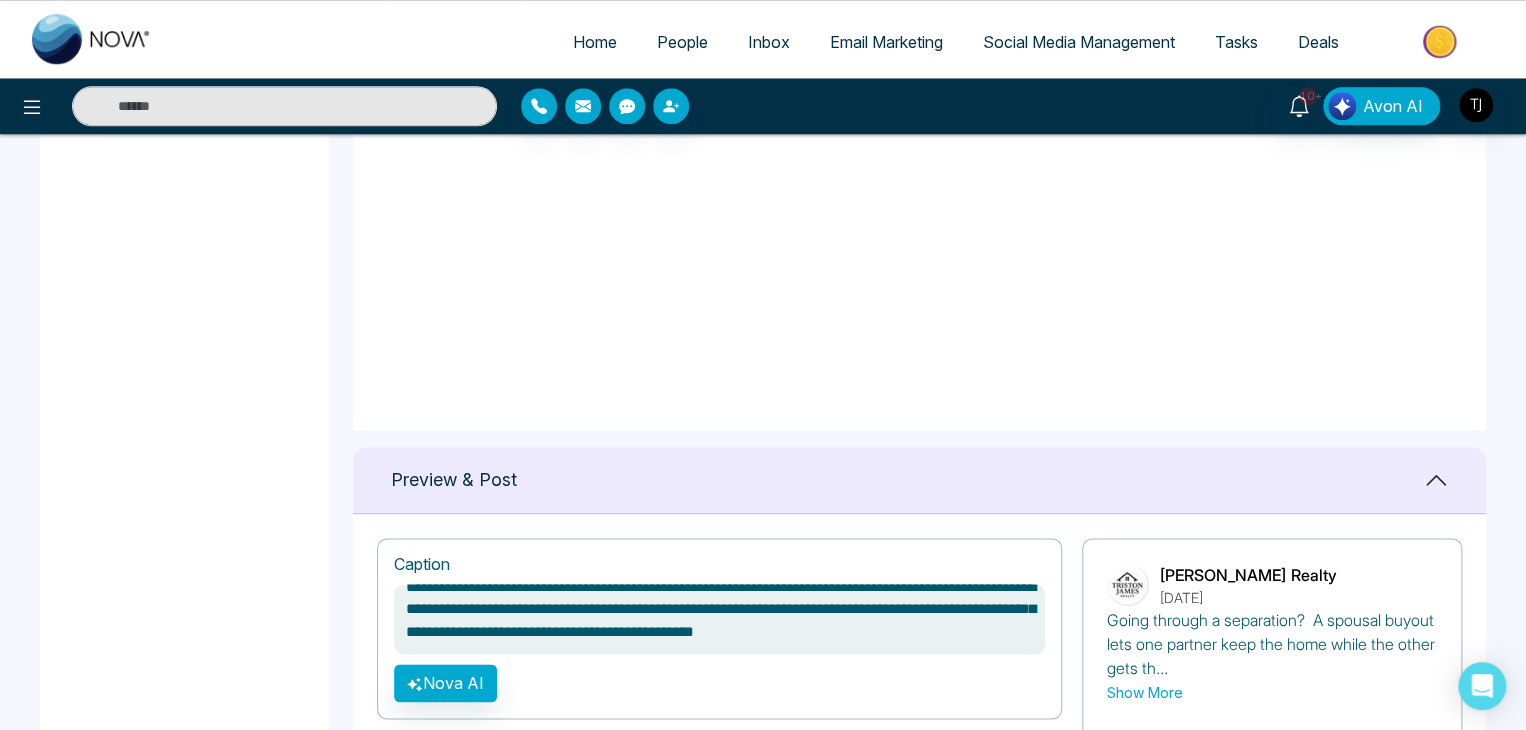 click on "**********" at bounding box center (719, 628) 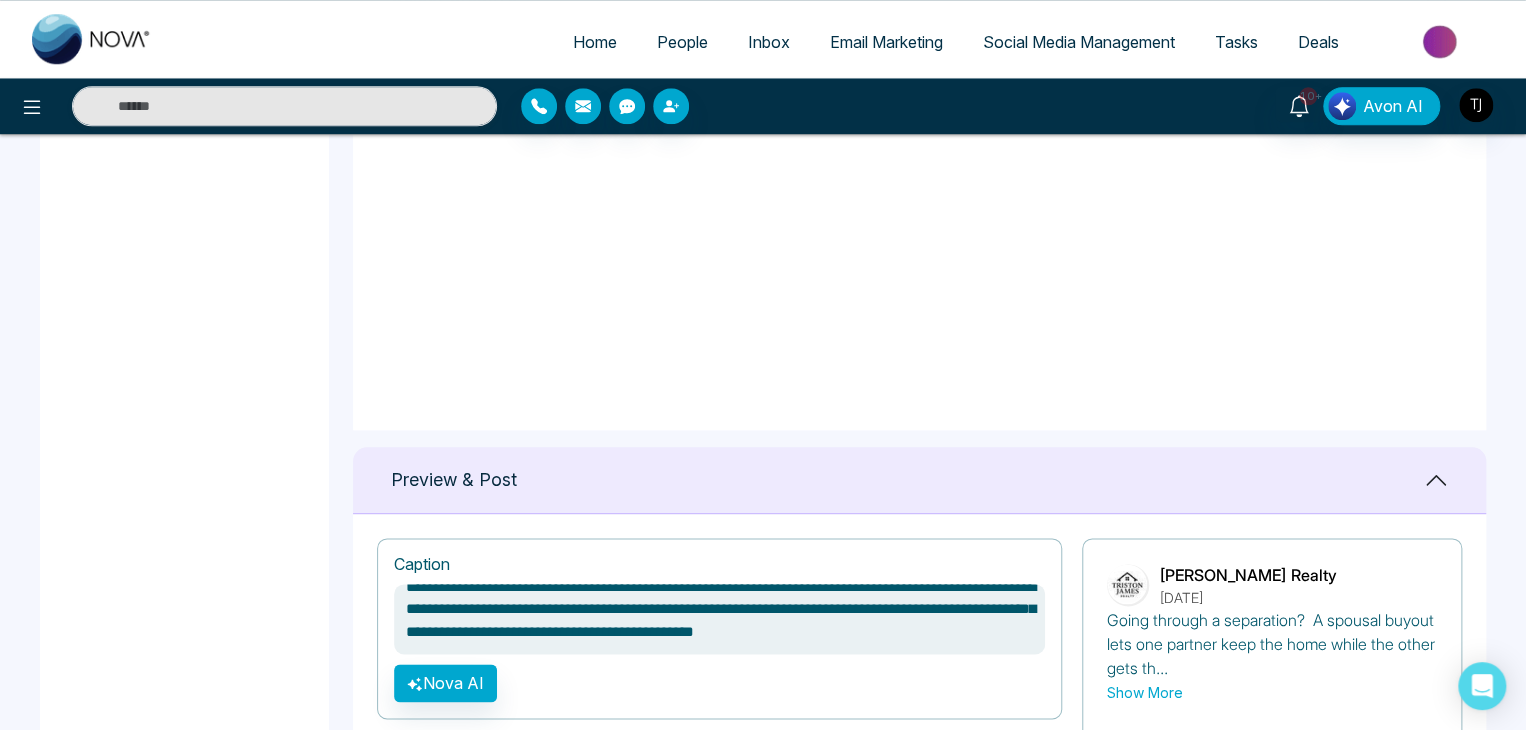 scroll, scrollTop: 930, scrollLeft: 0, axis: vertical 